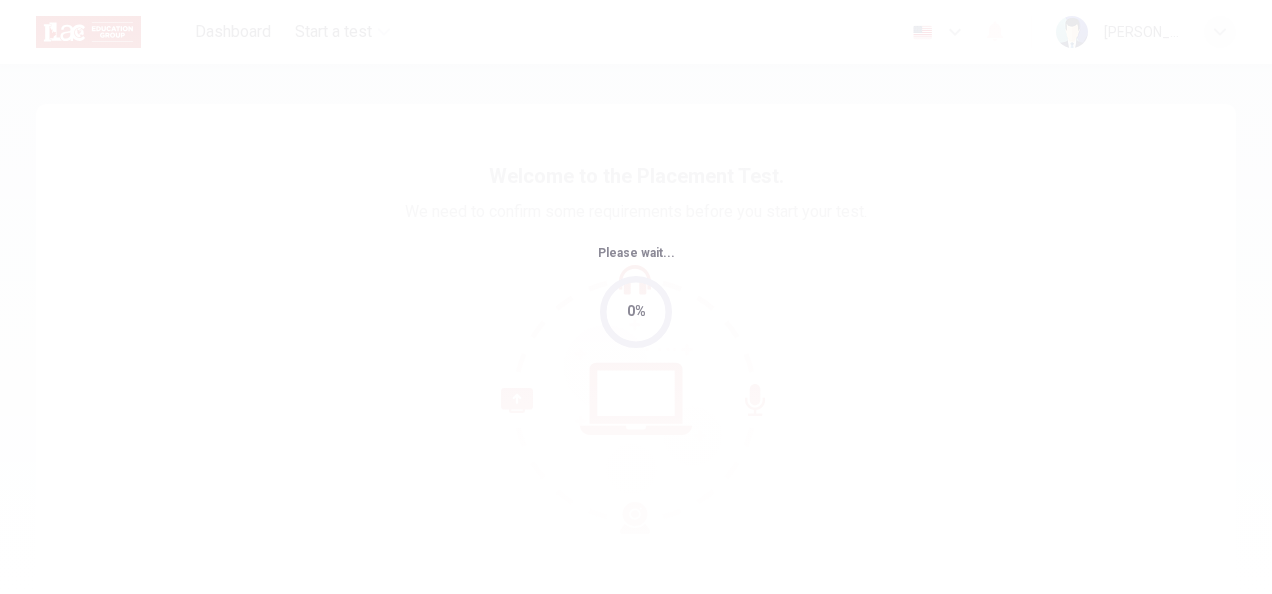scroll, scrollTop: 0, scrollLeft: 0, axis: both 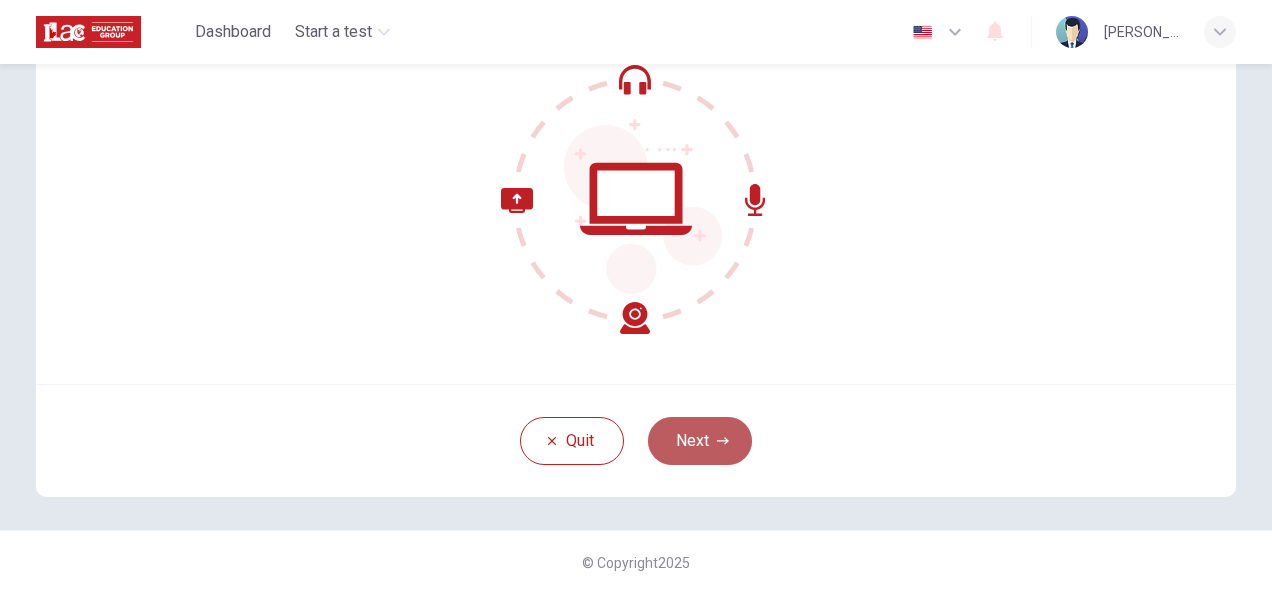 click on "Next" at bounding box center (700, 441) 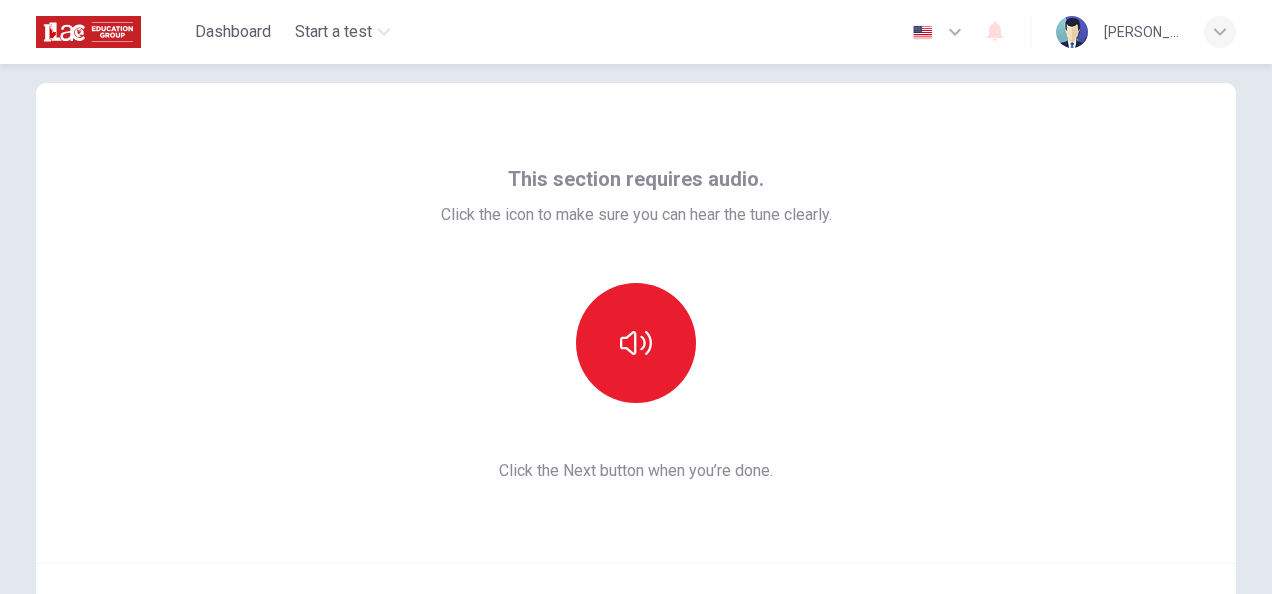 scroll, scrollTop: 22, scrollLeft: 0, axis: vertical 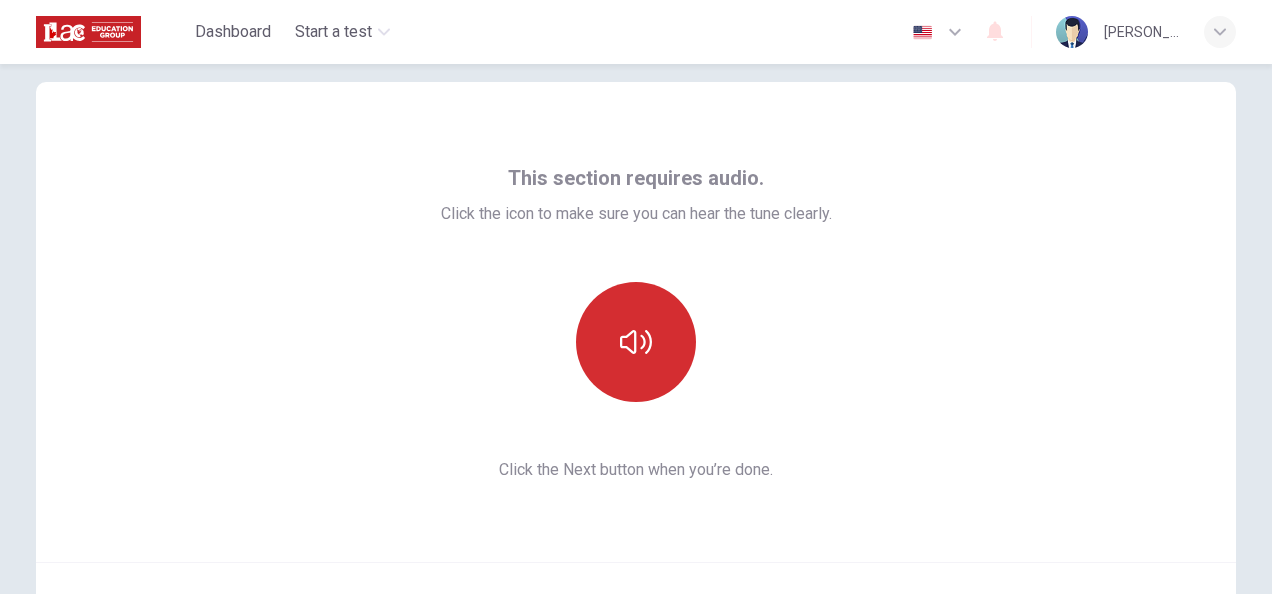 click 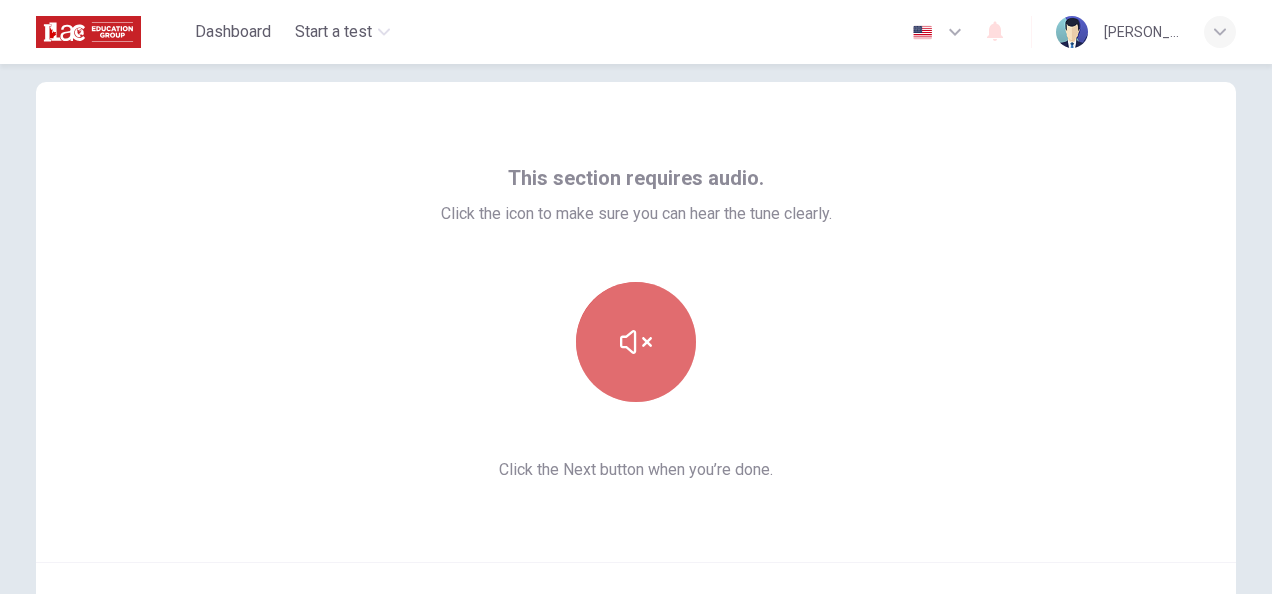 click 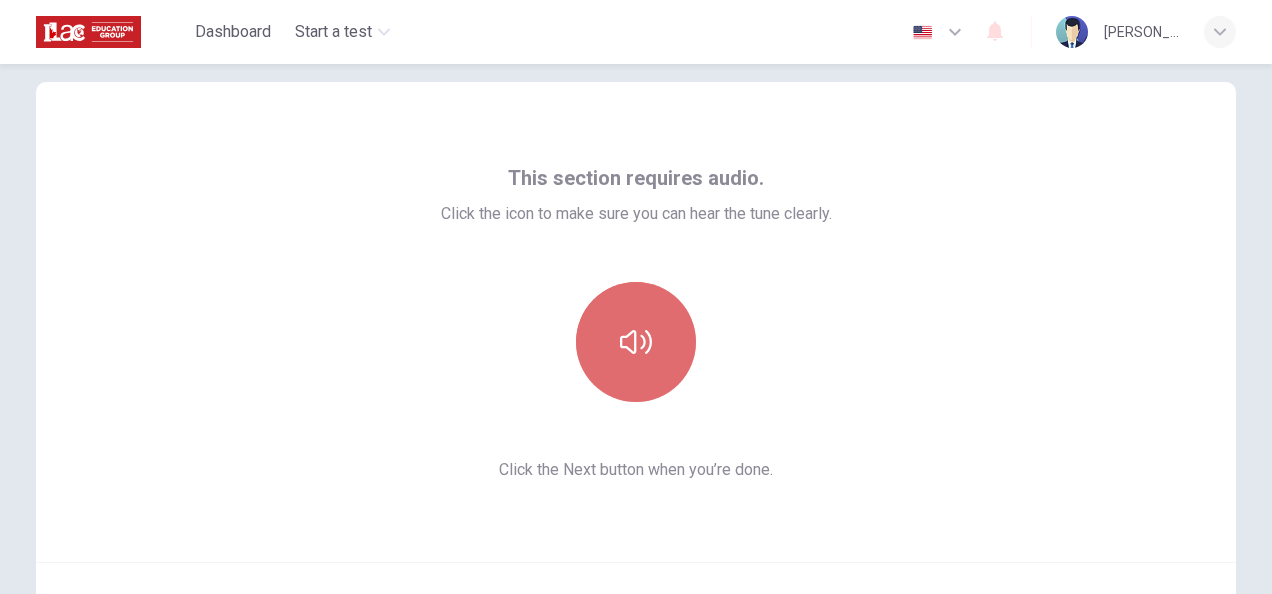 click 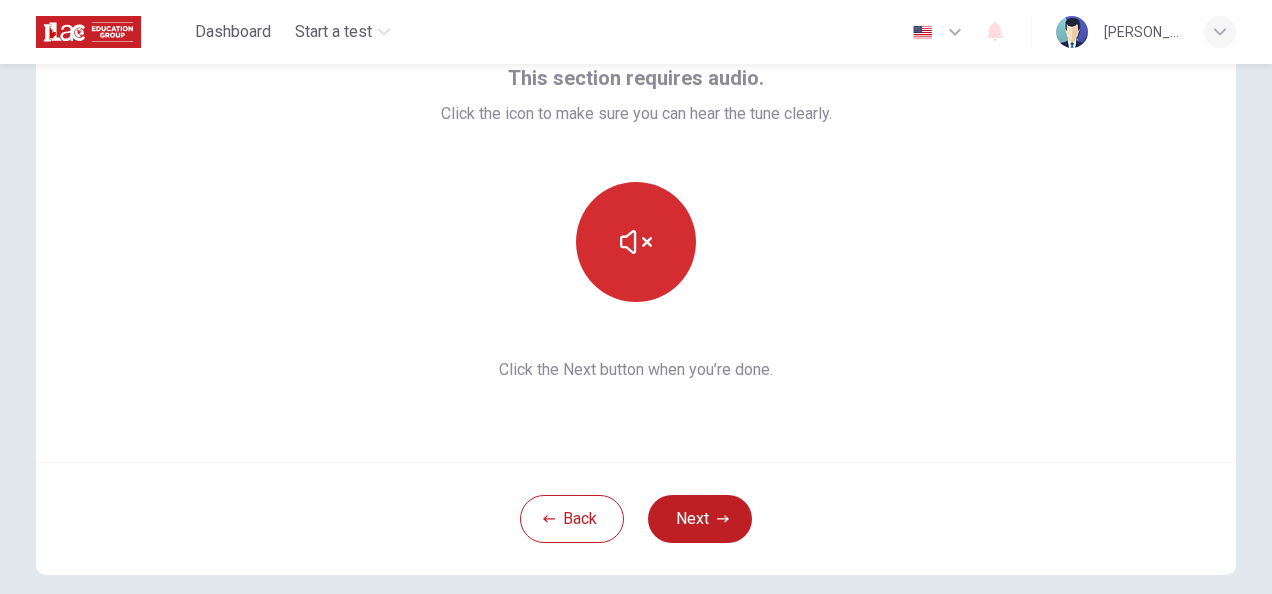 scroll, scrollTop: 134, scrollLeft: 0, axis: vertical 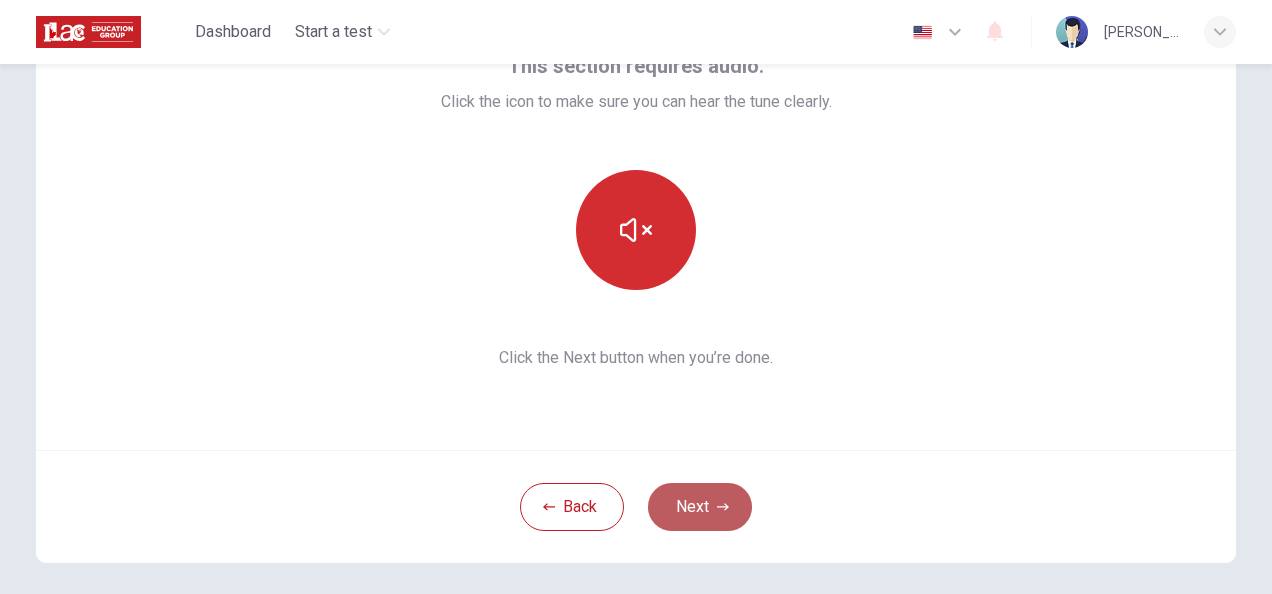 click 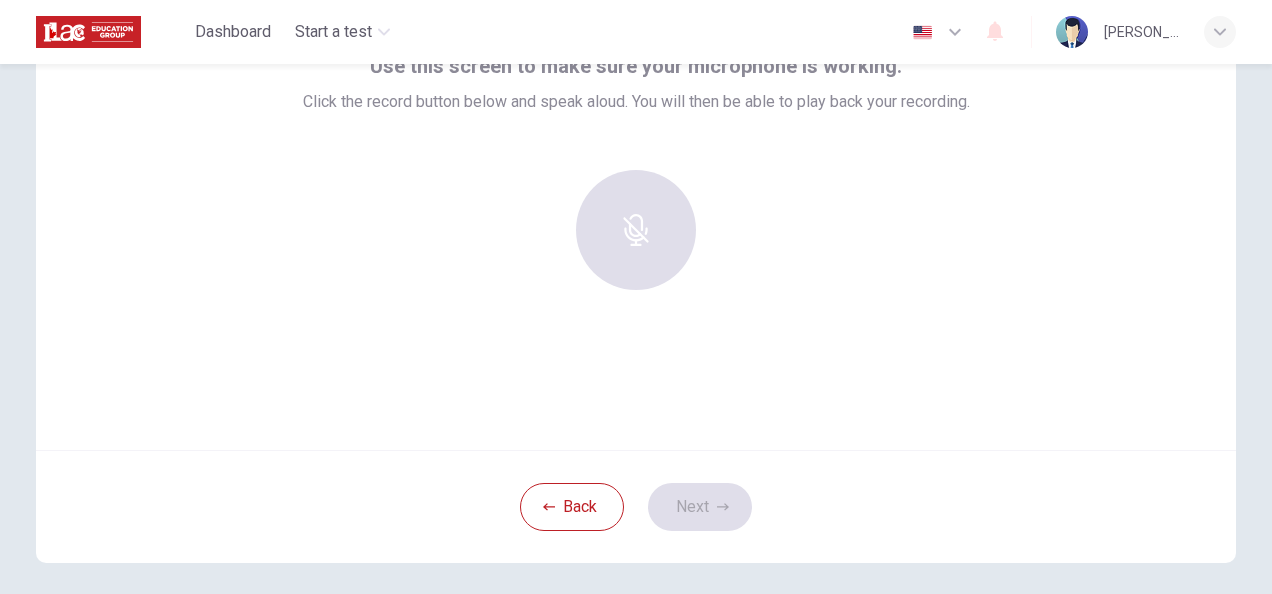 click at bounding box center [636, 230] 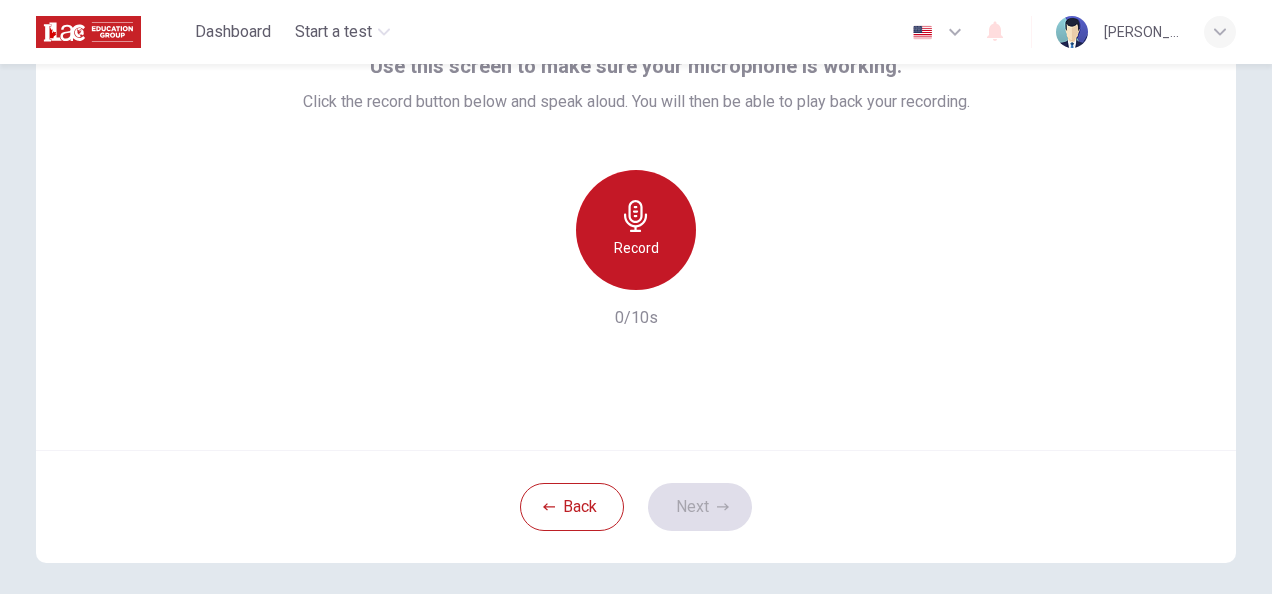 click on "Record" at bounding box center [636, 230] 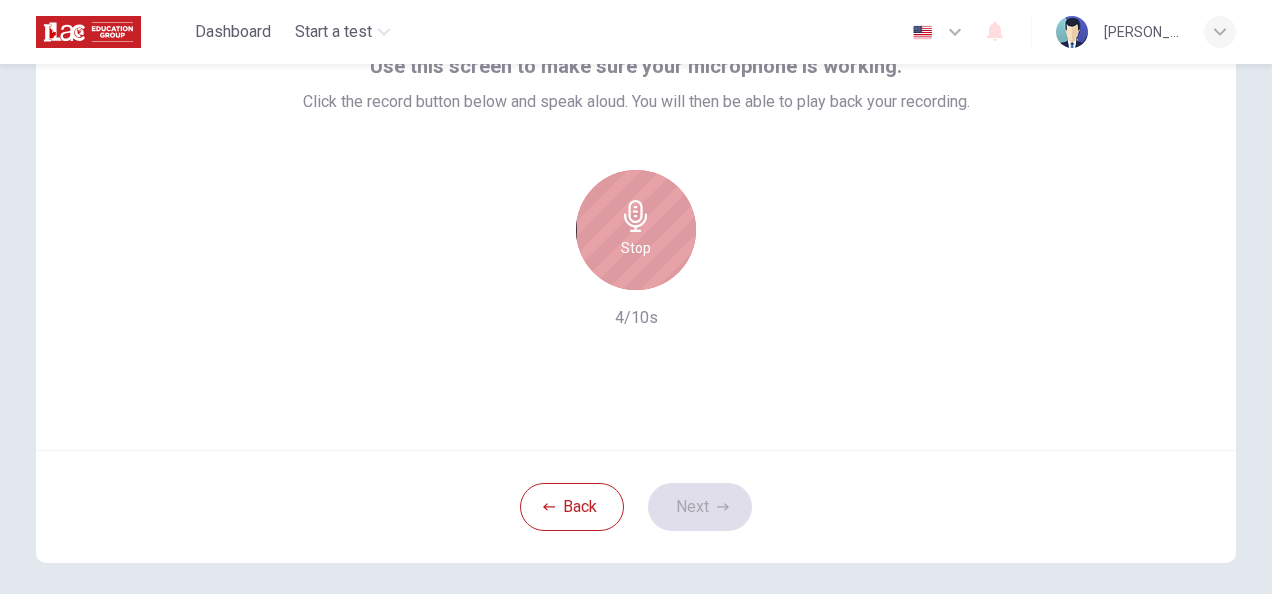 click on "Stop" at bounding box center (636, 230) 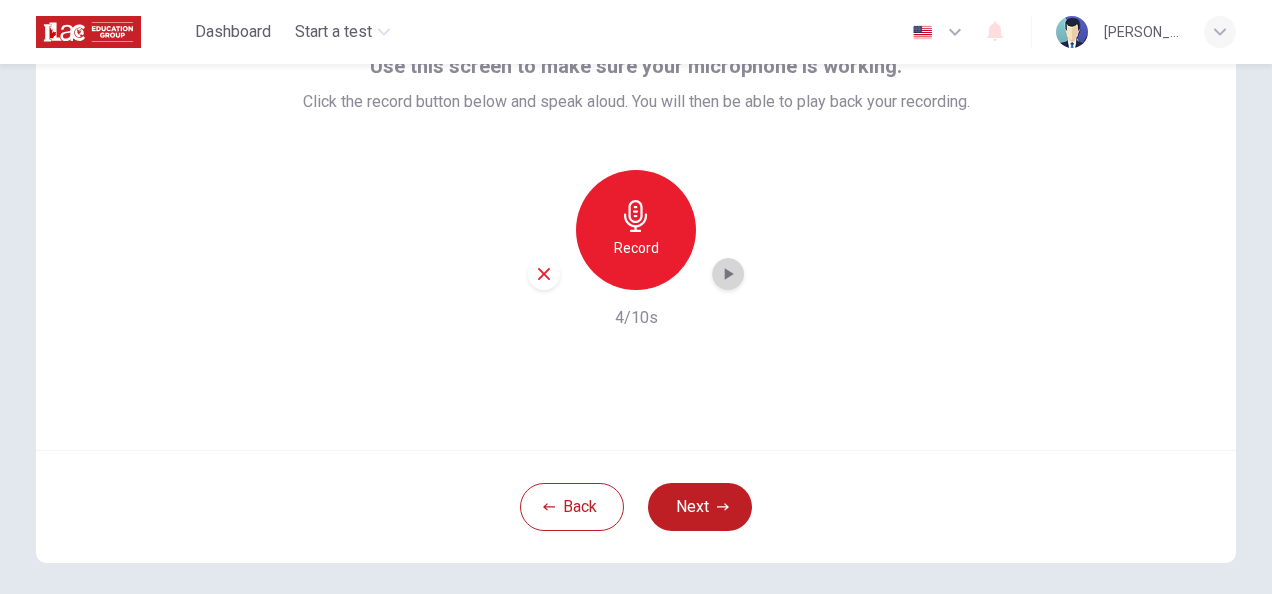 click 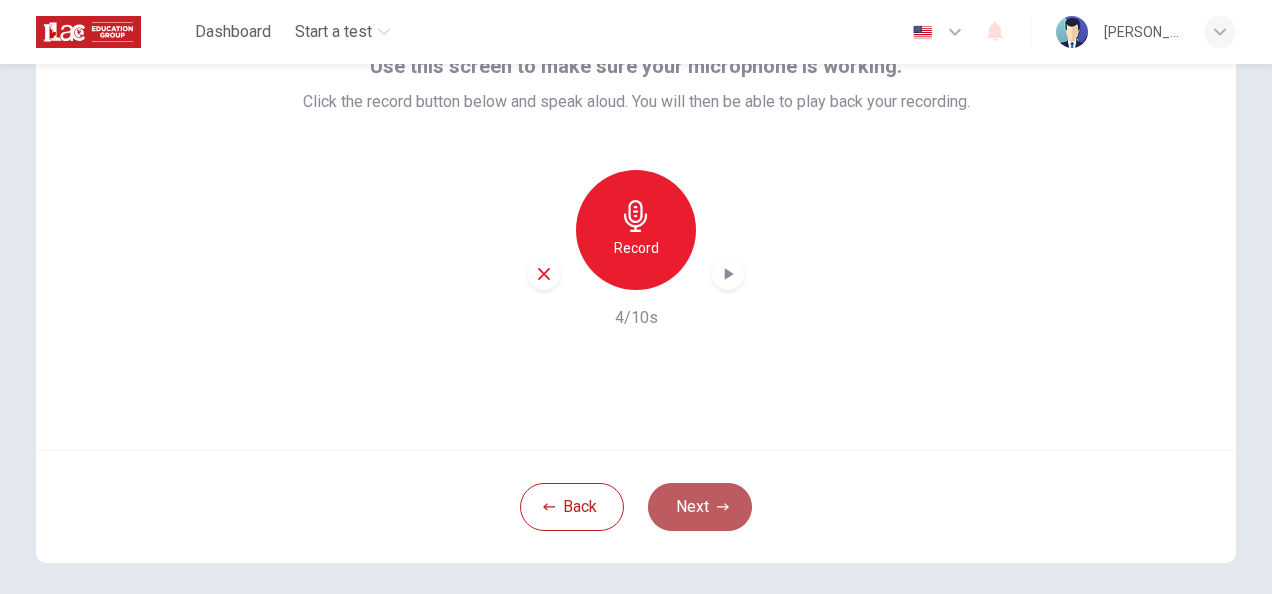 click on "Next" at bounding box center (700, 507) 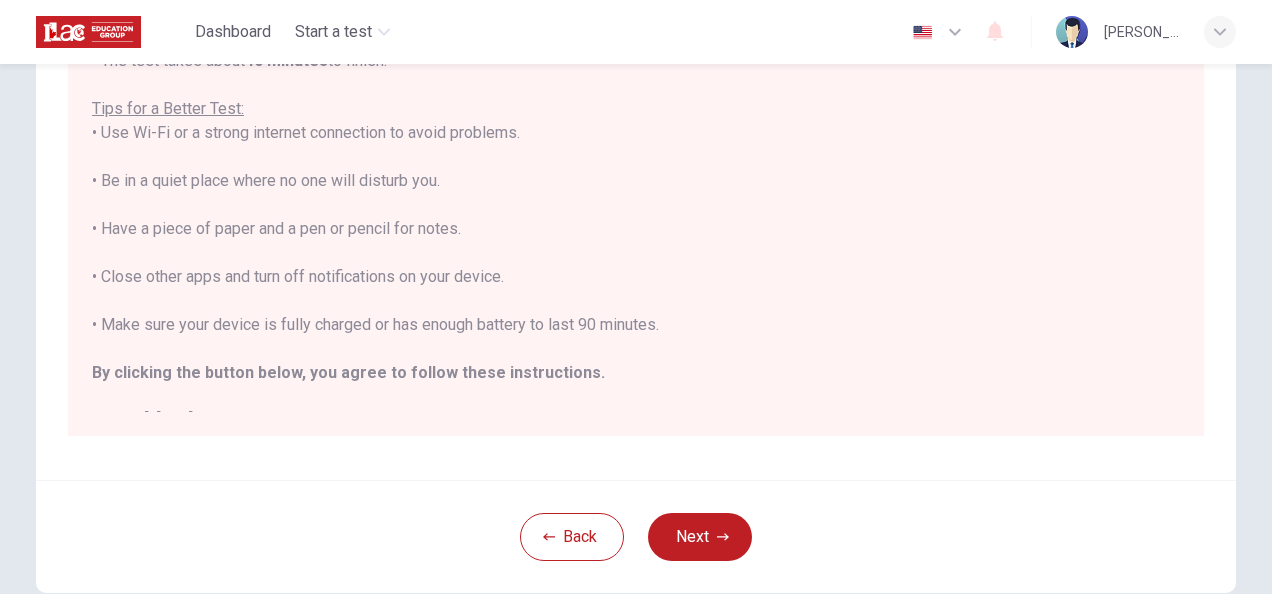 scroll, scrollTop: 363, scrollLeft: 0, axis: vertical 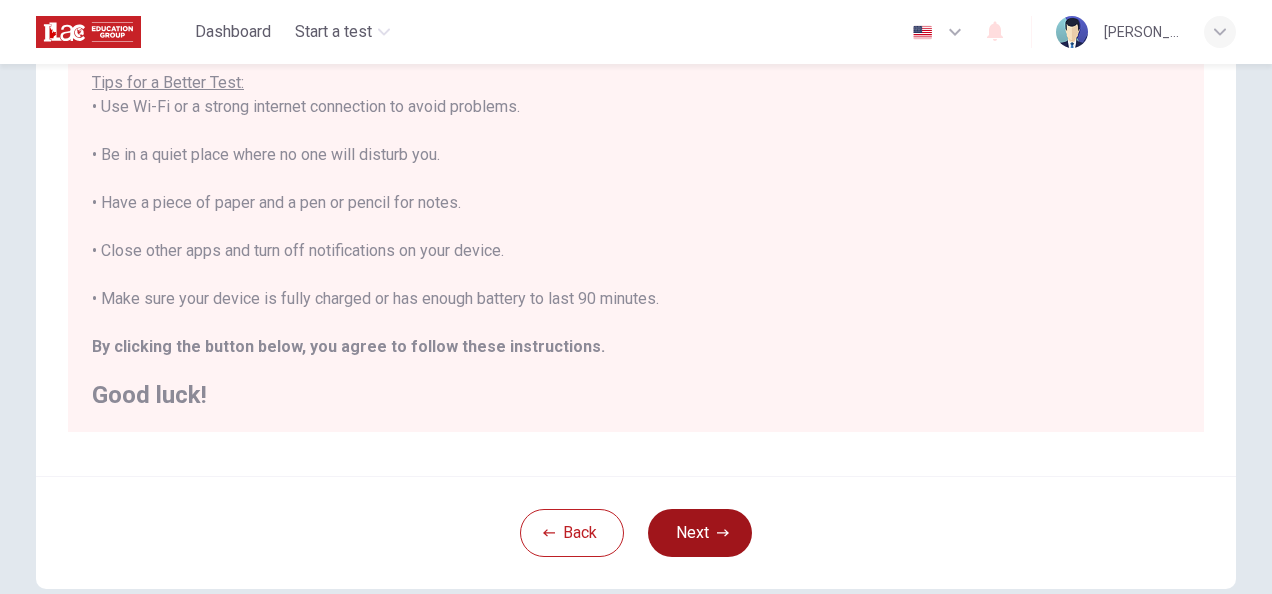 click on "Next" at bounding box center [700, 533] 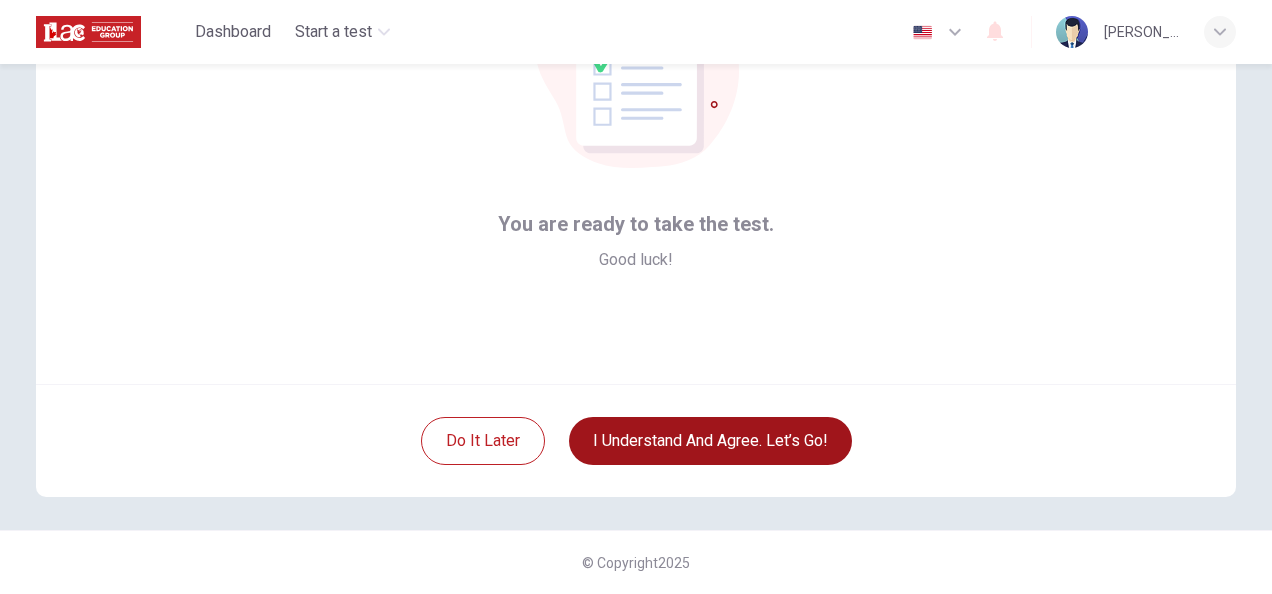 scroll, scrollTop: 200, scrollLeft: 0, axis: vertical 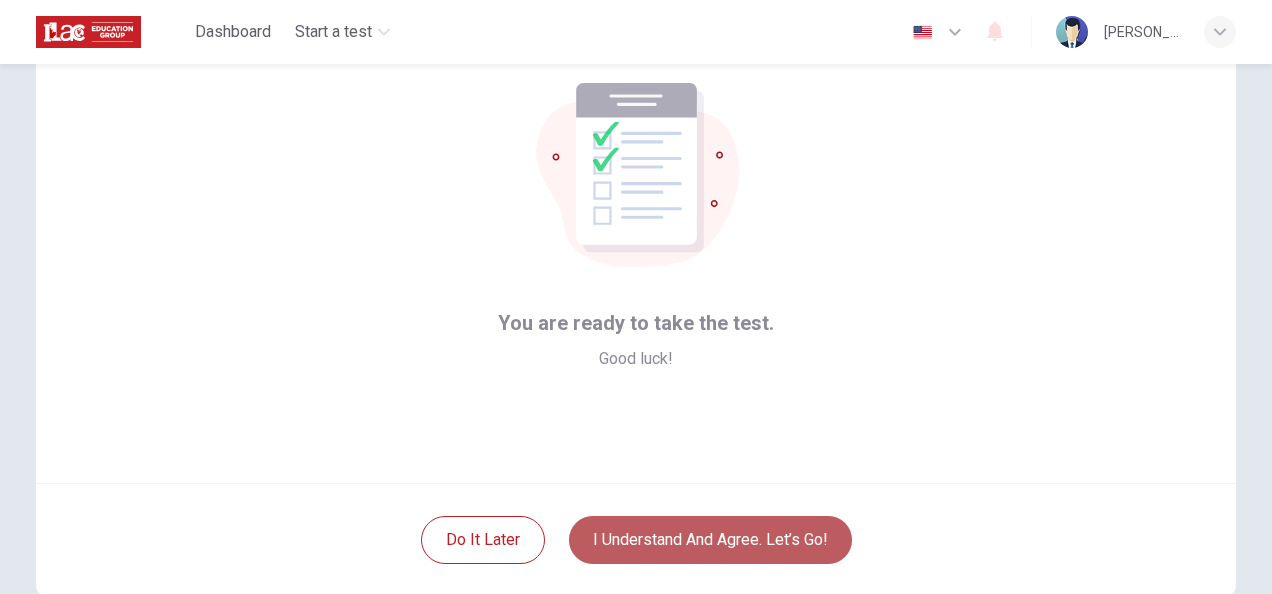 click on "I understand and agree. Let’s go!" at bounding box center (710, 540) 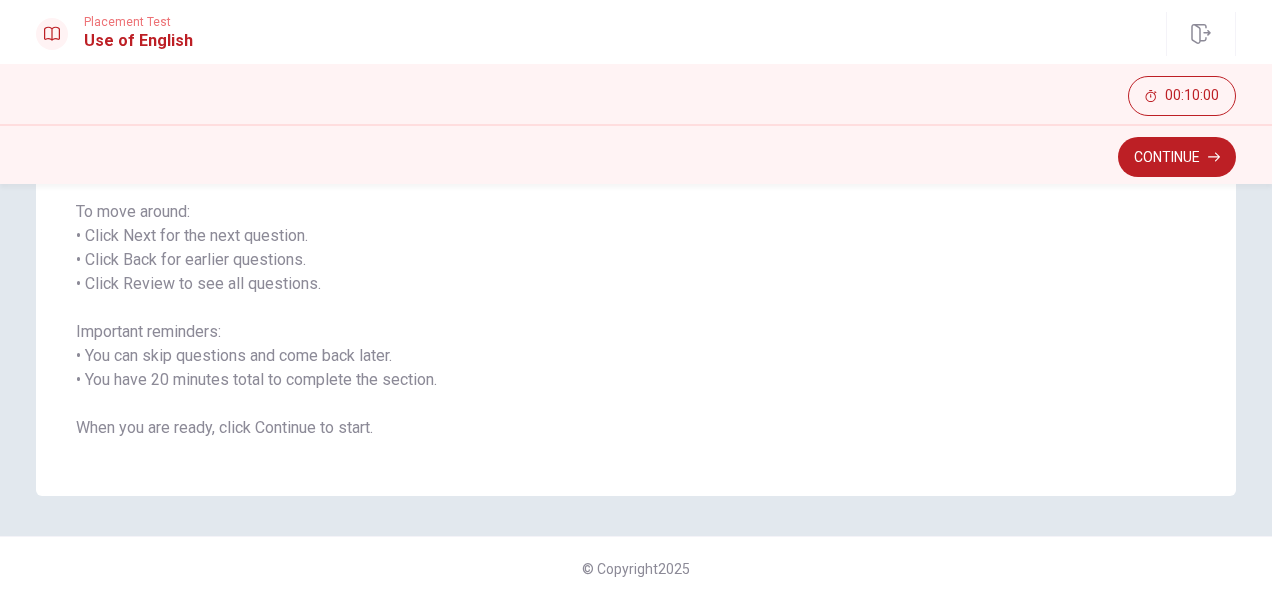 scroll, scrollTop: 302, scrollLeft: 0, axis: vertical 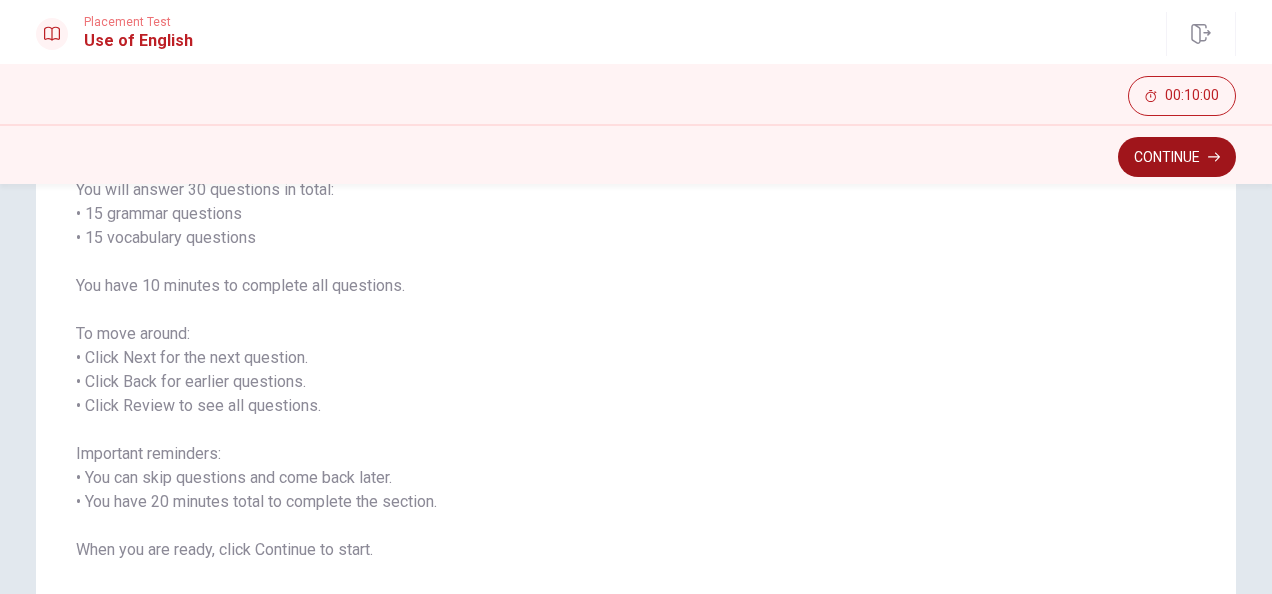click on "Continue" at bounding box center (1177, 157) 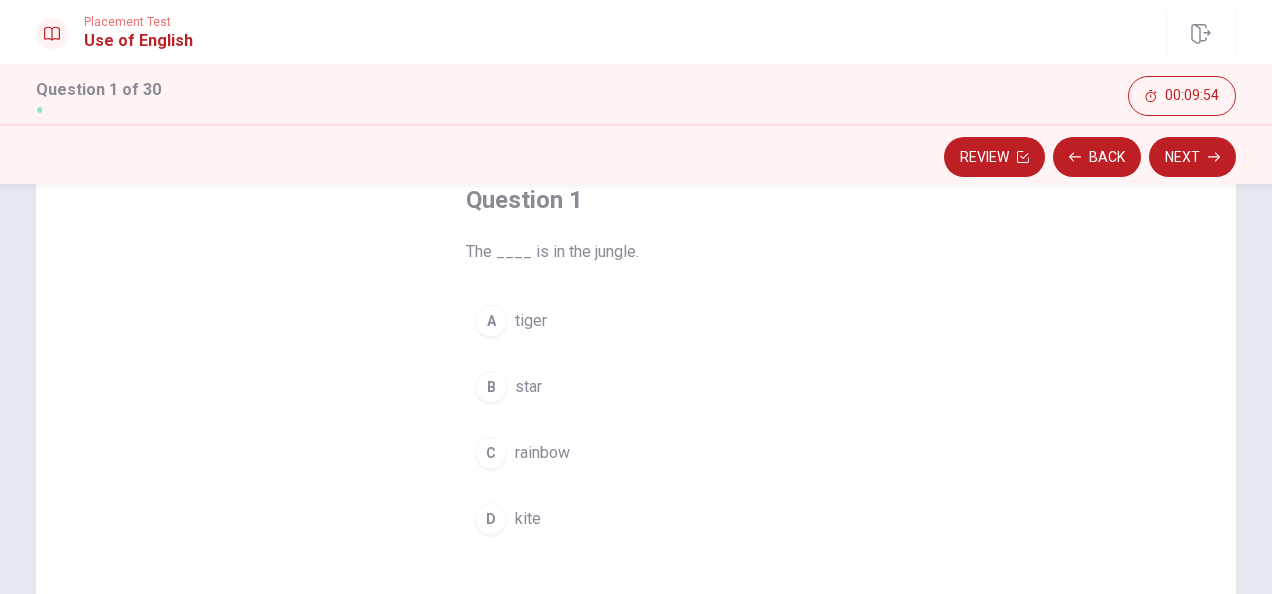 scroll, scrollTop: 124, scrollLeft: 0, axis: vertical 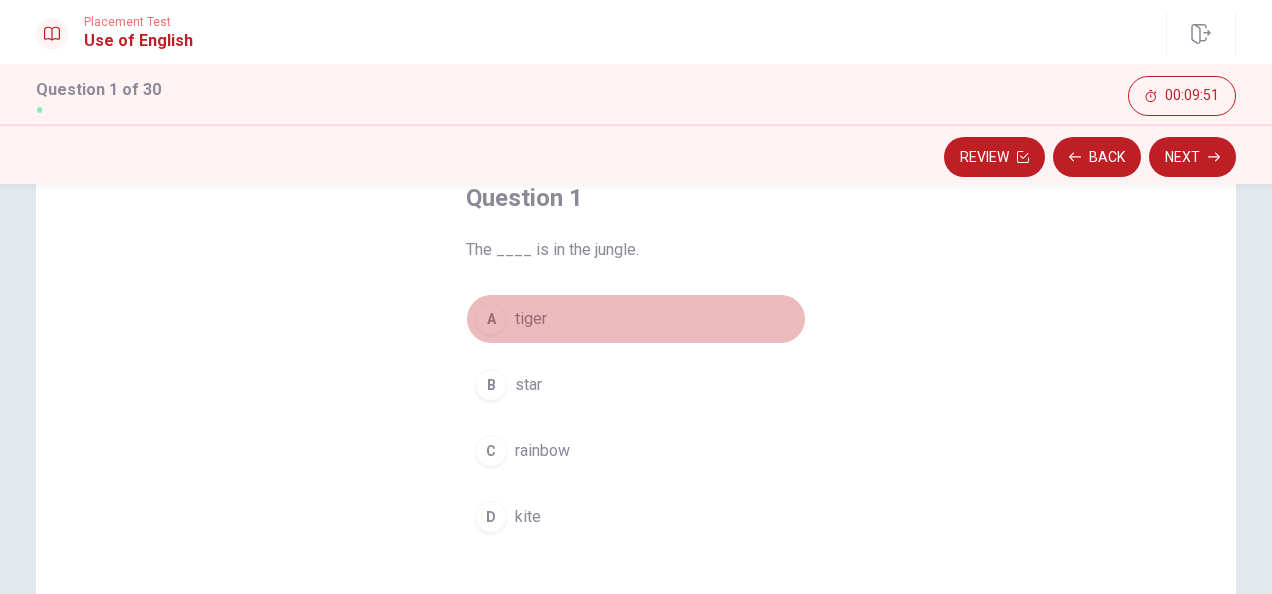 click on "A" at bounding box center [491, 319] 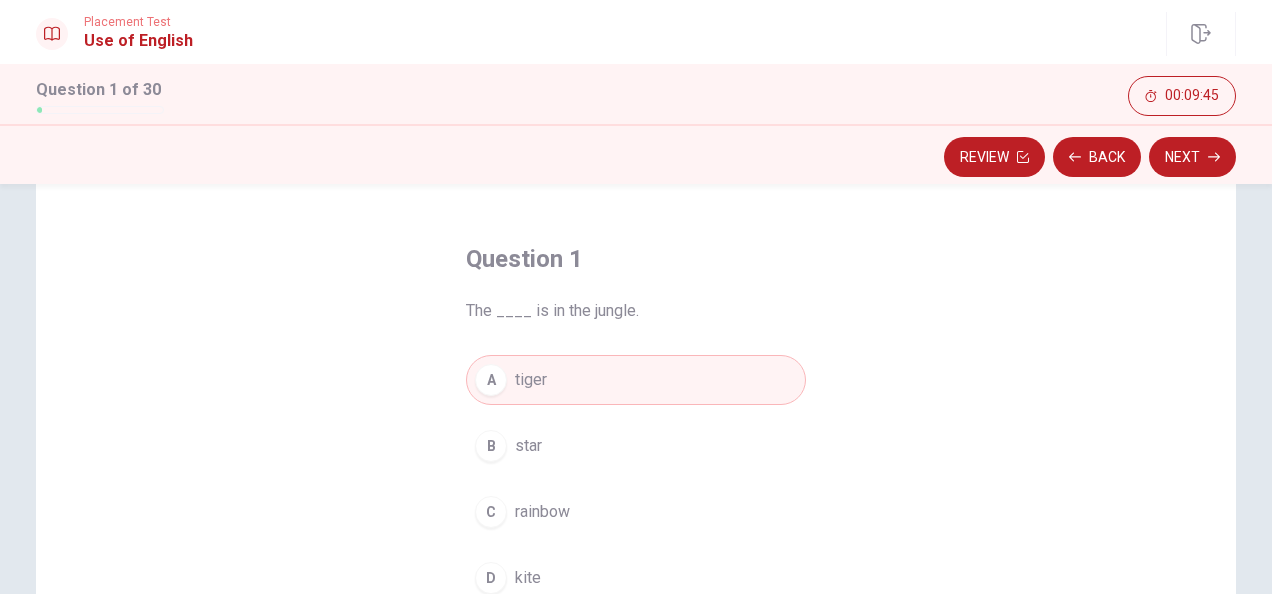 scroll, scrollTop: 32, scrollLeft: 0, axis: vertical 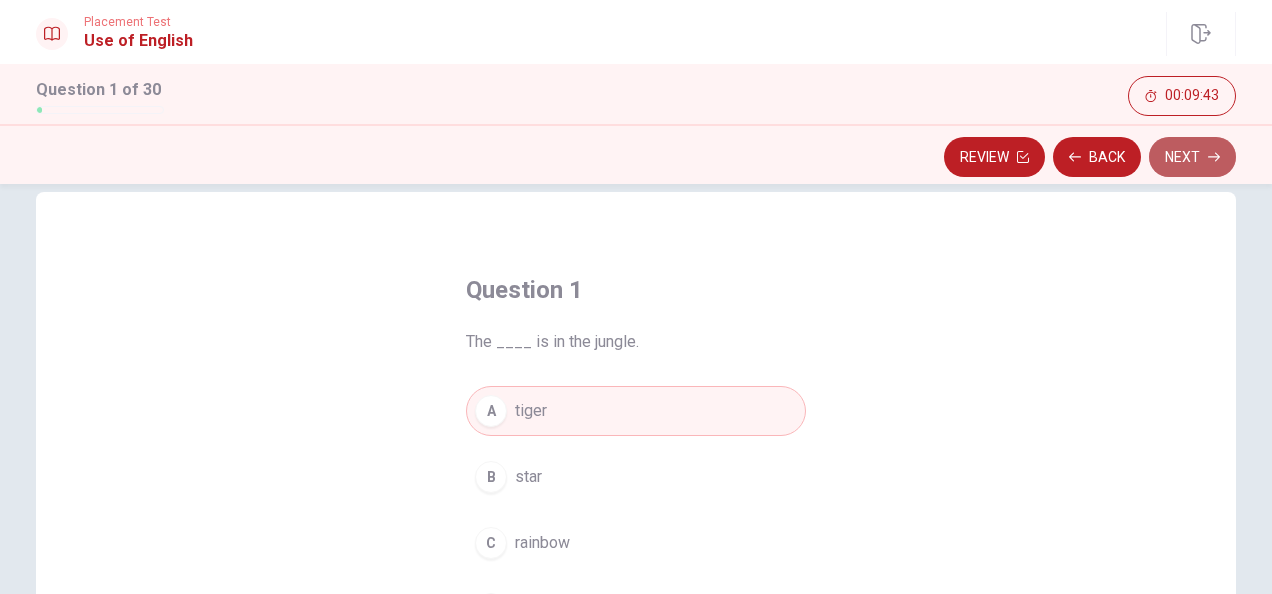 click on "Next" at bounding box center (1192, 157) 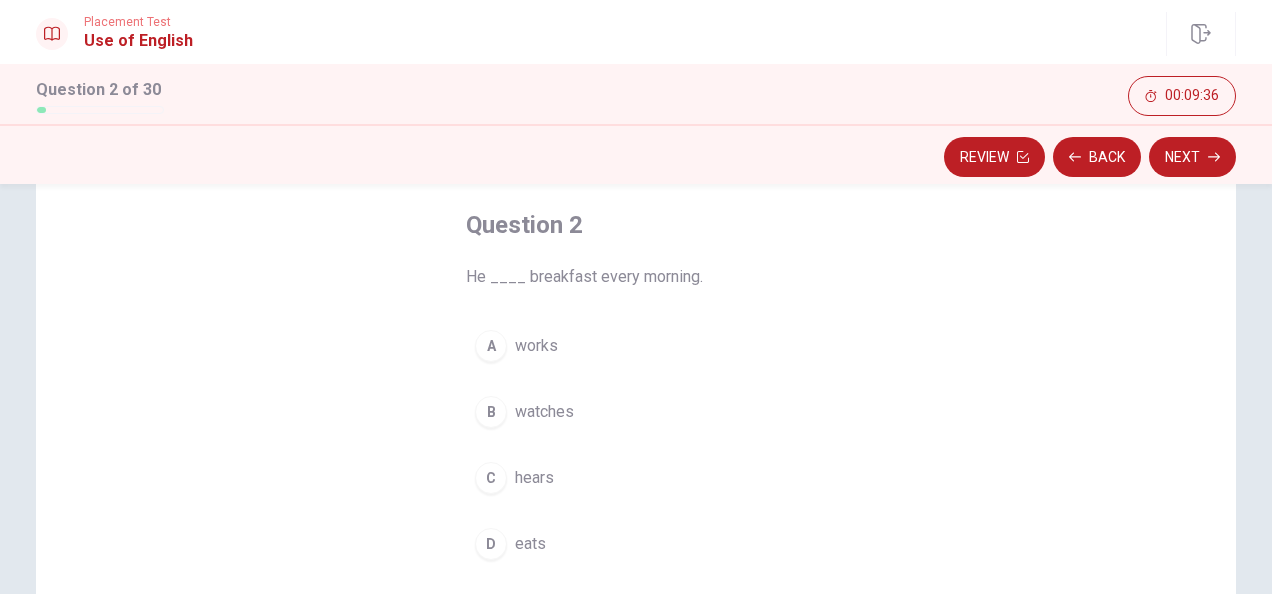 scroll, scrollTop: 114, scrollLeft: 0, axis: vertical 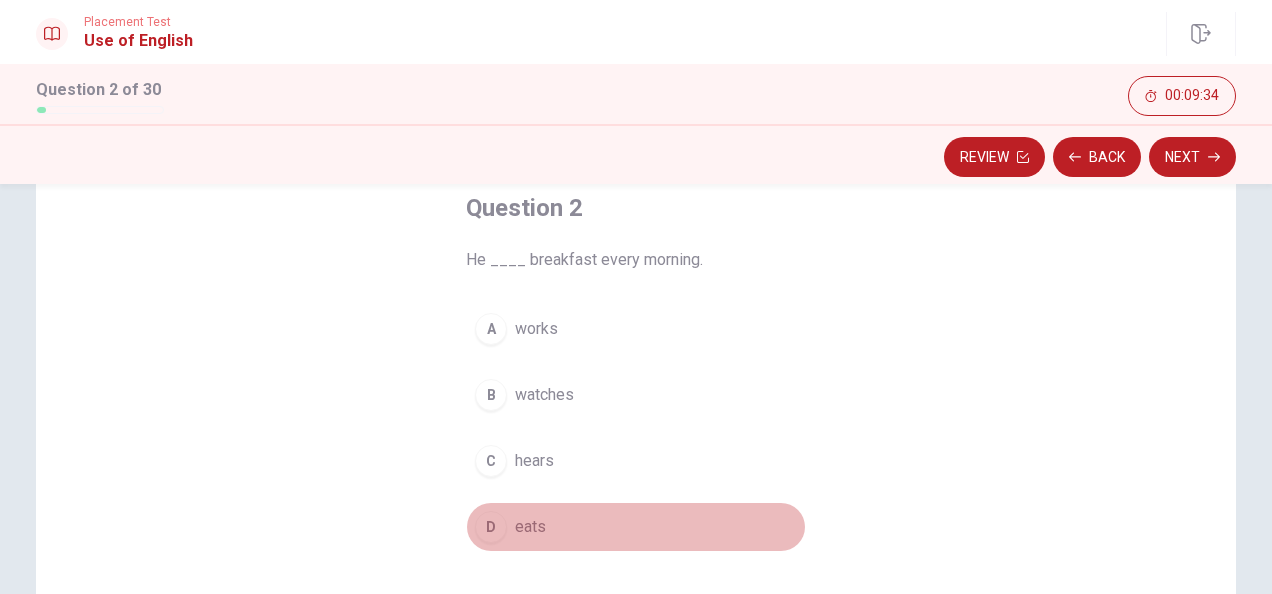 click on "eats" at bounding box center [530, 527] 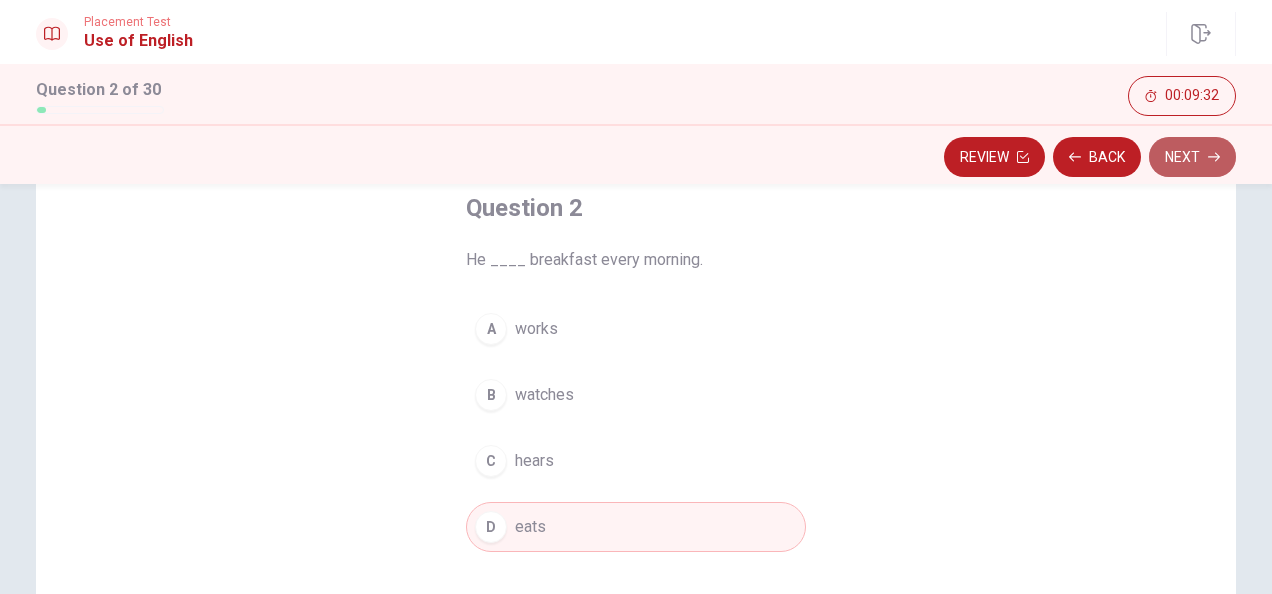 click 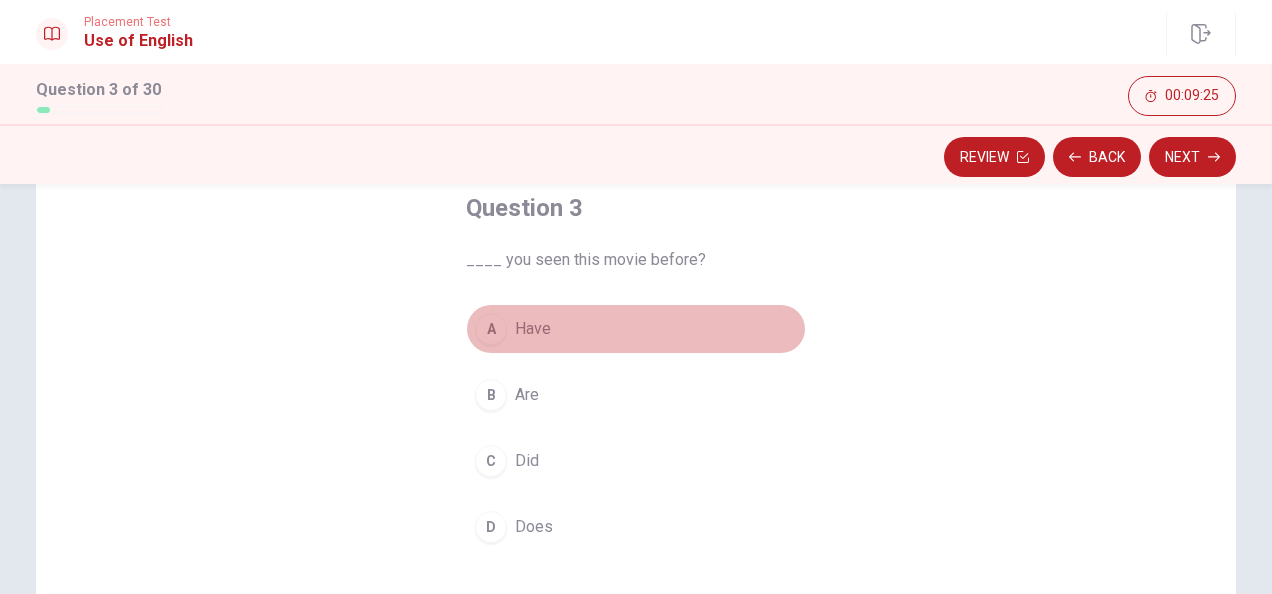 click on "A" at bounding box center (491, 329) 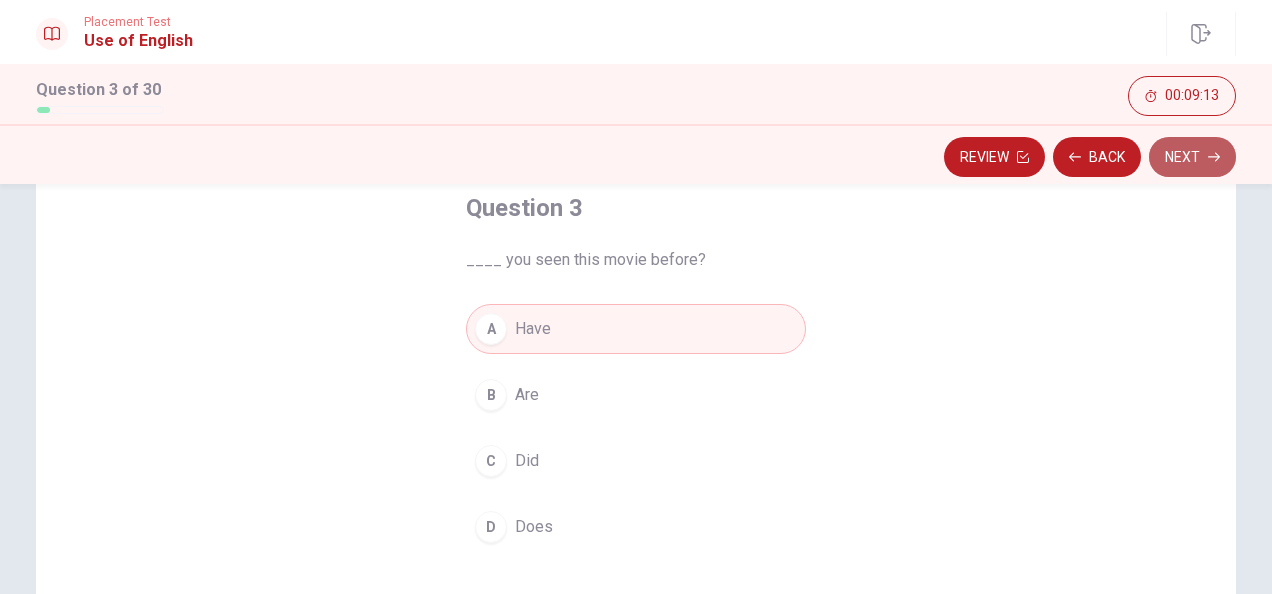 click on "Next" at bounding box center [1192, 157] 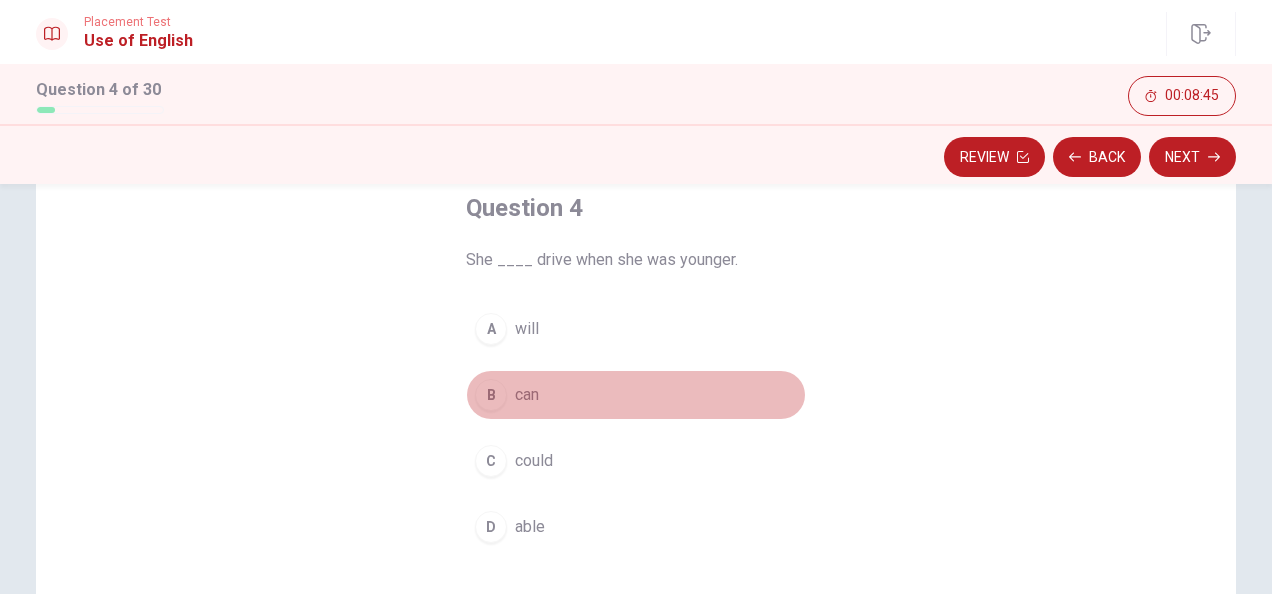 click on "B can" at bounding box center (636, 395) 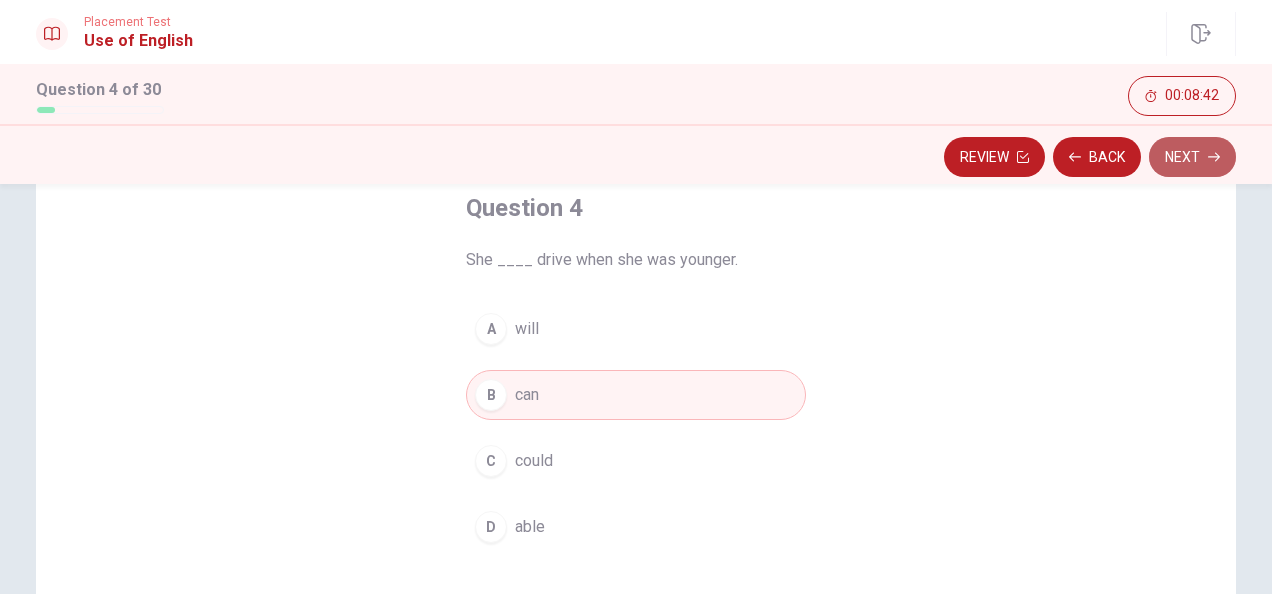 click on "Next" at bounding box center [1192, 157] 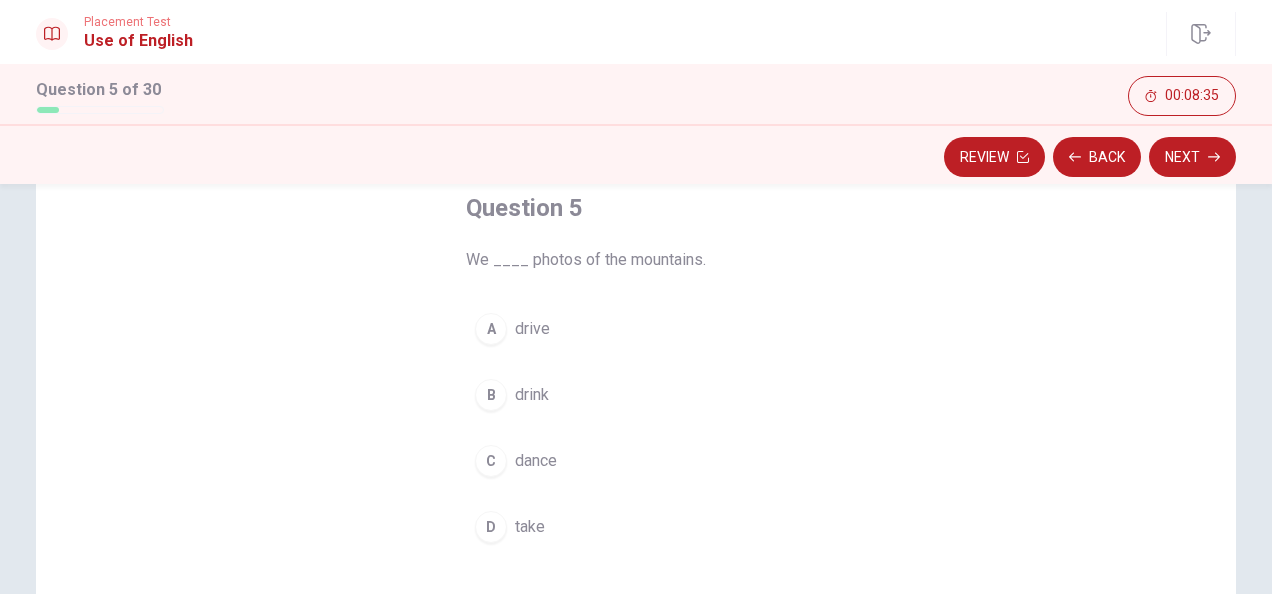 click on "D" at bounding box center (491, 527) 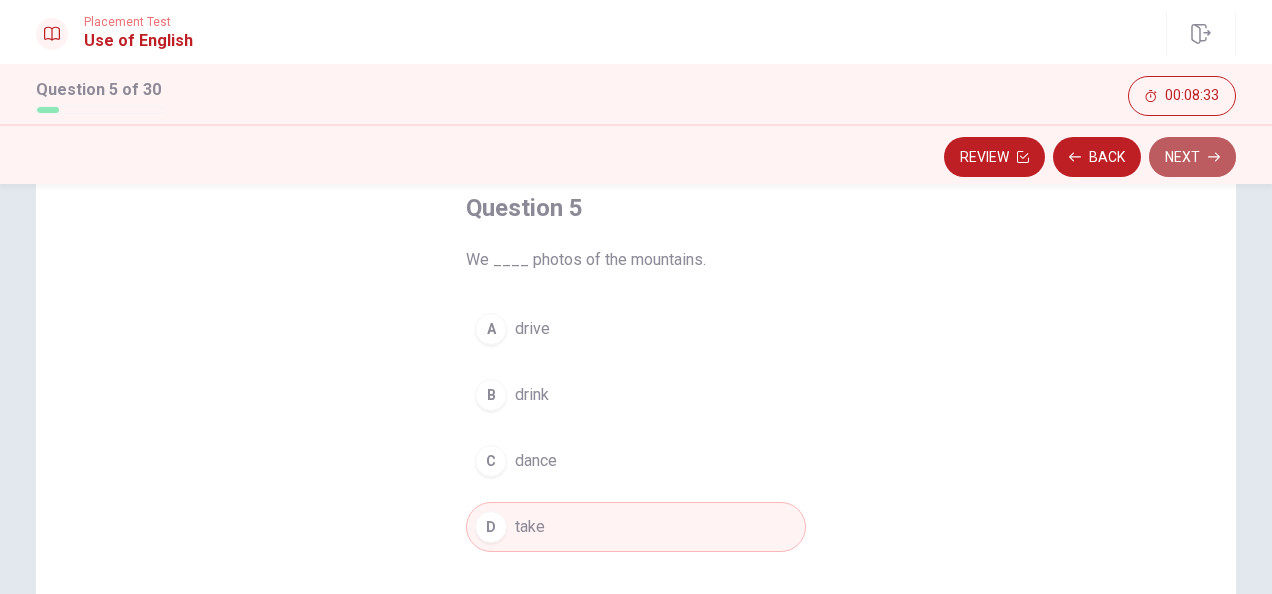 click on "Next" at bounding box center (1192, 157) 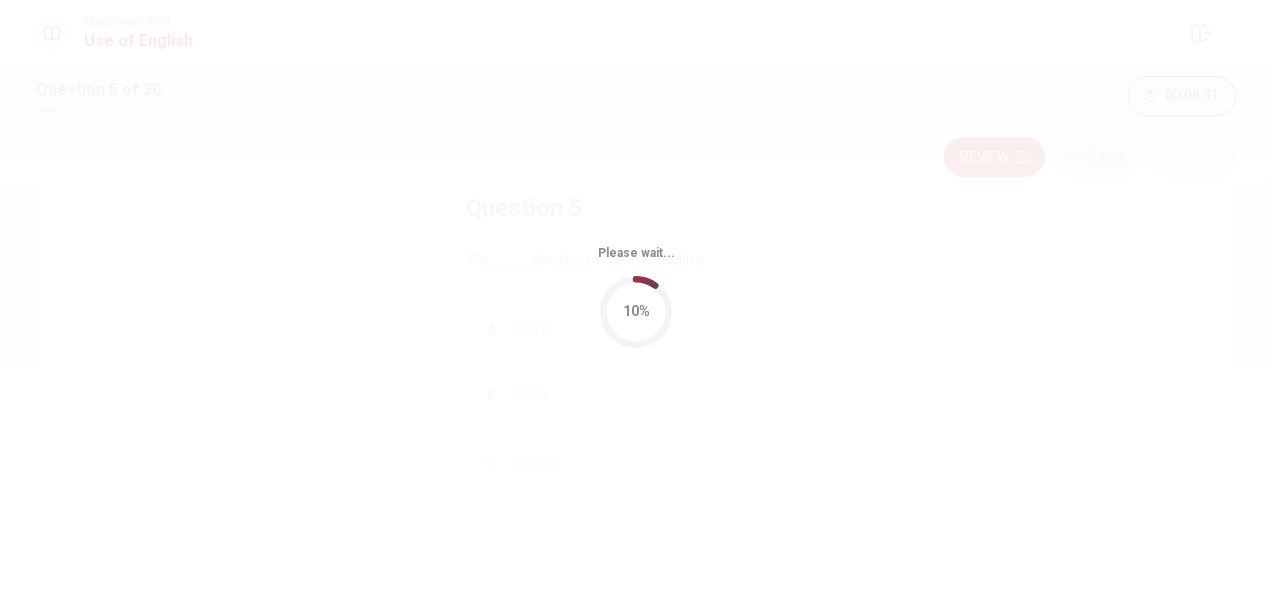 scroll, scrollTop: 0, scrollLeft: 0, axis: both 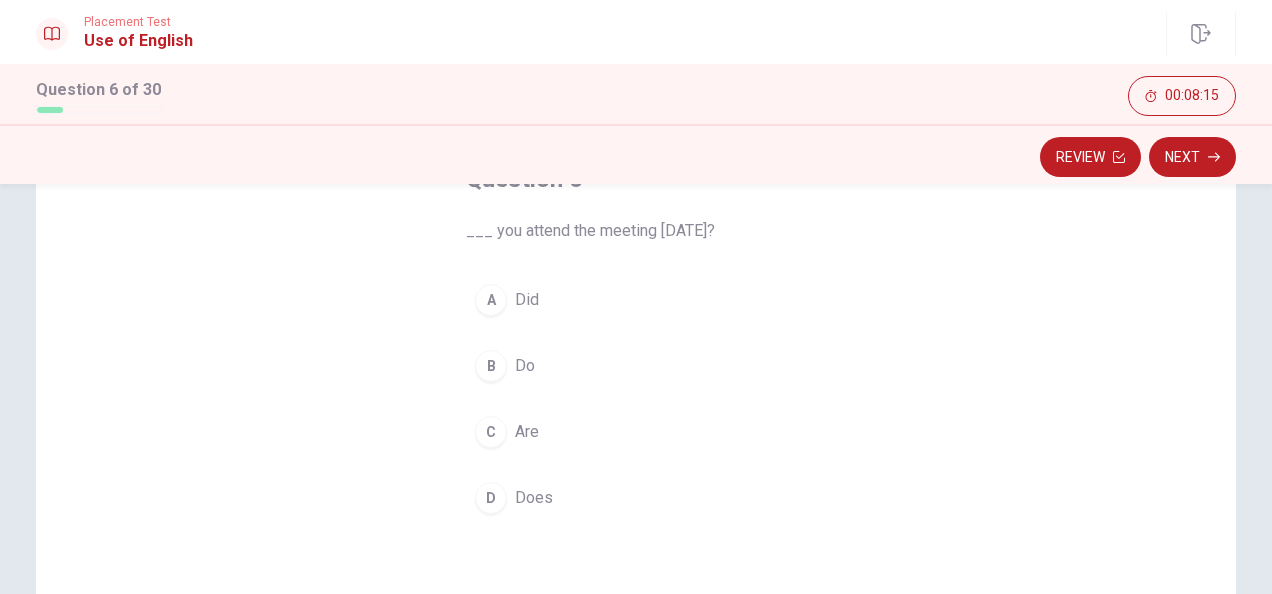 click on "A" at bounding box center [491, 300] 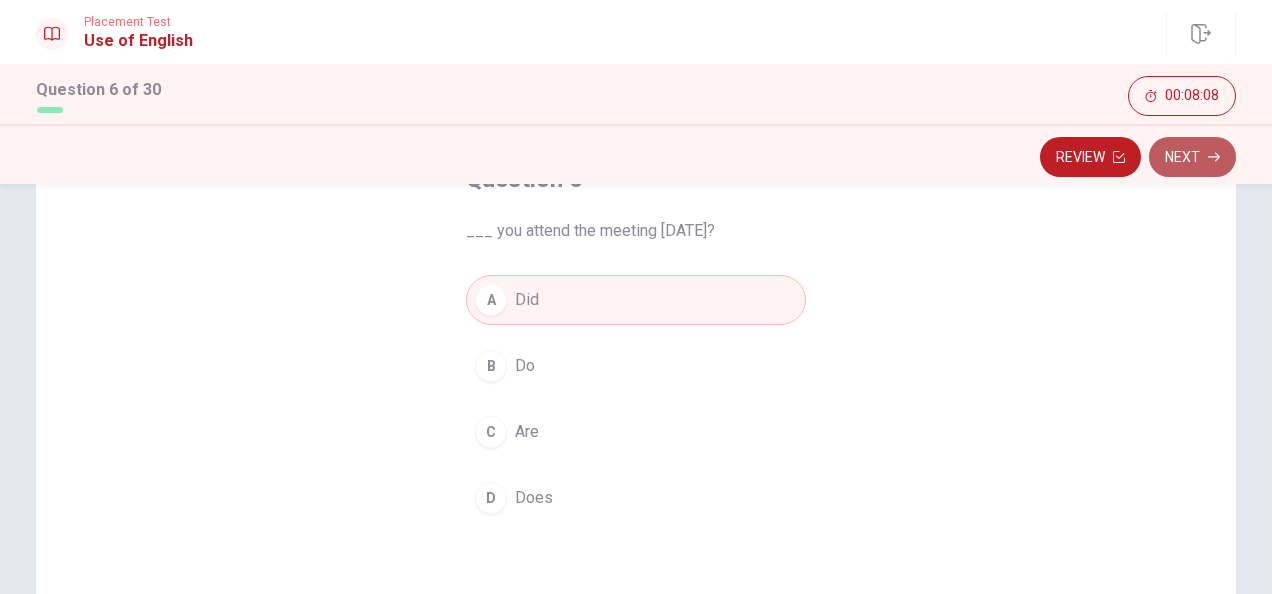 click on "Next" at bounding box center (1192, 157) 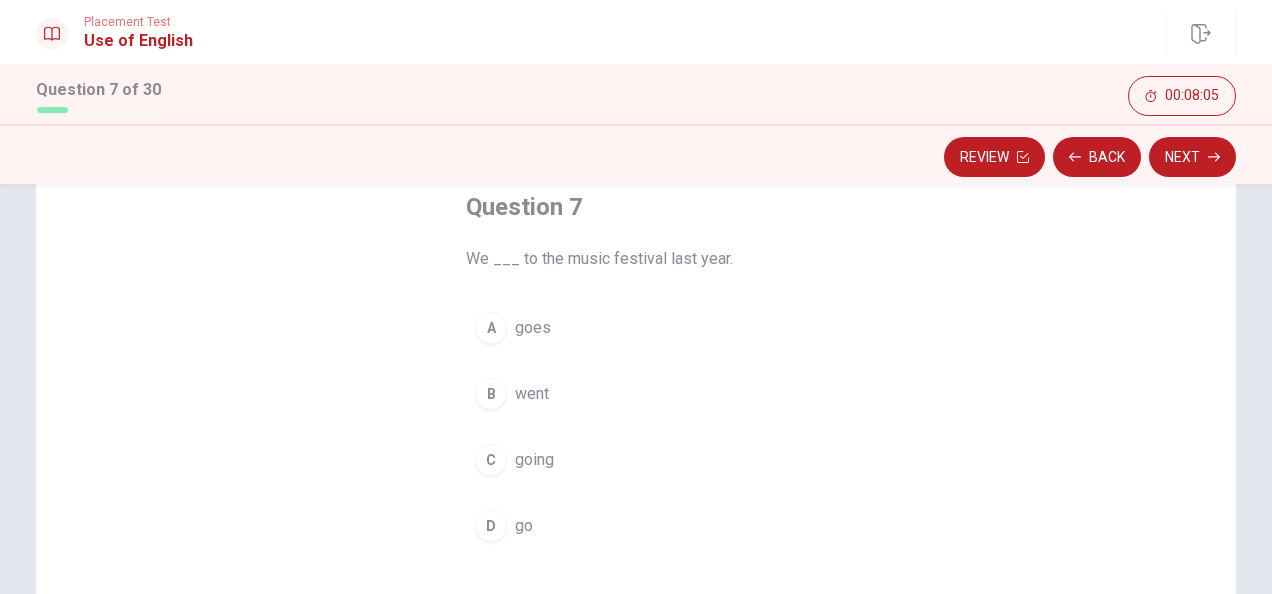 scroll, scrollTop: 122, scrollLeft: 0, axis: vertical 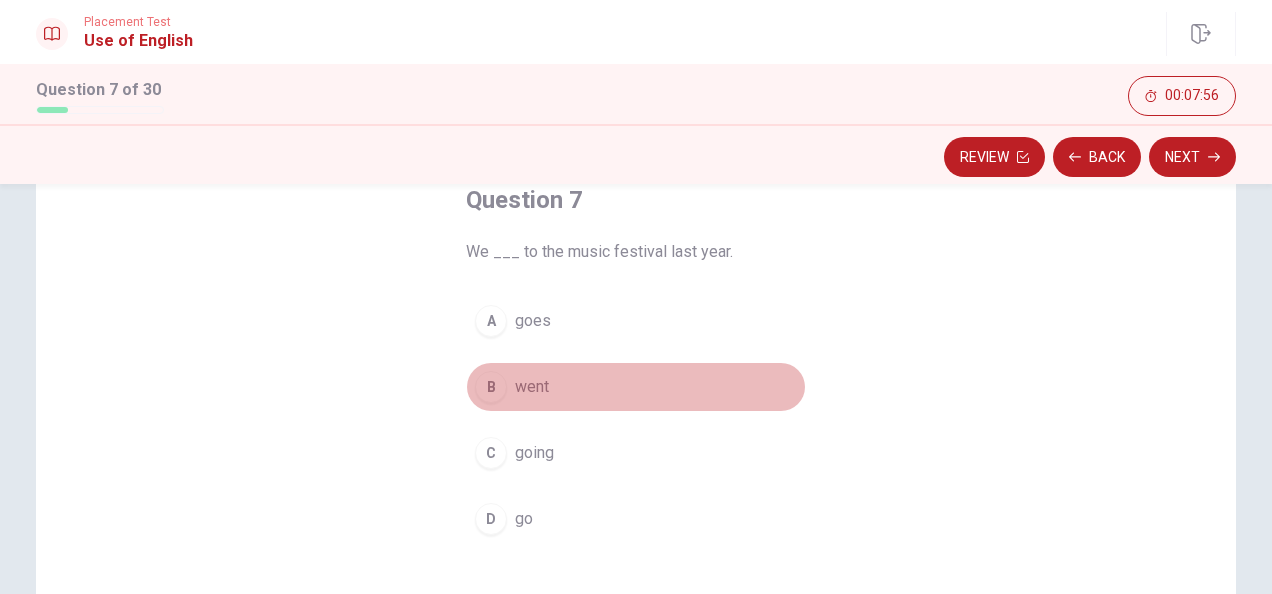 click on "B" at bounding box center [491, 387] 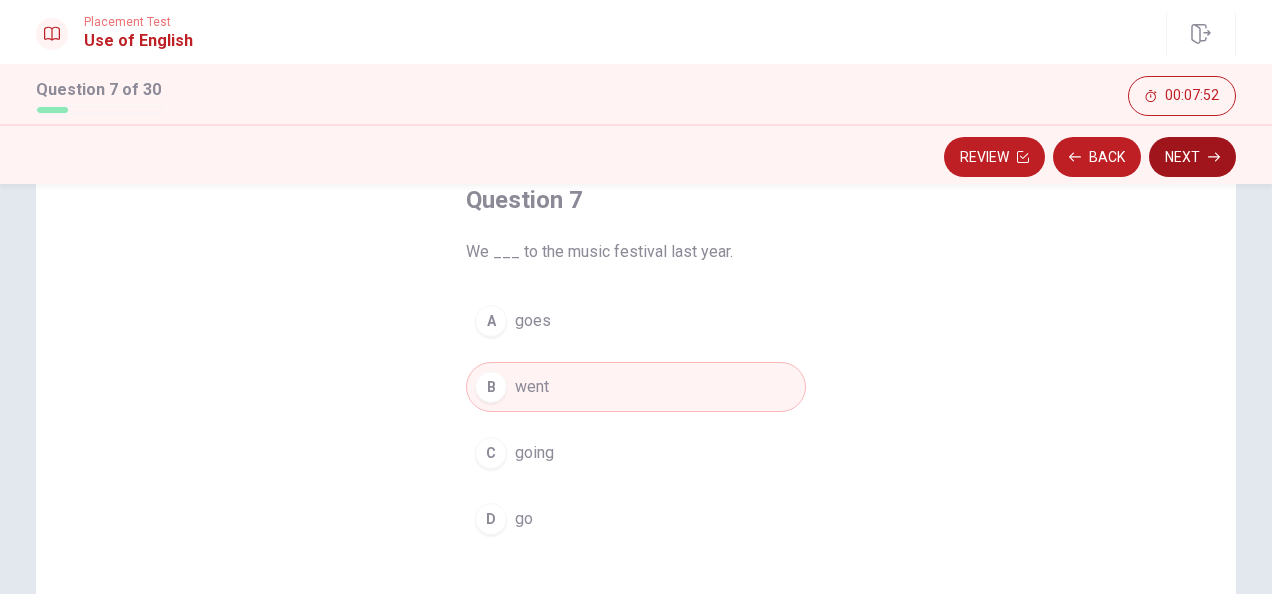 click on "Next" at bounding box center [1192, 157] 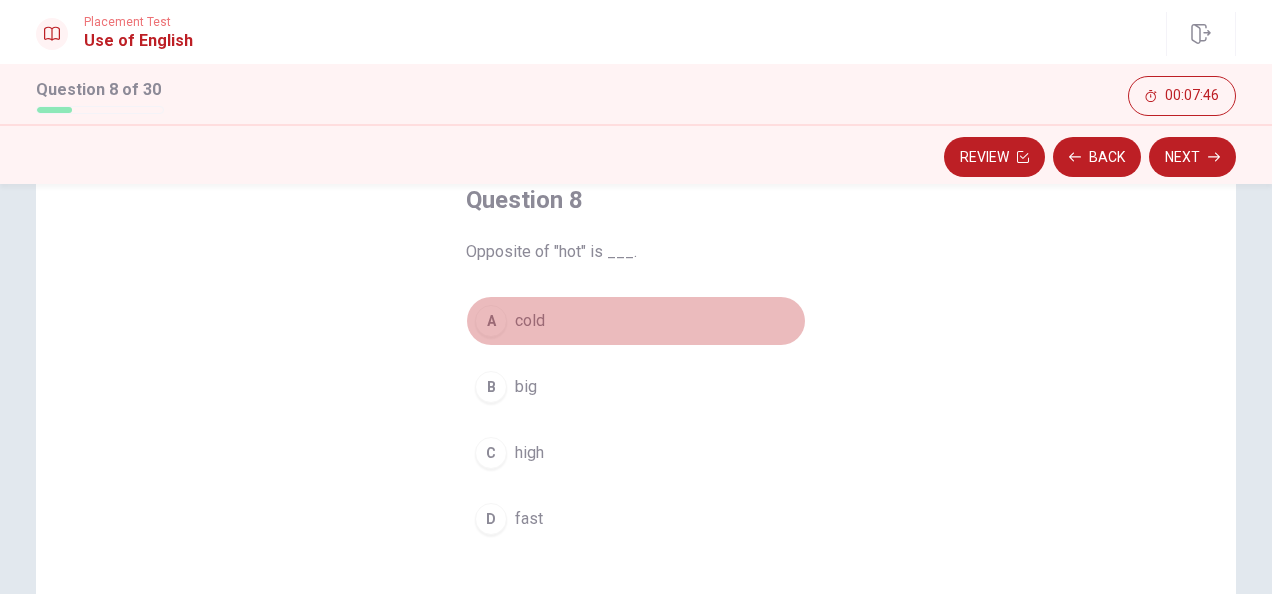 click on "A" at bounding box center [491, 321] 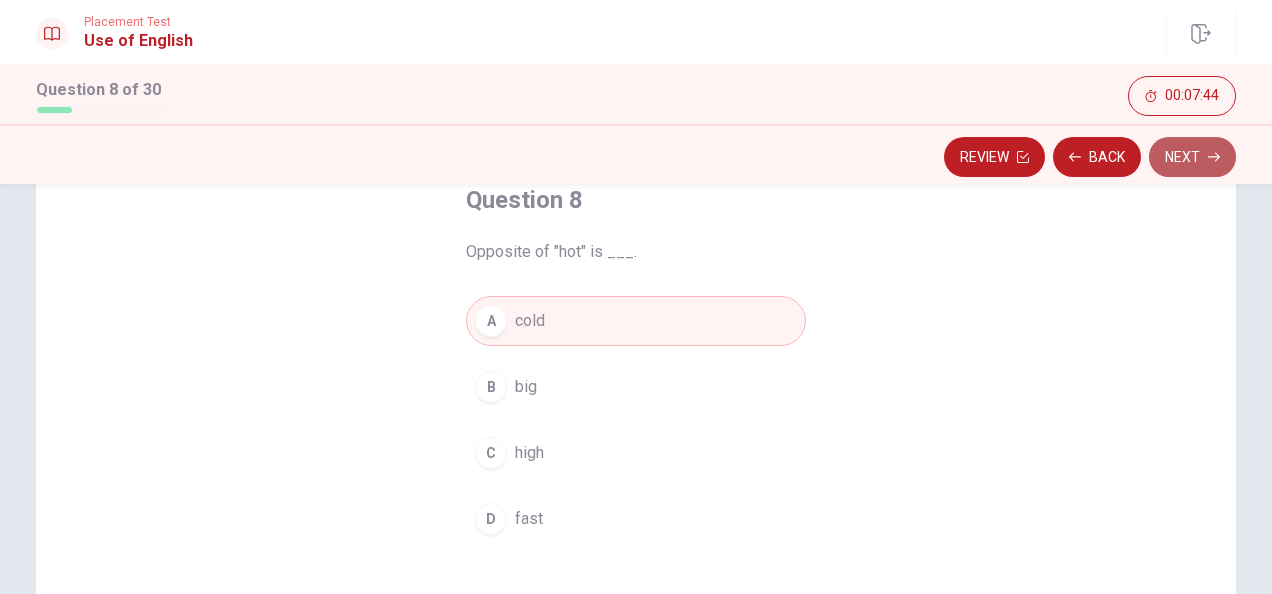 click 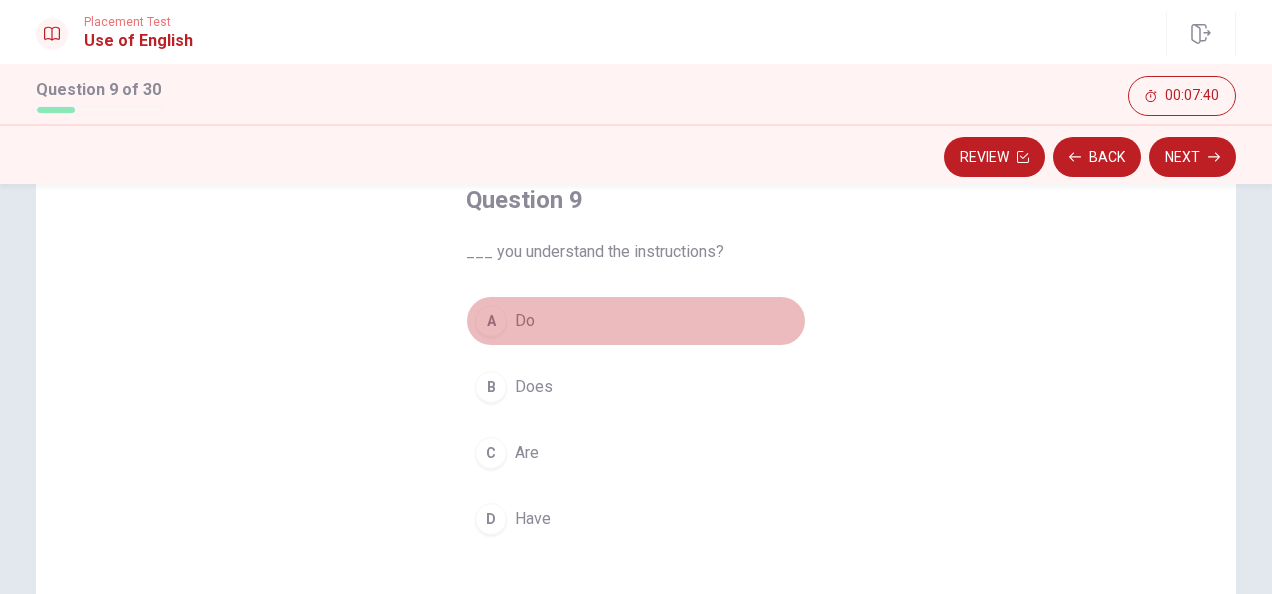 click on "A" at bounding box center [491, 321] 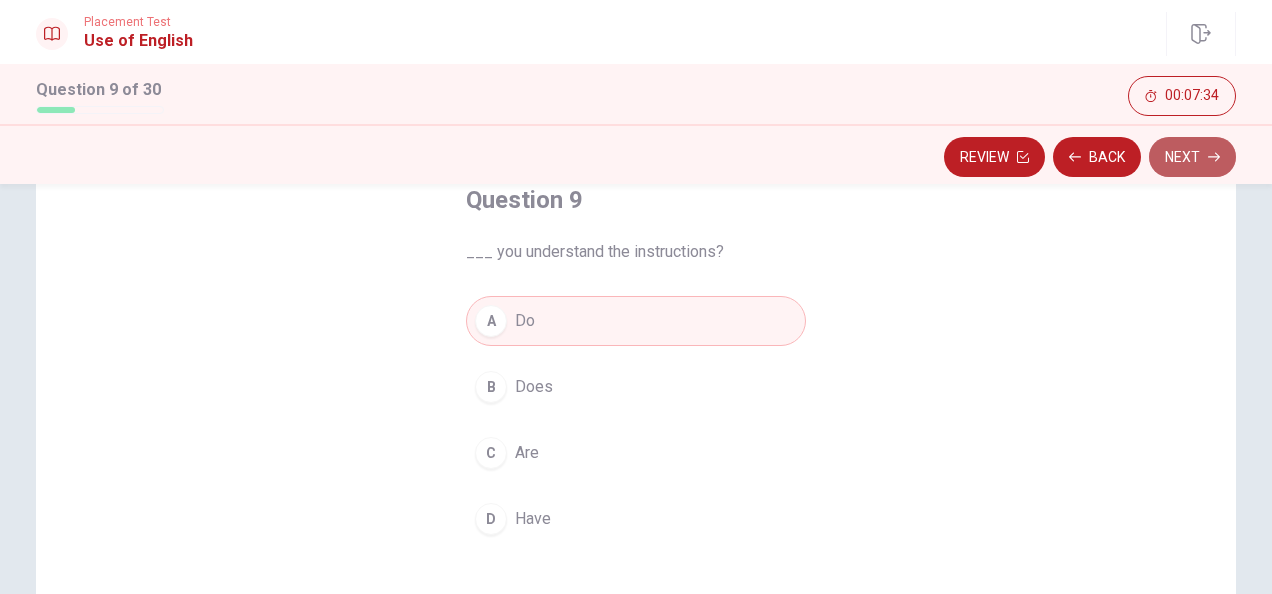 click 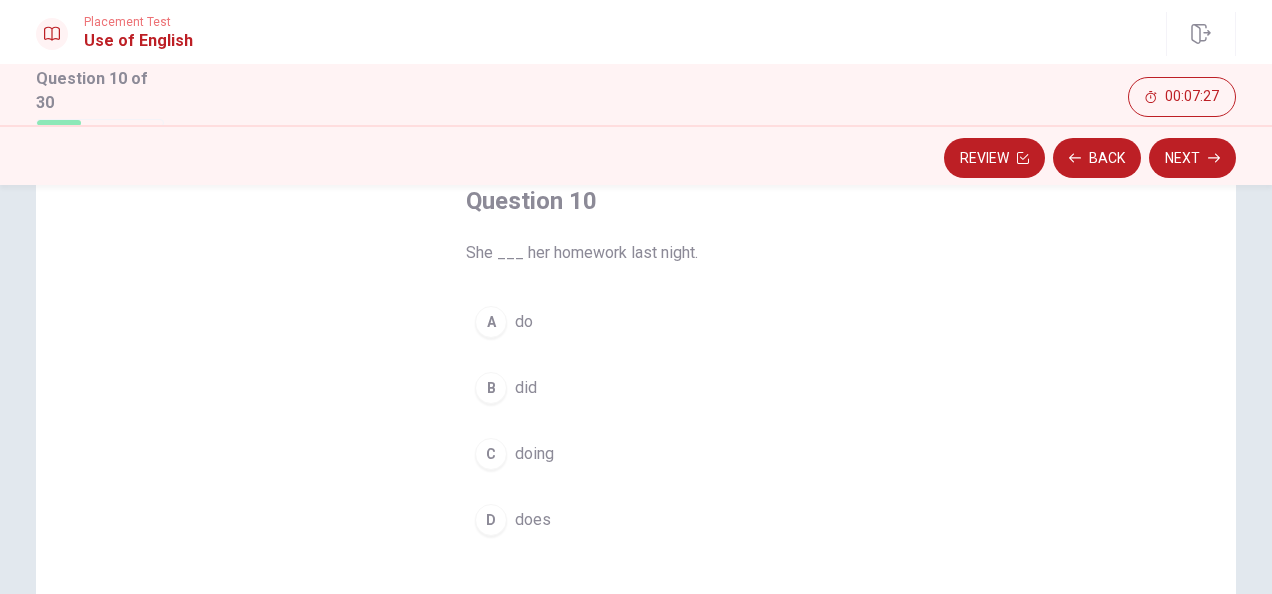 click on "does" at bounding box center (533, 520) 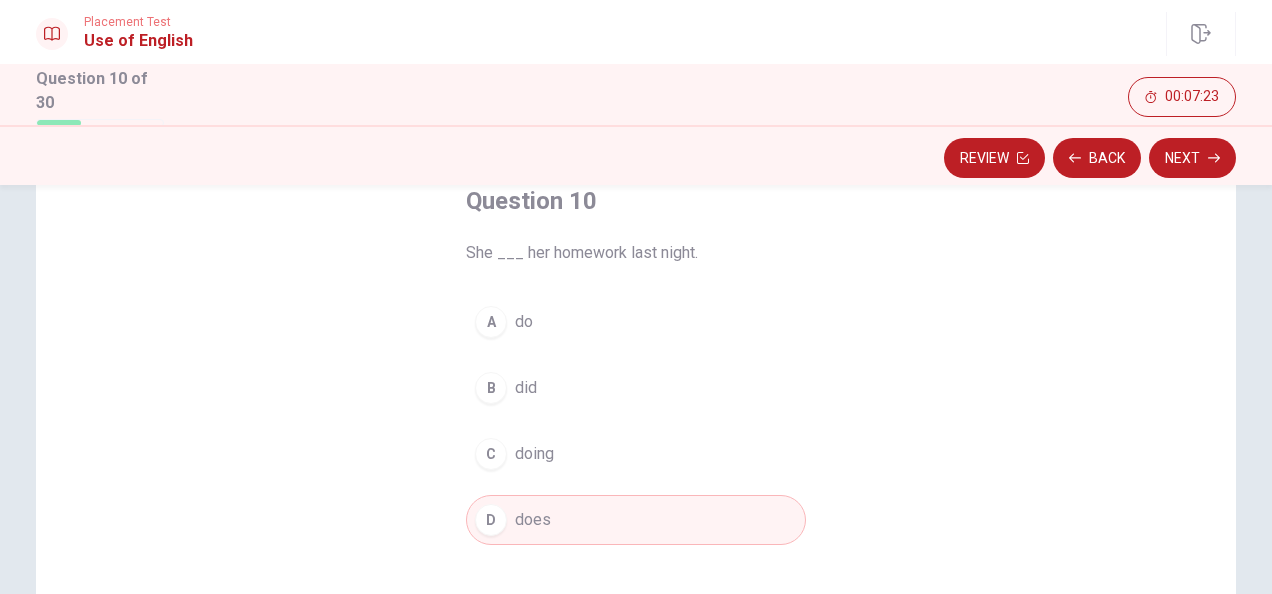 click on "B did" at bounding box center (636, 388) 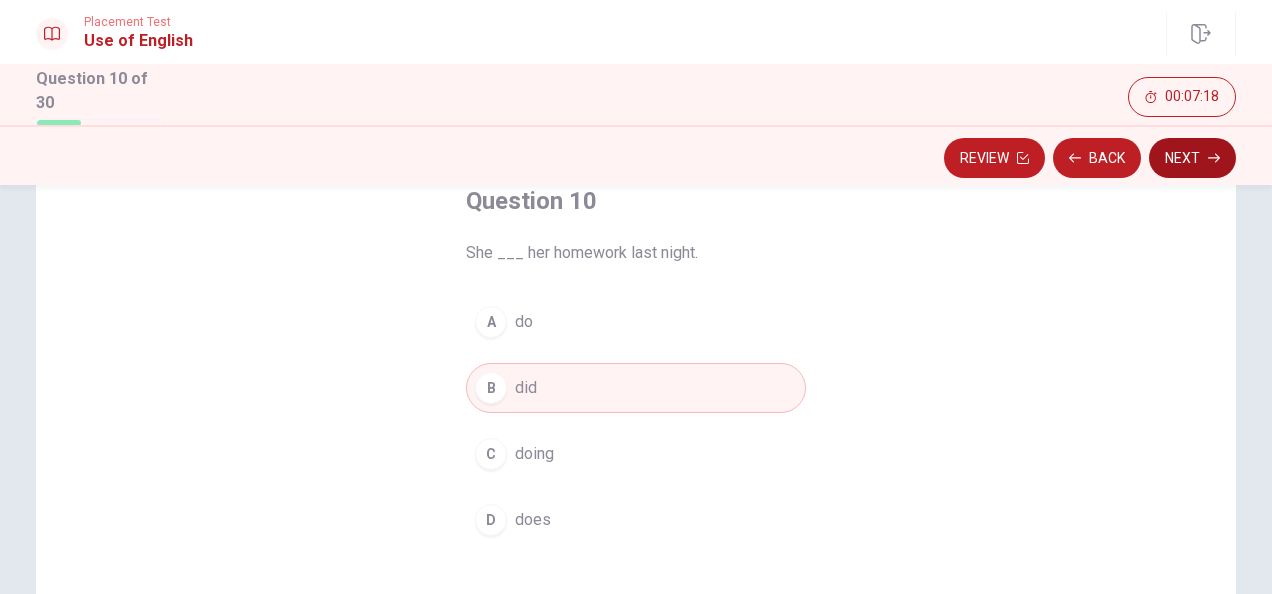 click on "Next" at bounding box center [1192, 158] 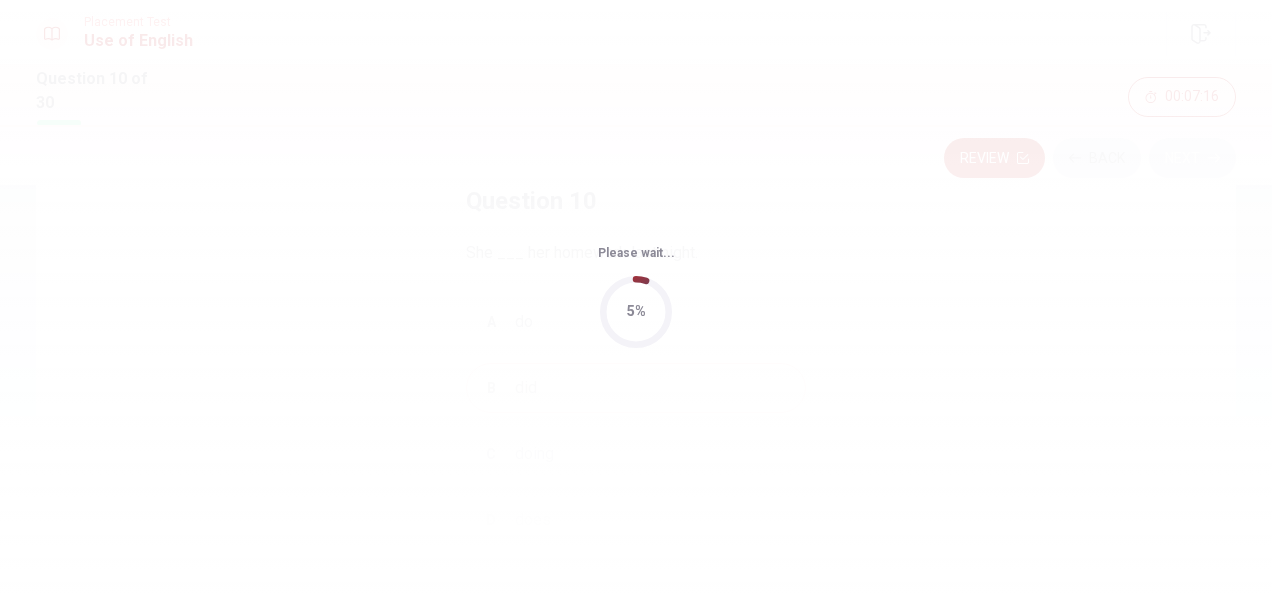 scroll, scrollTop: 0, scrollLeft: 0, axis: both 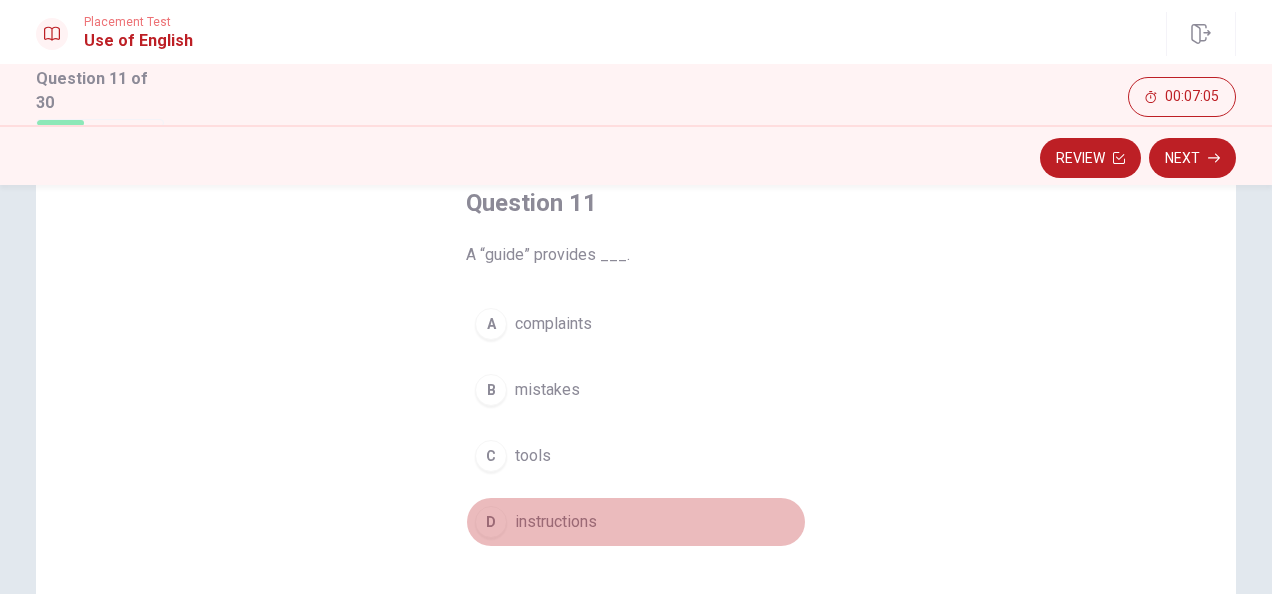 click on "D" at bounding box center [491, 522] 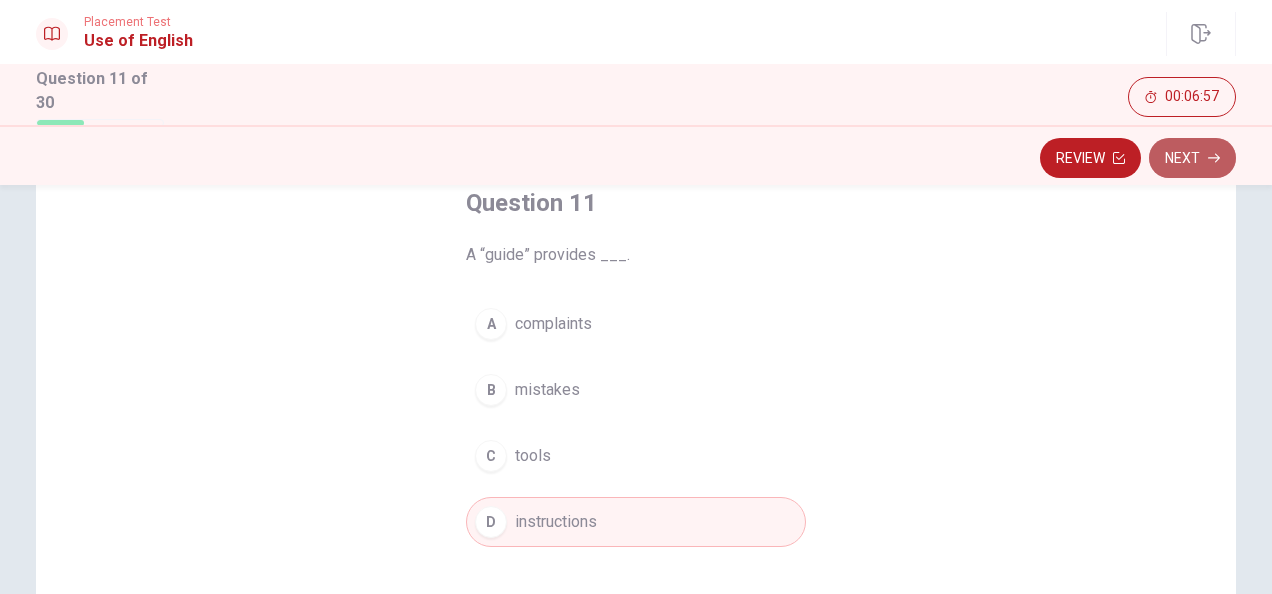 click on "Next" at bounding box center (1192, 158) 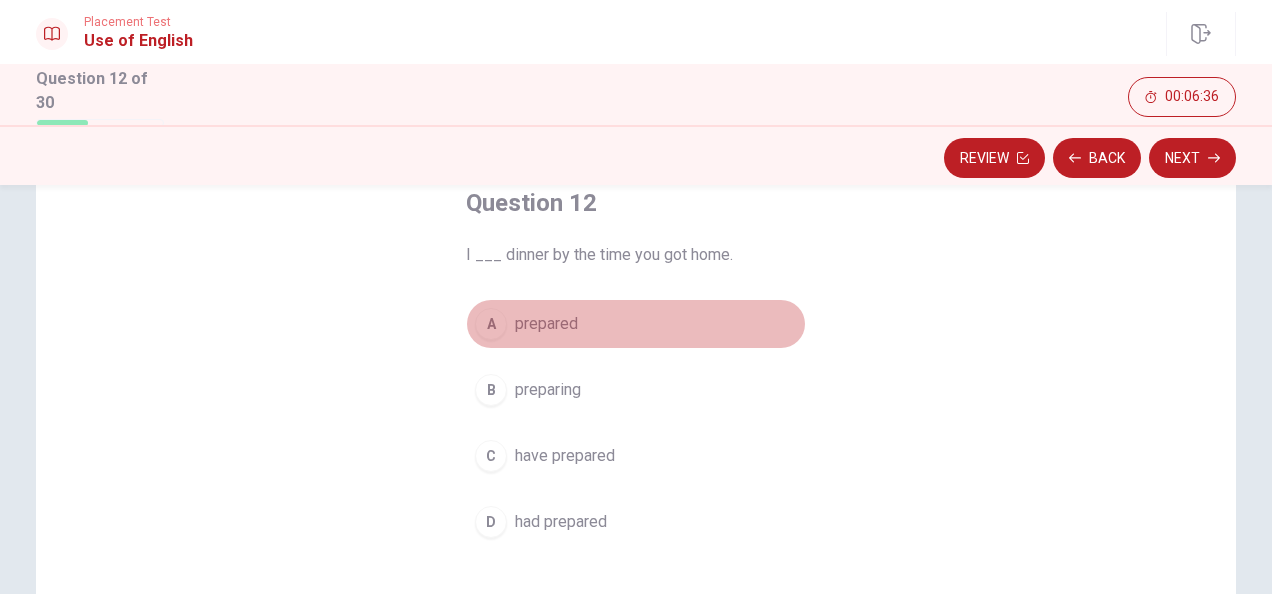 click on "A" at bounding box center (491, 324) 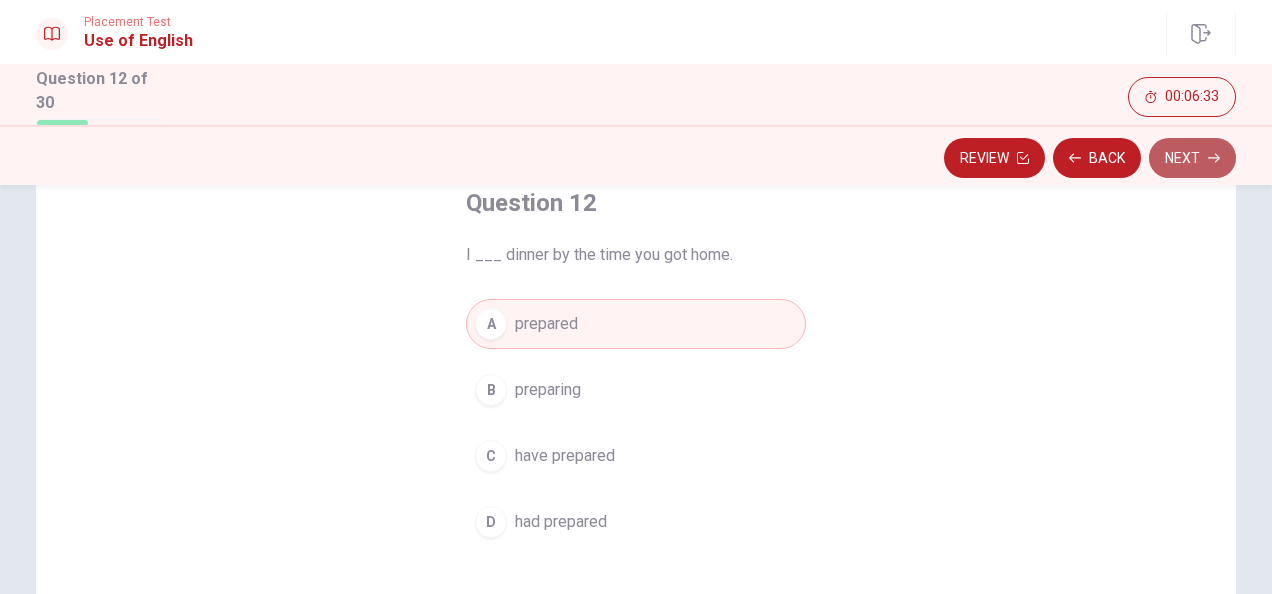 click on "Next" at bounding box center [1192, 158] 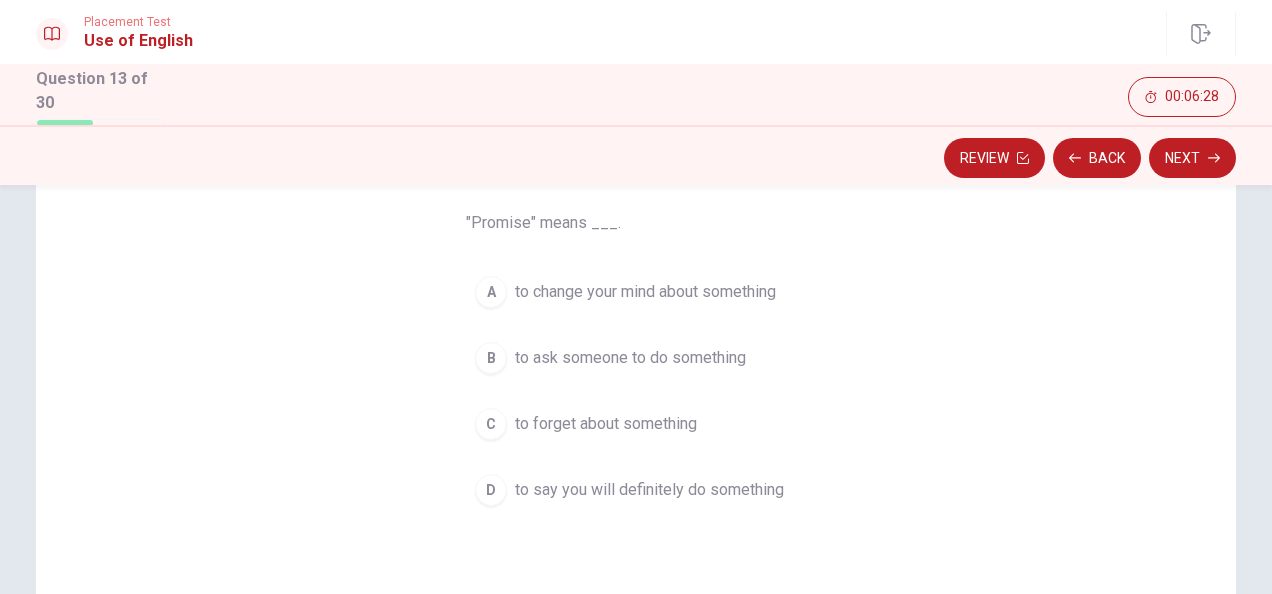 scroll, scrollTop: 153, scrollLeft: 0, axis: vertical 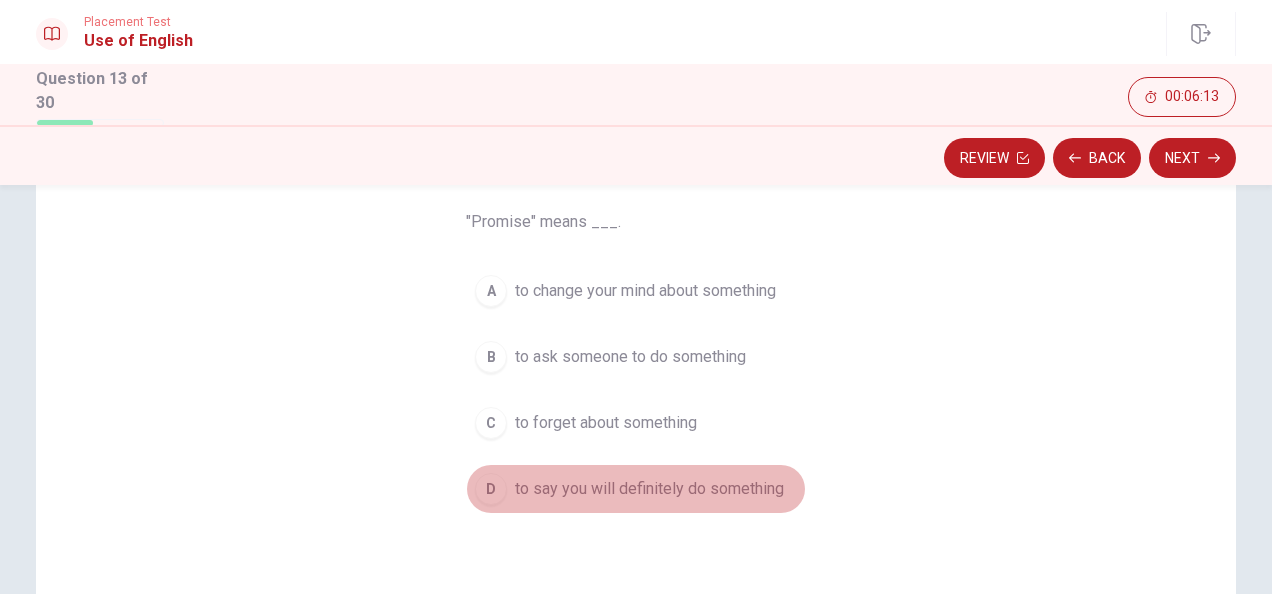 click on "to say you will definitely do something" at bounding box center [649, 489] 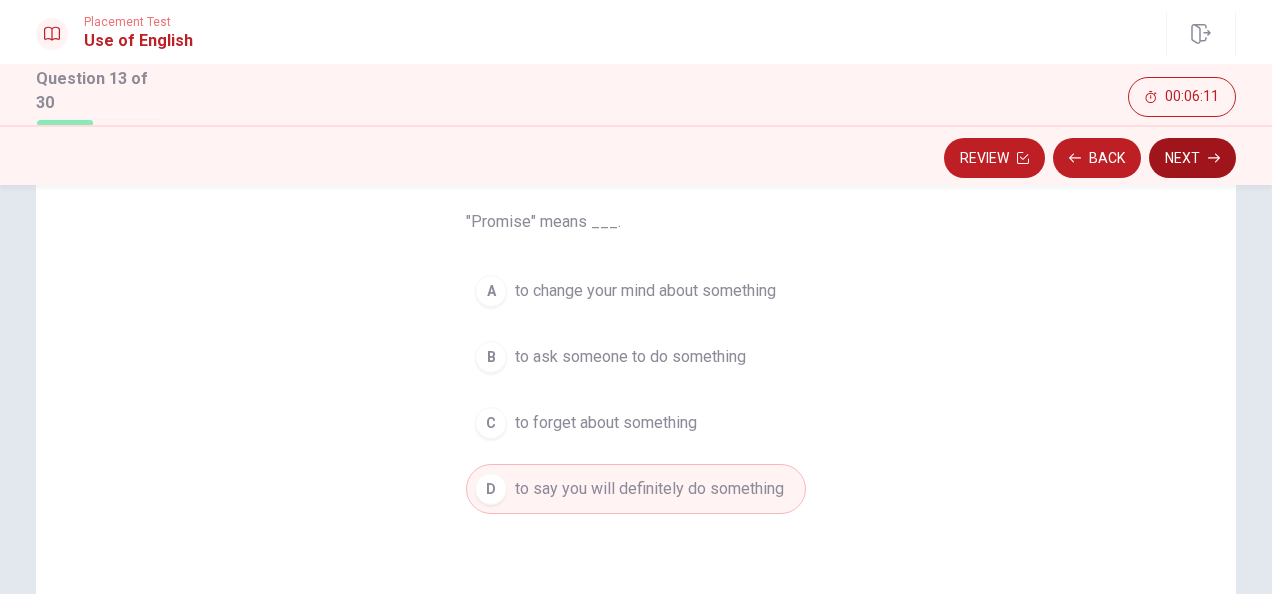 click on "Next" at bounding box center (1192, 158) 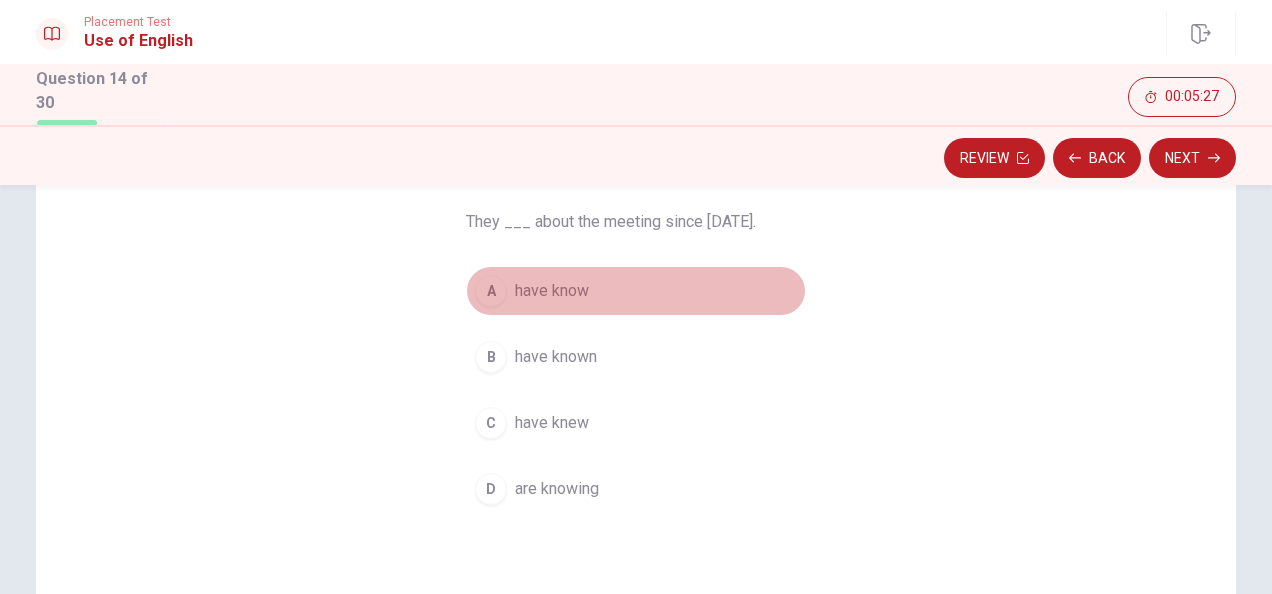 click on "A" at bounding box center [491, 291] 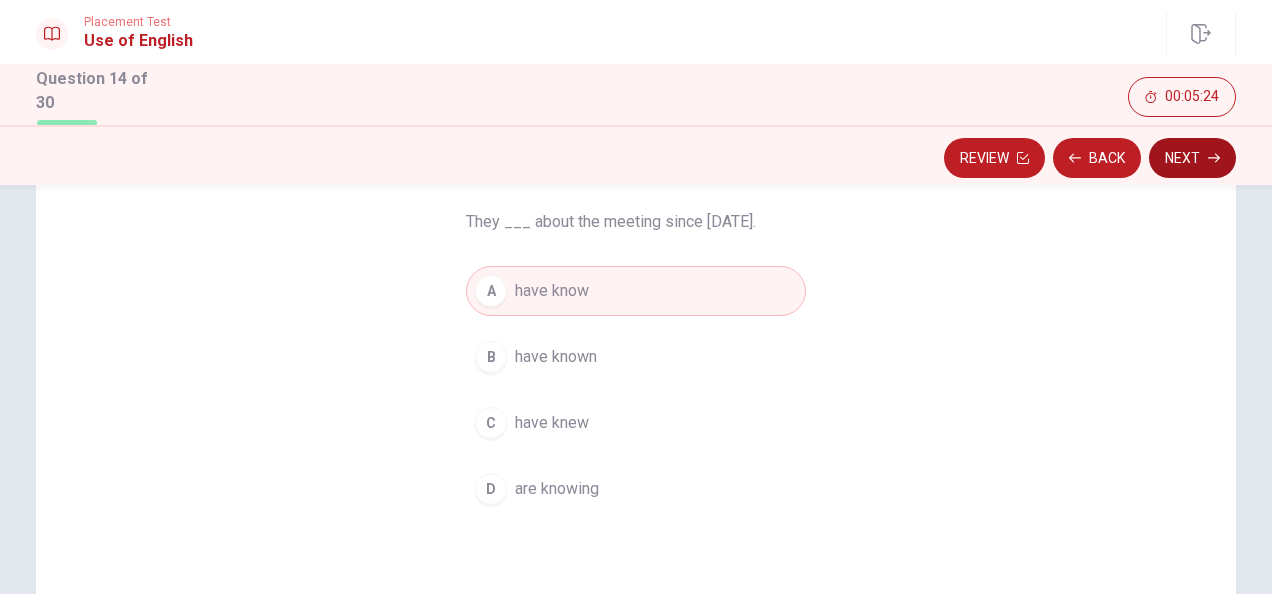 click on "Next" at bounding box center [1192, 158] 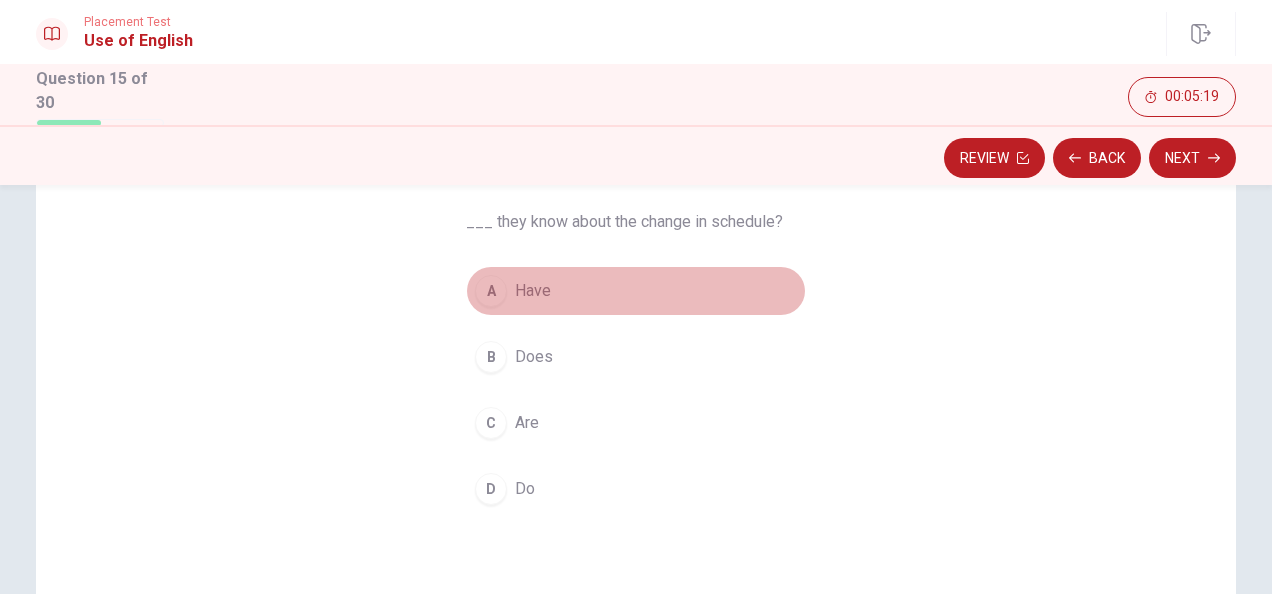 click on "A Have" at bounding box center [636, 291] 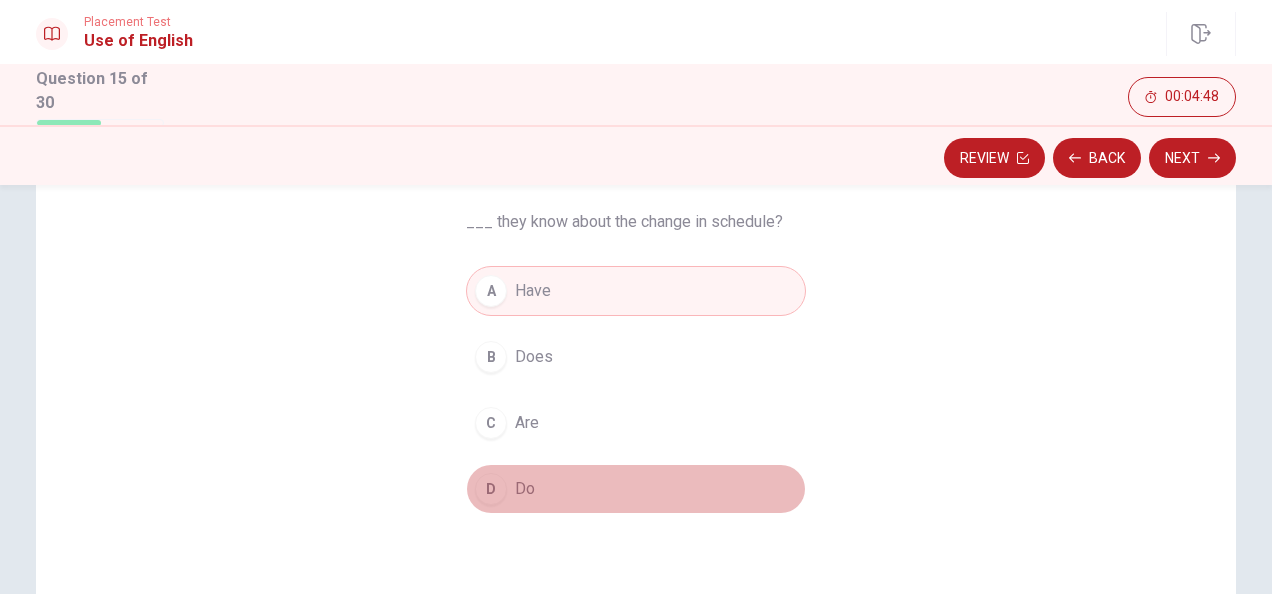 click on "D Do" at bounding box center [636, 489] 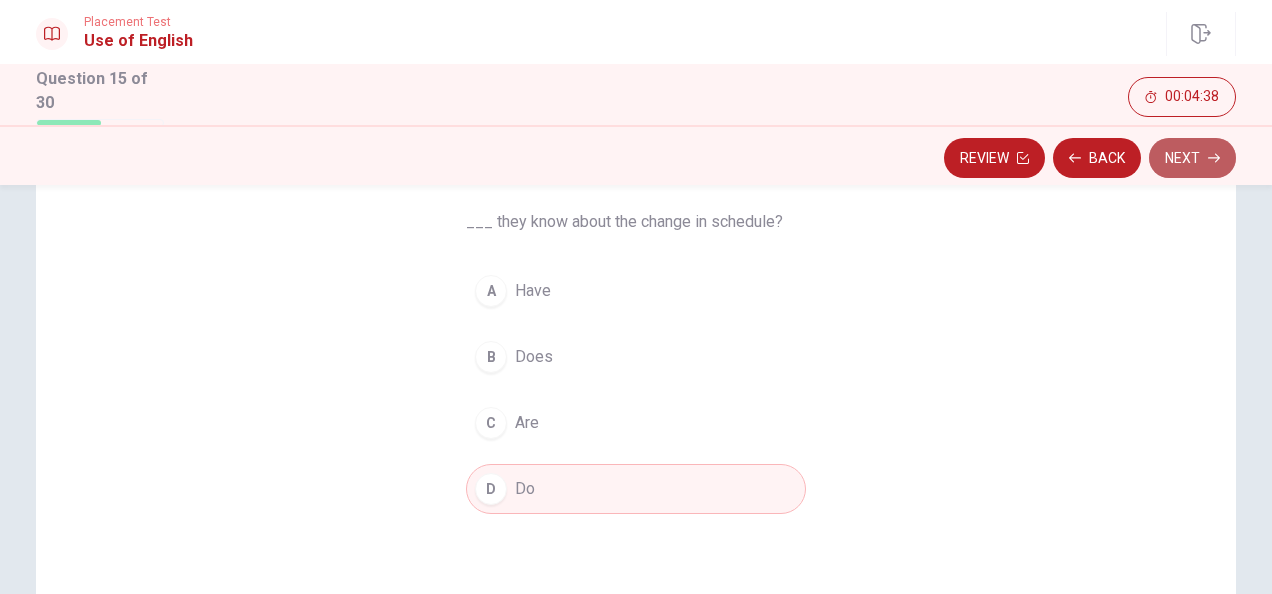 click on "Next" at bounding box center [1192, 158] 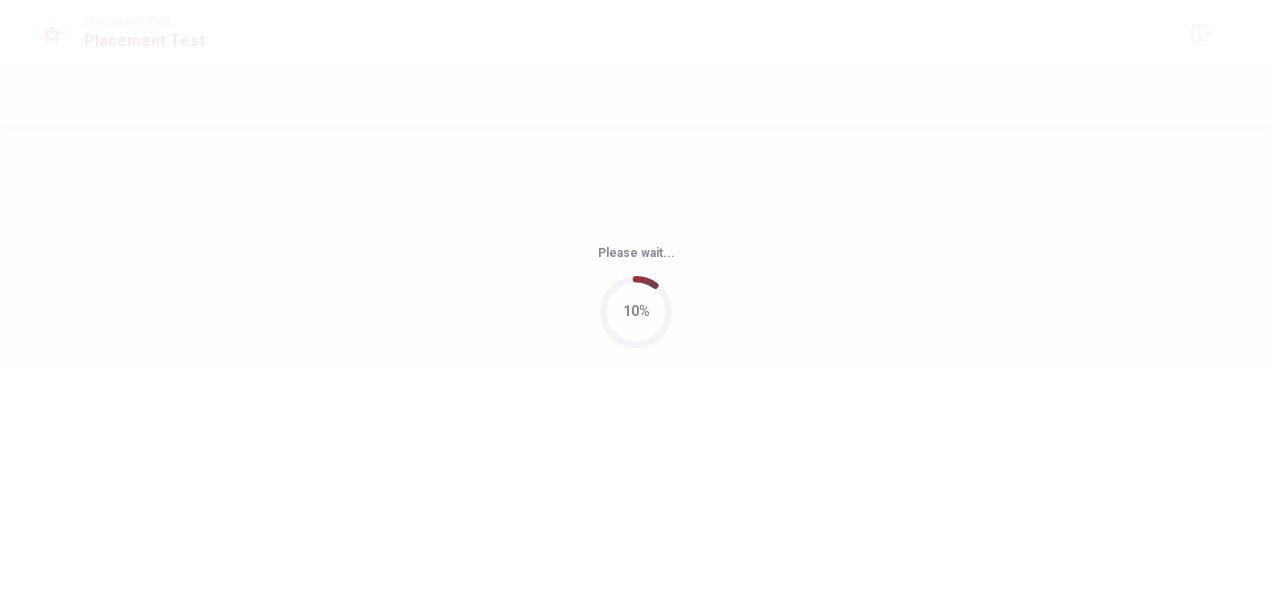 scroll, scrollTop: 0, scrollLeft: 0, axis: both 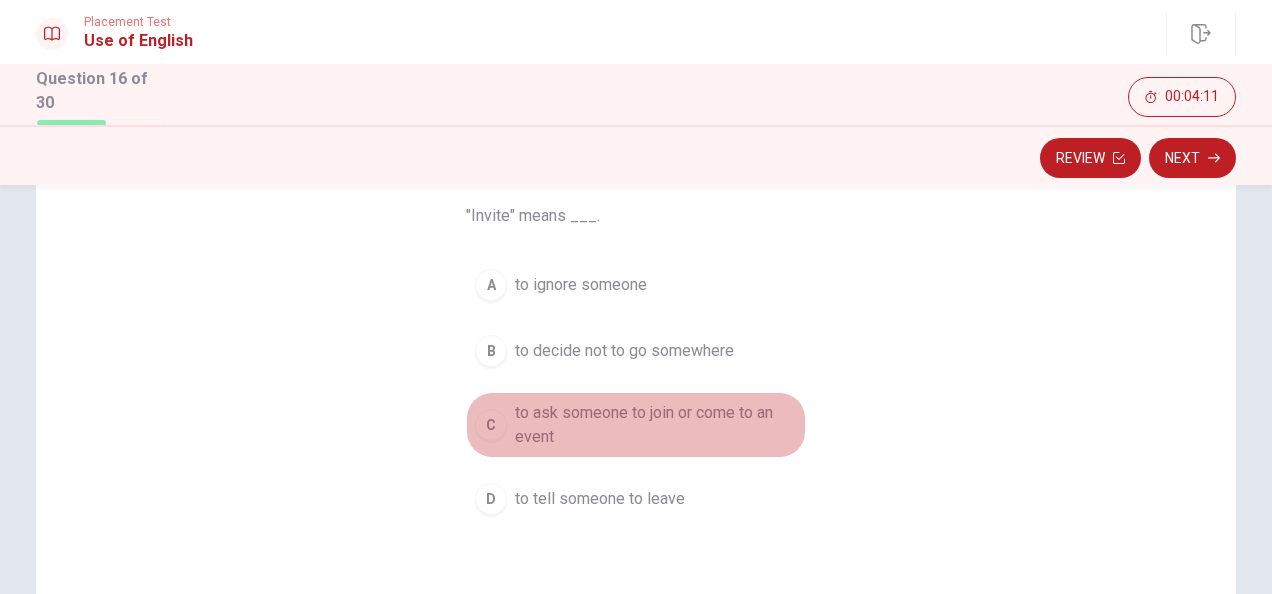 click on "C to ask someone to join or come to an event" at bounding box center [636, 425] 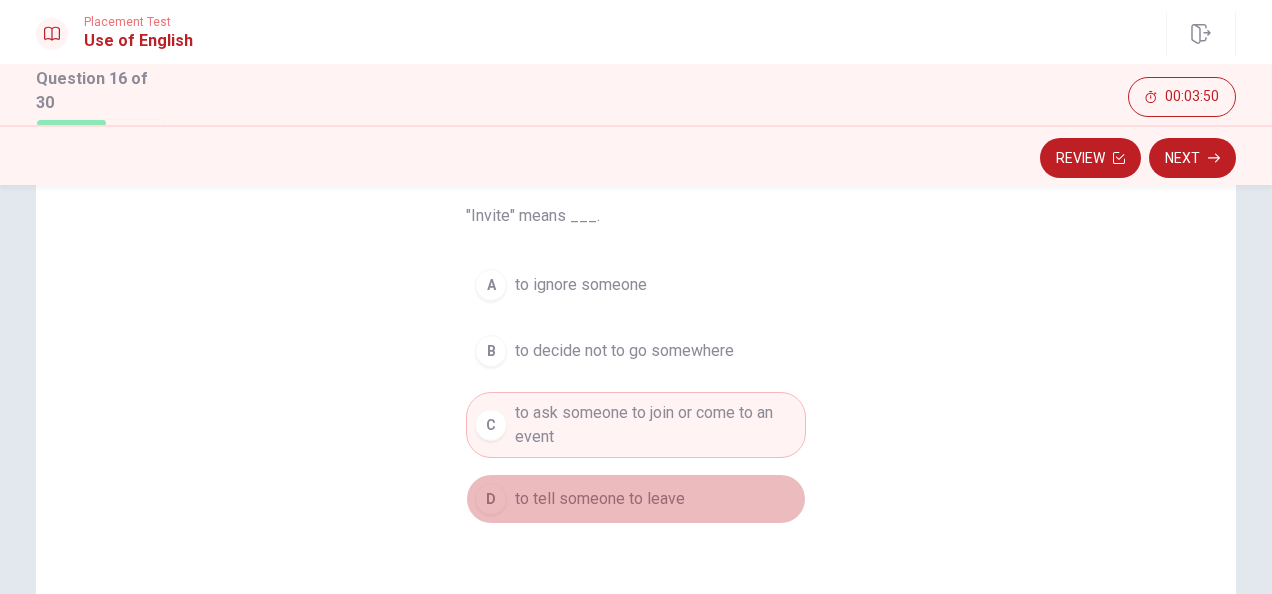click on "to tell someone to leave" at bounding box center [600, 499] 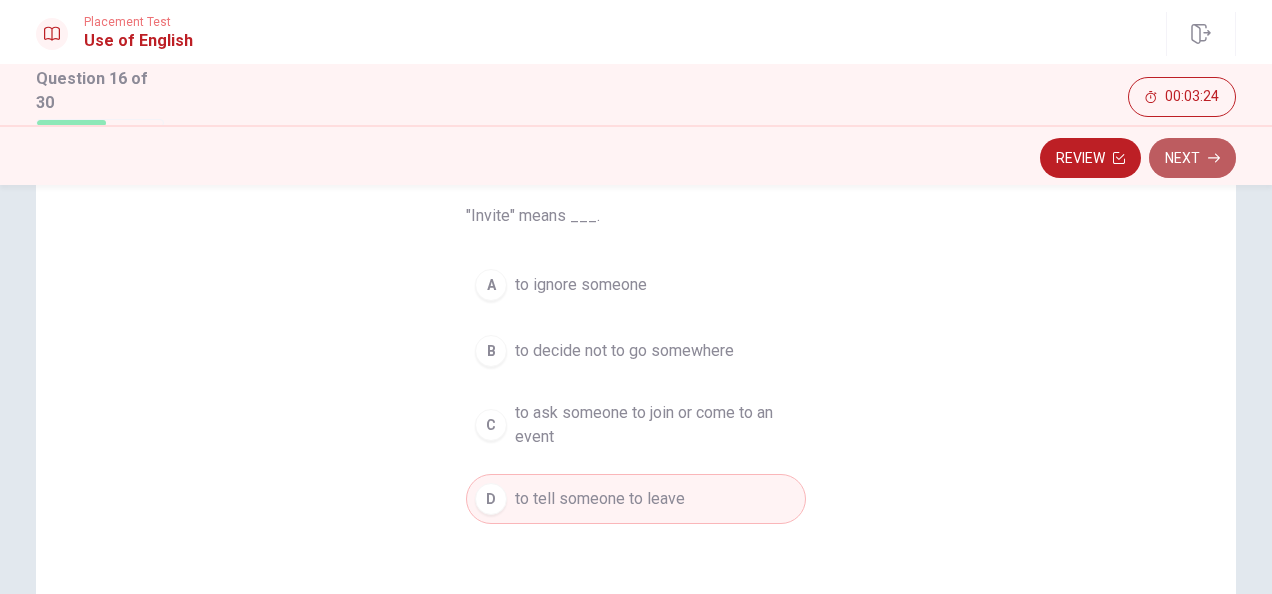 click on "Next" at bounding box center [1192, 158] 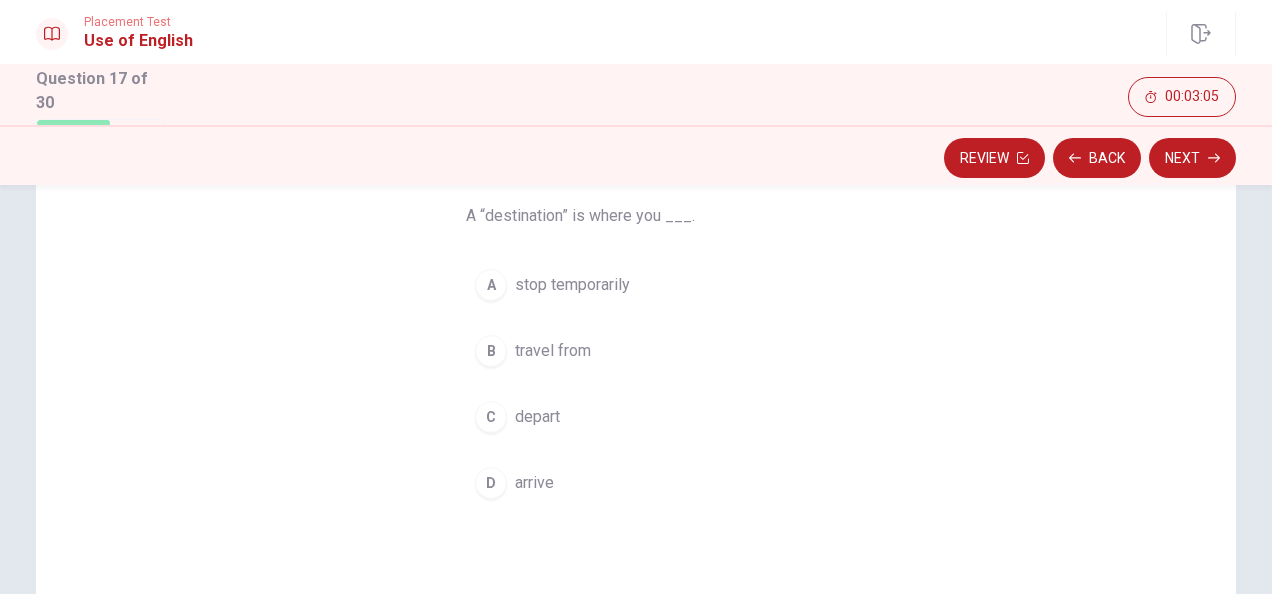 click on "D" at bounding box center [491, 483] 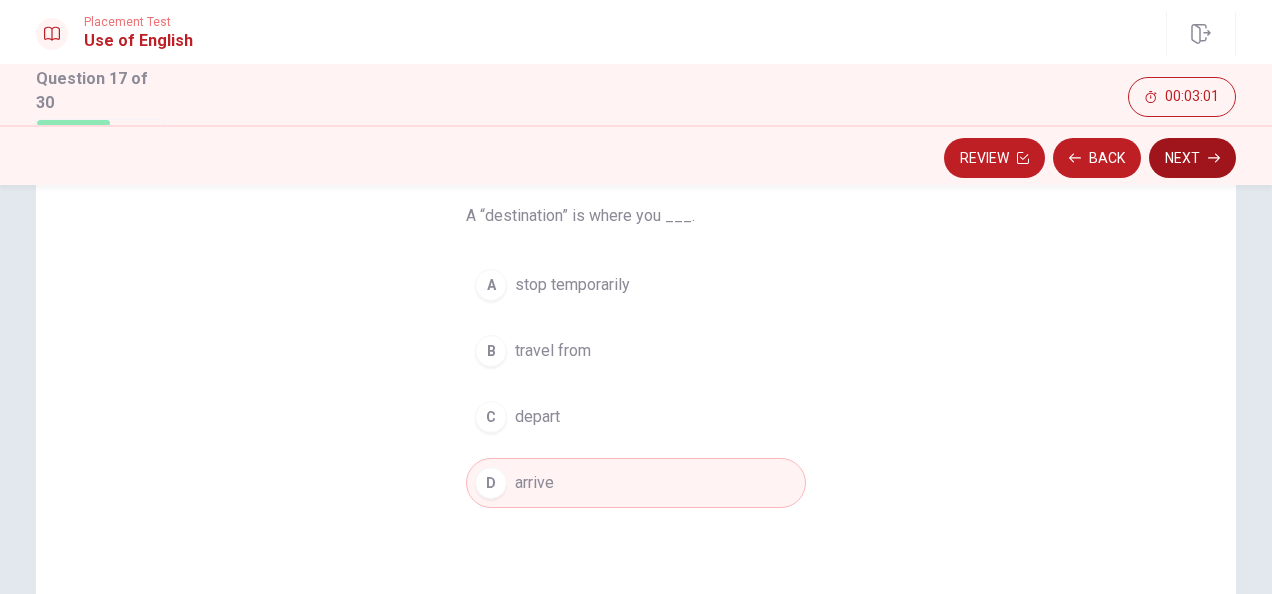 click on "Next" at bounding box center (1192, 158) 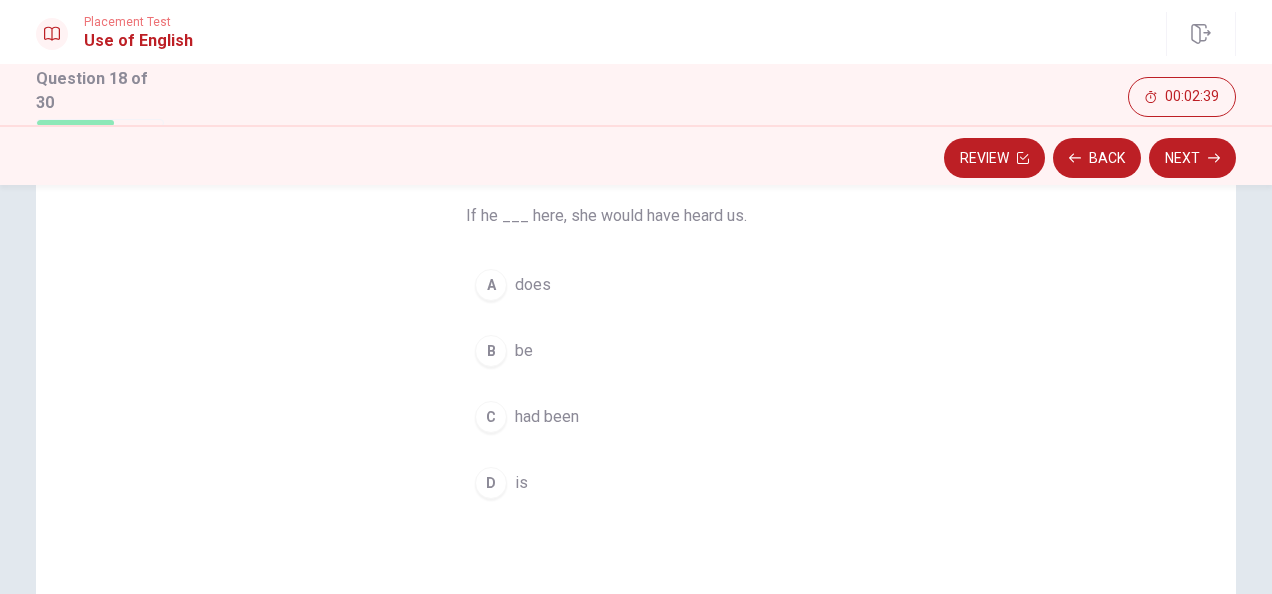 click on "D" at bounding box center (491, 483) 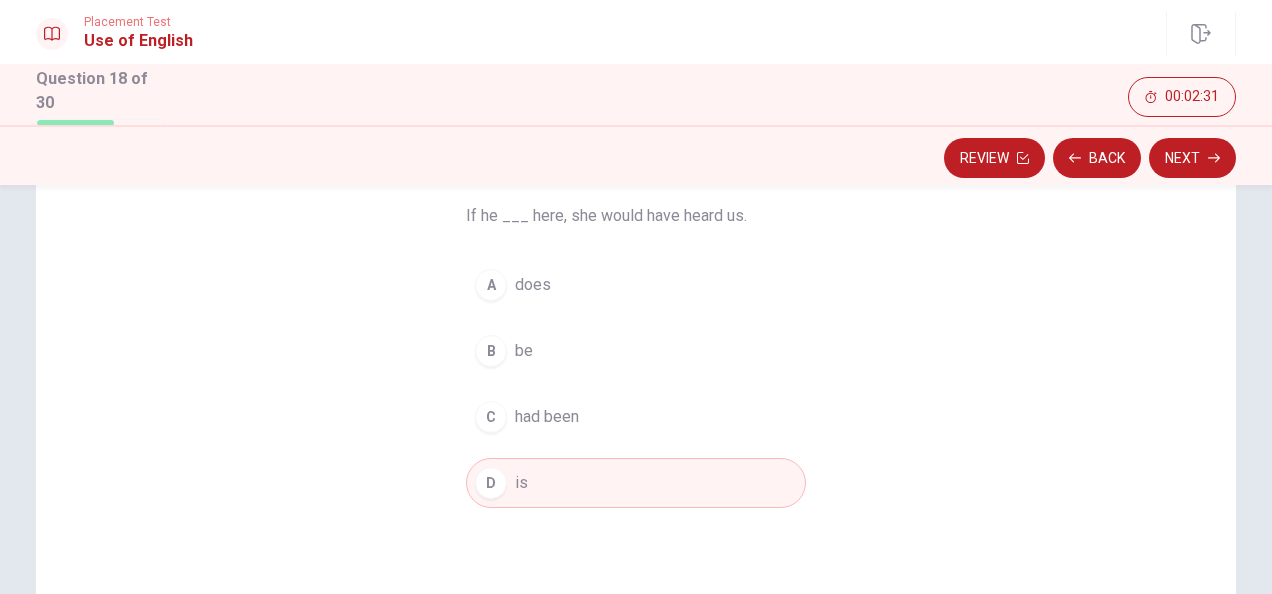 click on "had been" at bounding box center [547, 417] 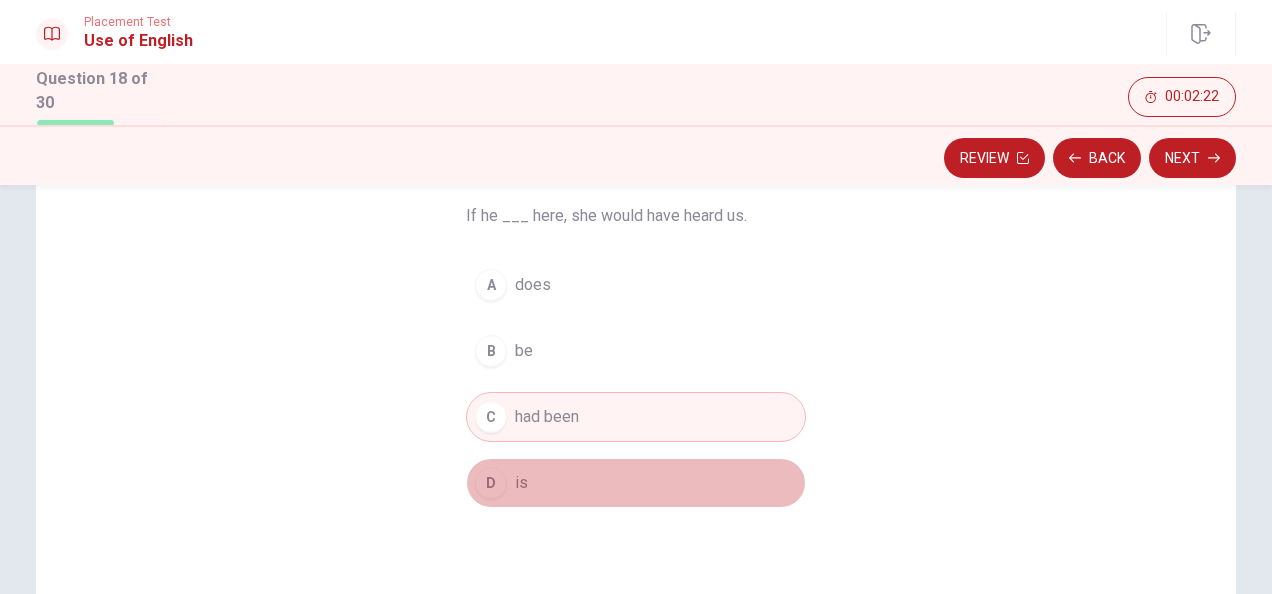 click on "D is" at bounding box center [636, 483] 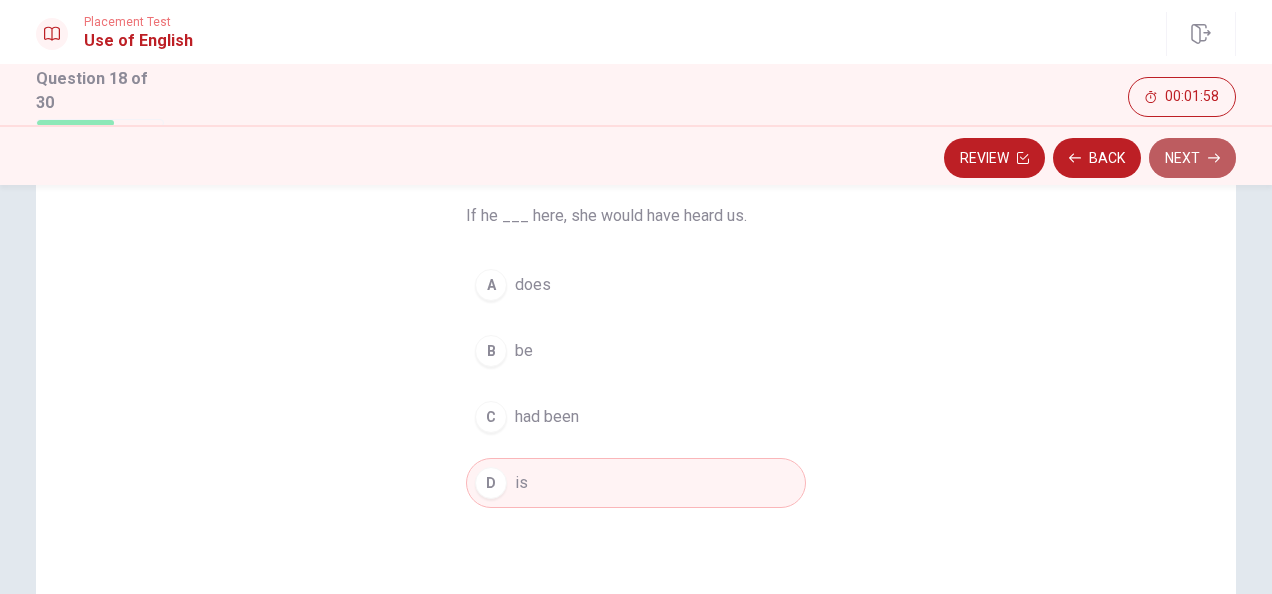 click on "Next" at bounding box center [1192, 158] 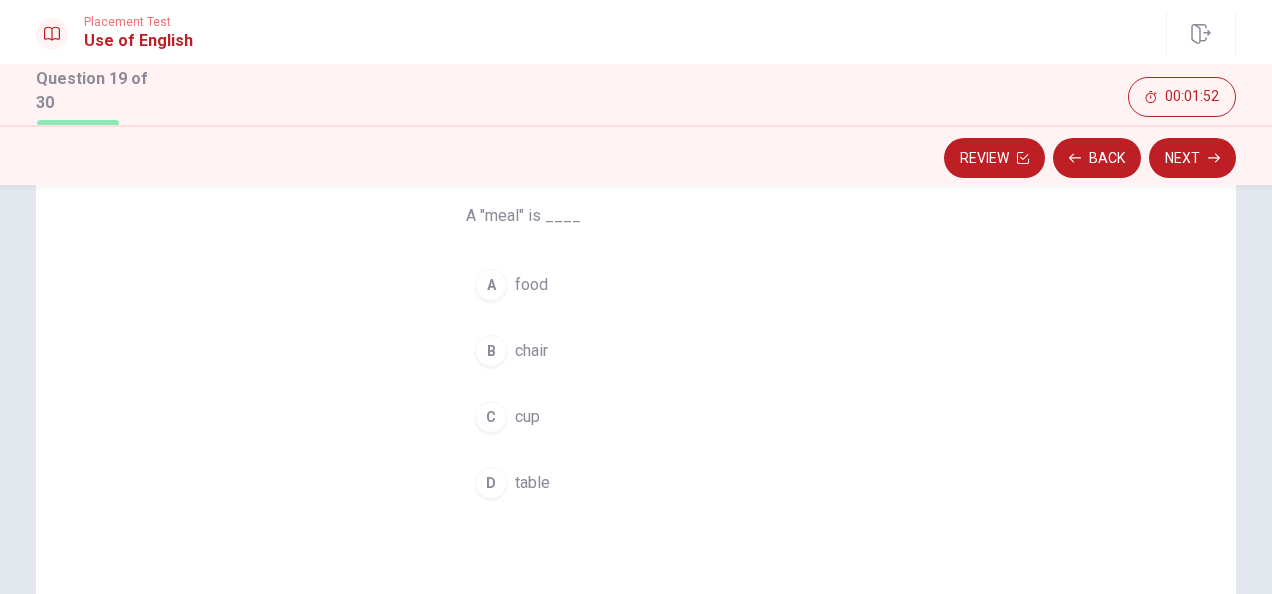 click on "A" at bounding box center [491, 285] 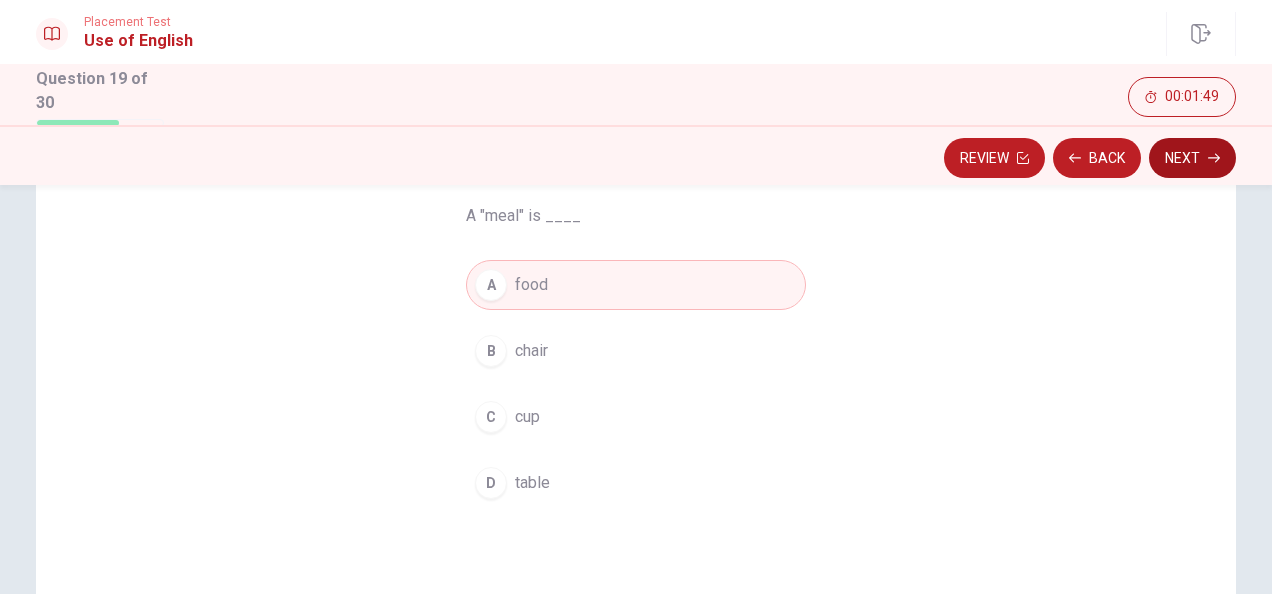 click on "Next" at bounding box center (1192, 158) 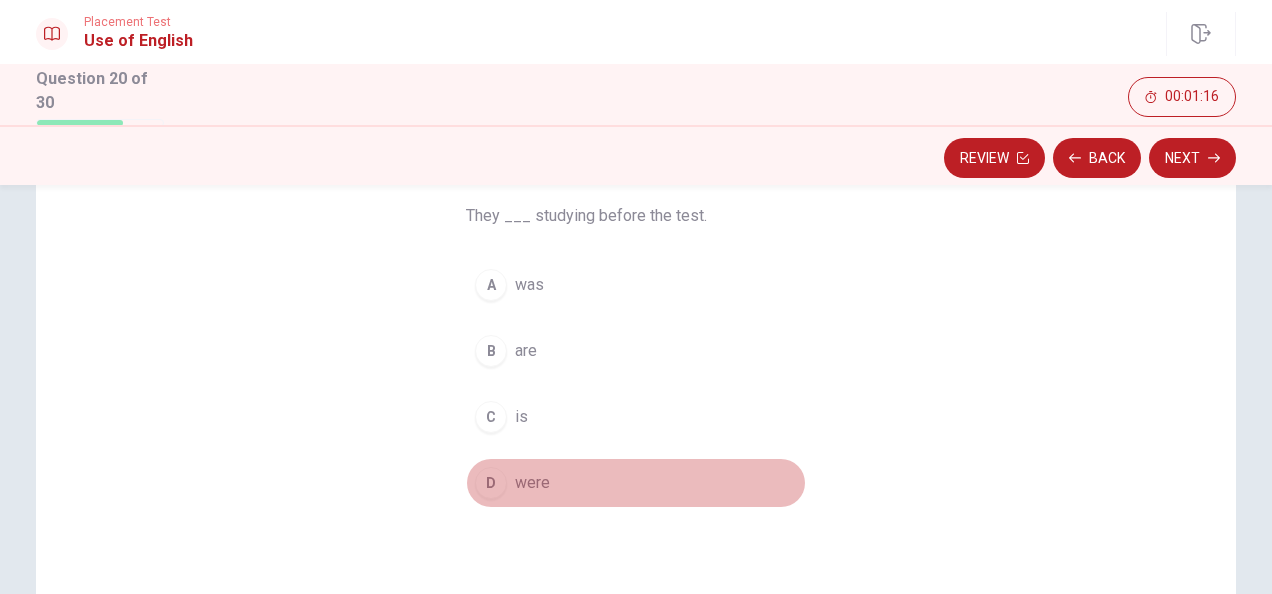 click on "D" at bounding box center (491, 483) 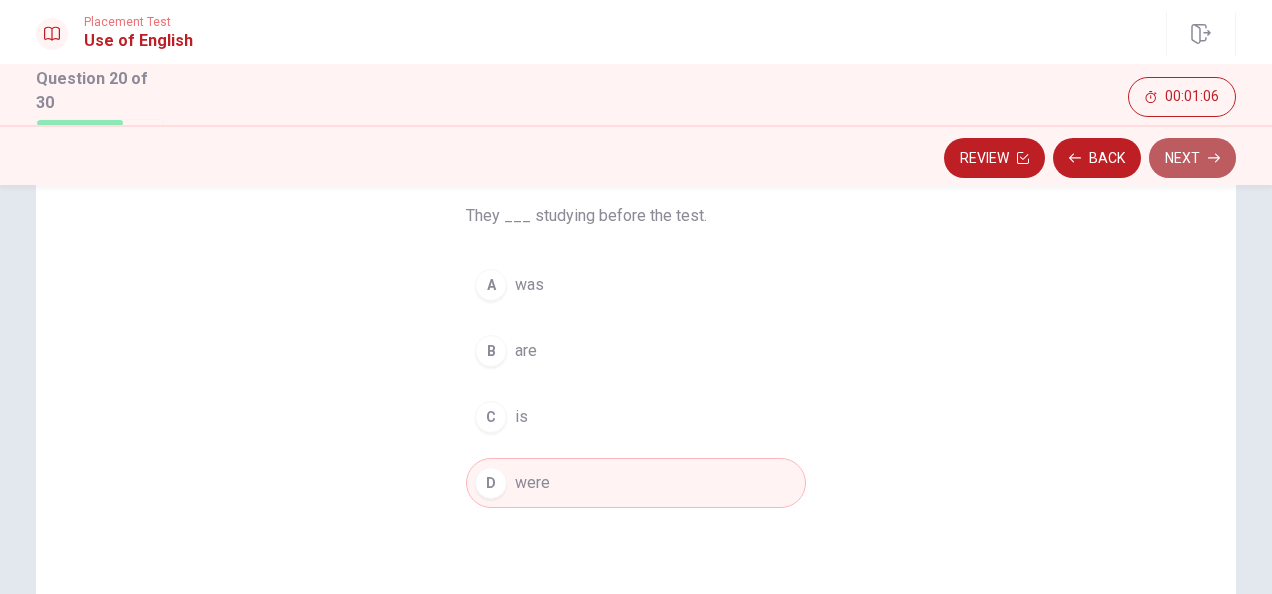 click on "Next" at bounding box center (1192, 158) 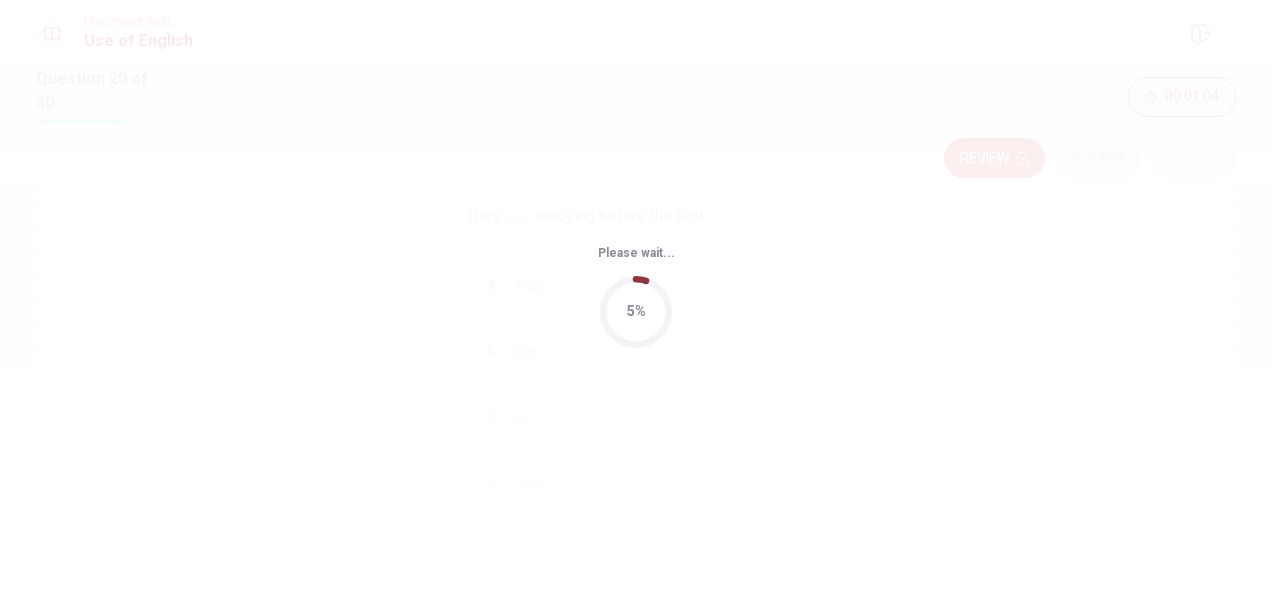 scroll, scrollTop: 0, scrollLeft: 0, axis: both 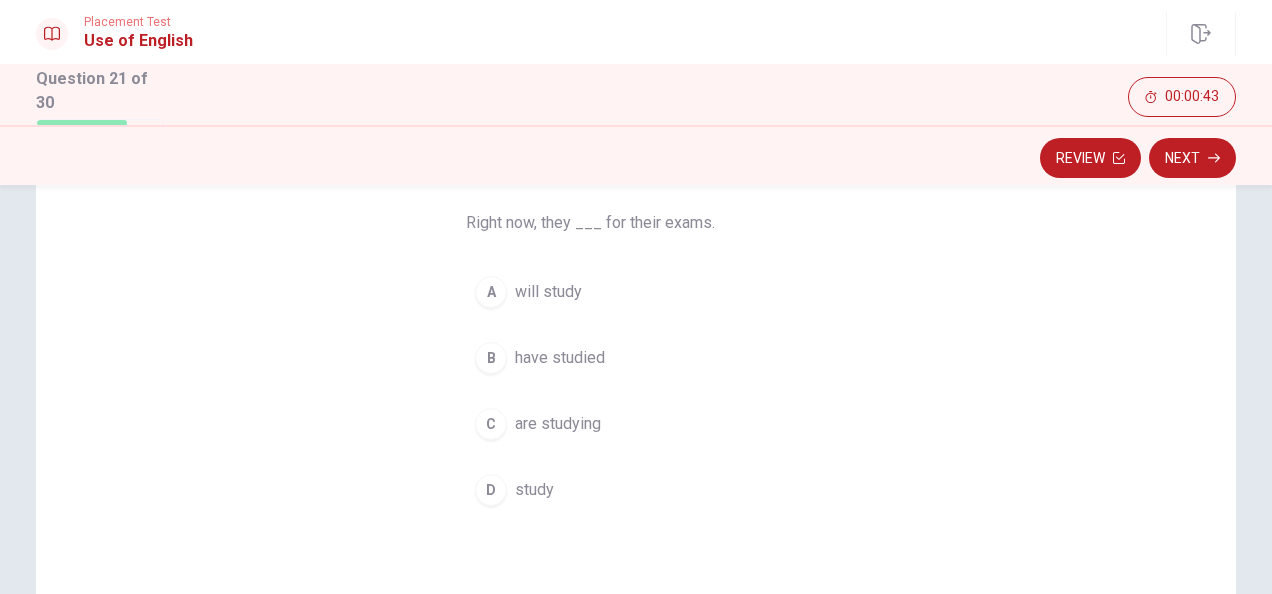 click on "are studying" at bounding box center [558, 424] 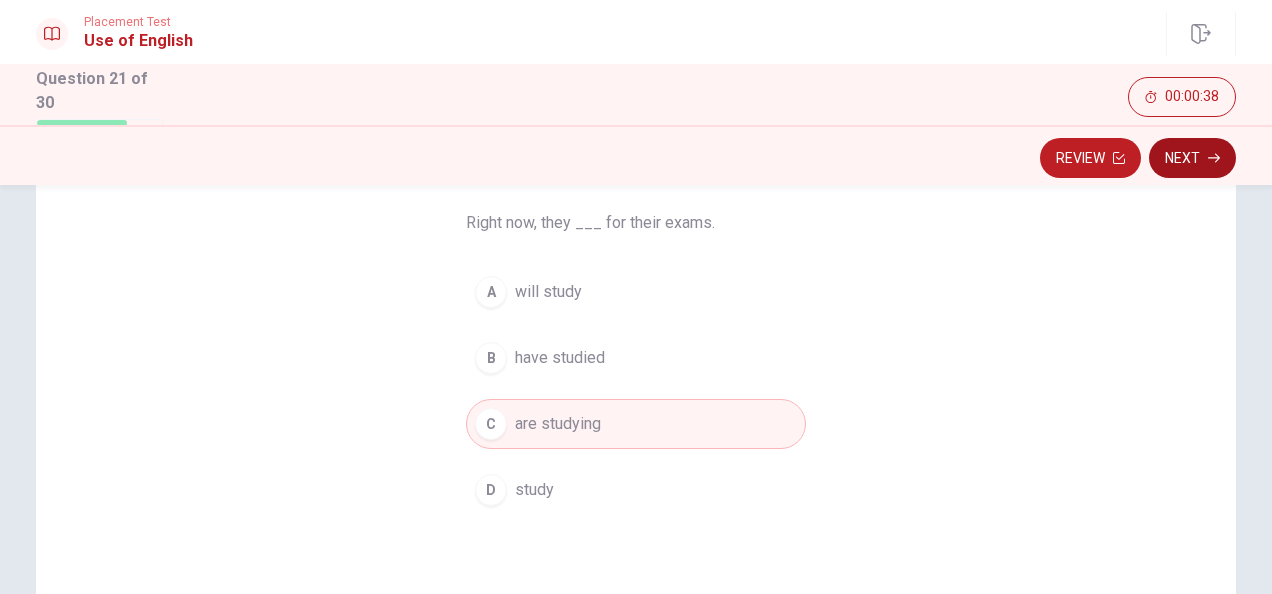 click on "Next" at bounding box center (1192, 158) 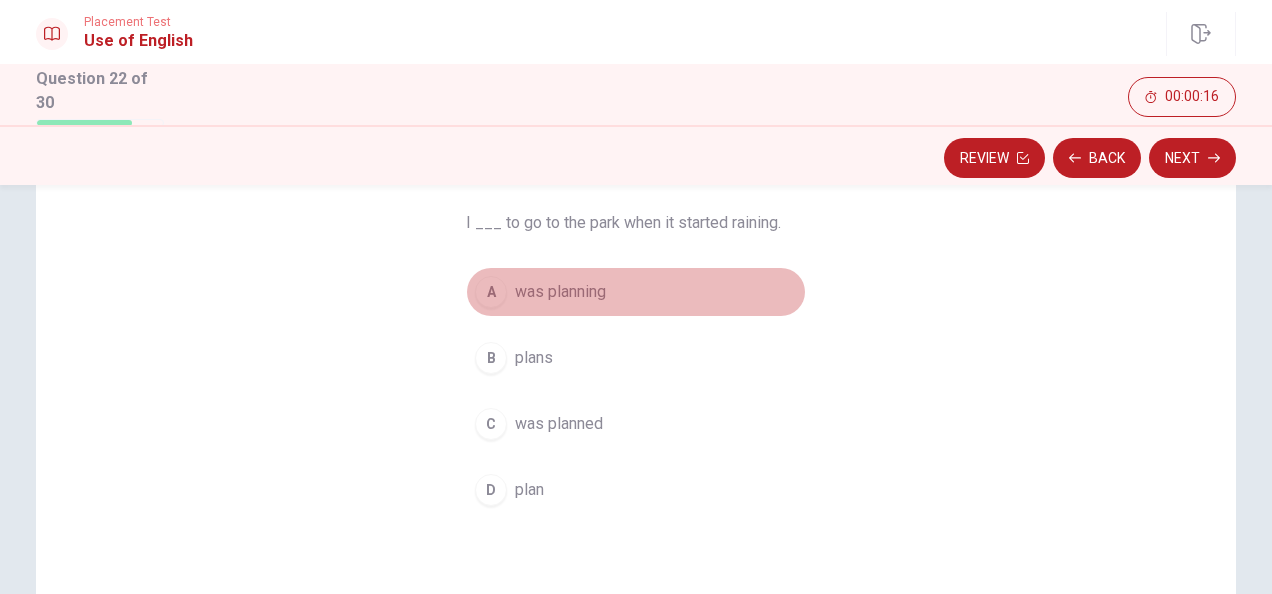 click on "A" at bounding box center (491, 292) 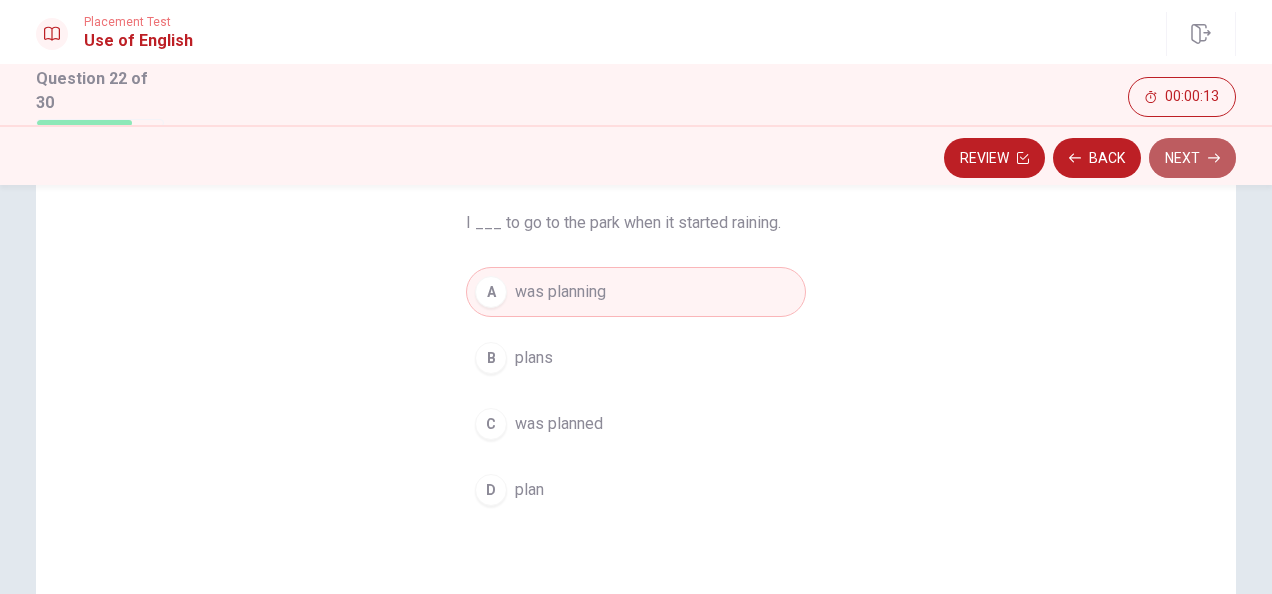 click on "Next" at bounding box center [1192, 158] 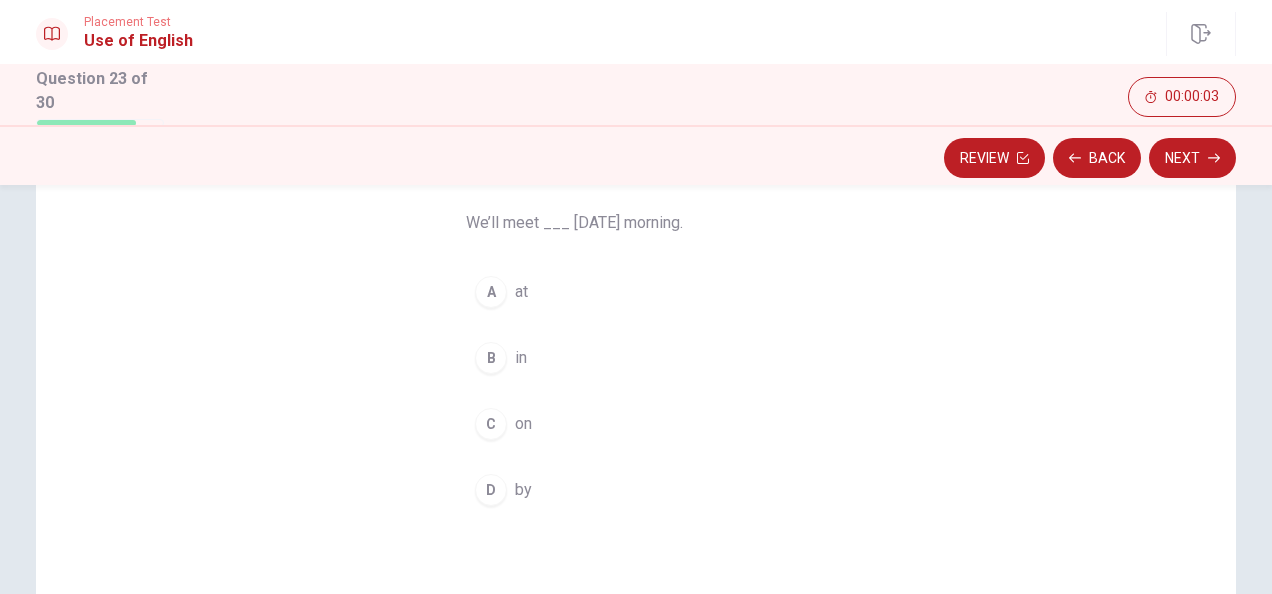 click on "C" at bounding box center (491, 424) 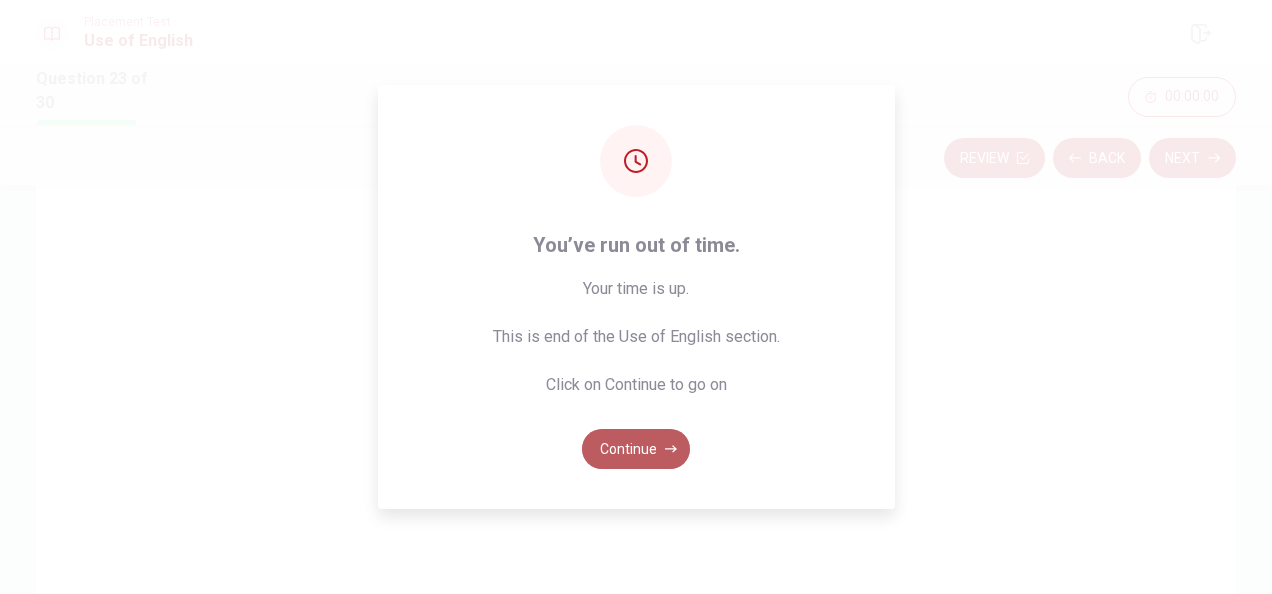 click on "Continue" at bounding box center [636, 449] 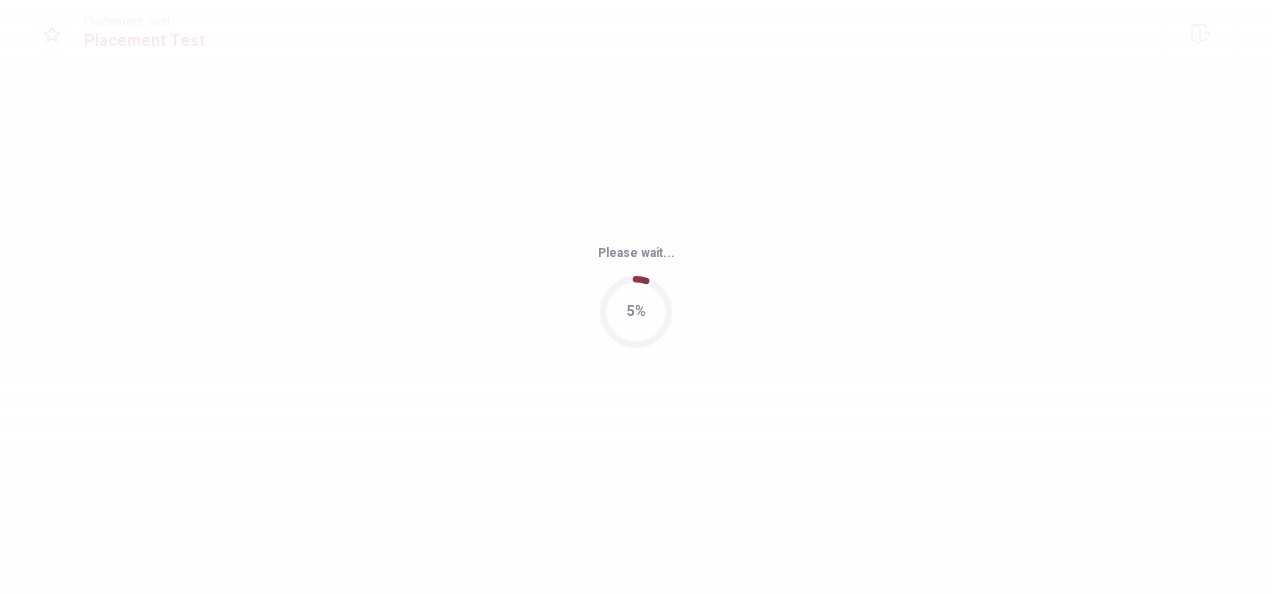 scroll, scrollTop: 0, scrollLeft: 0, axis: both 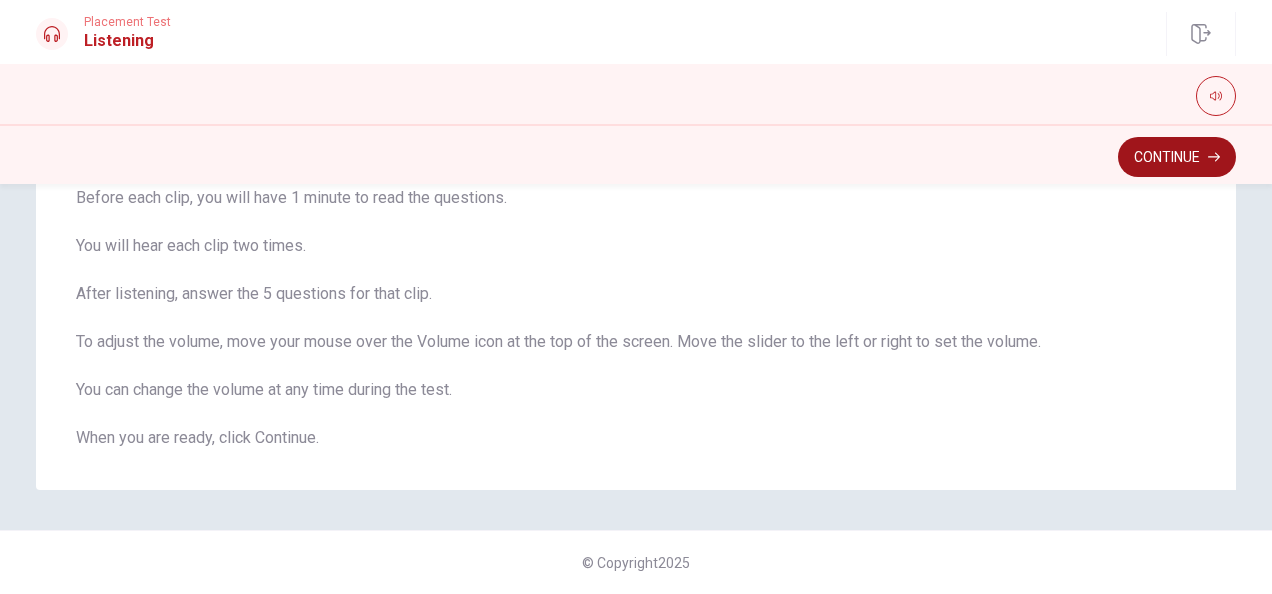 click on "Continue" at bounding box center [1177, 157] 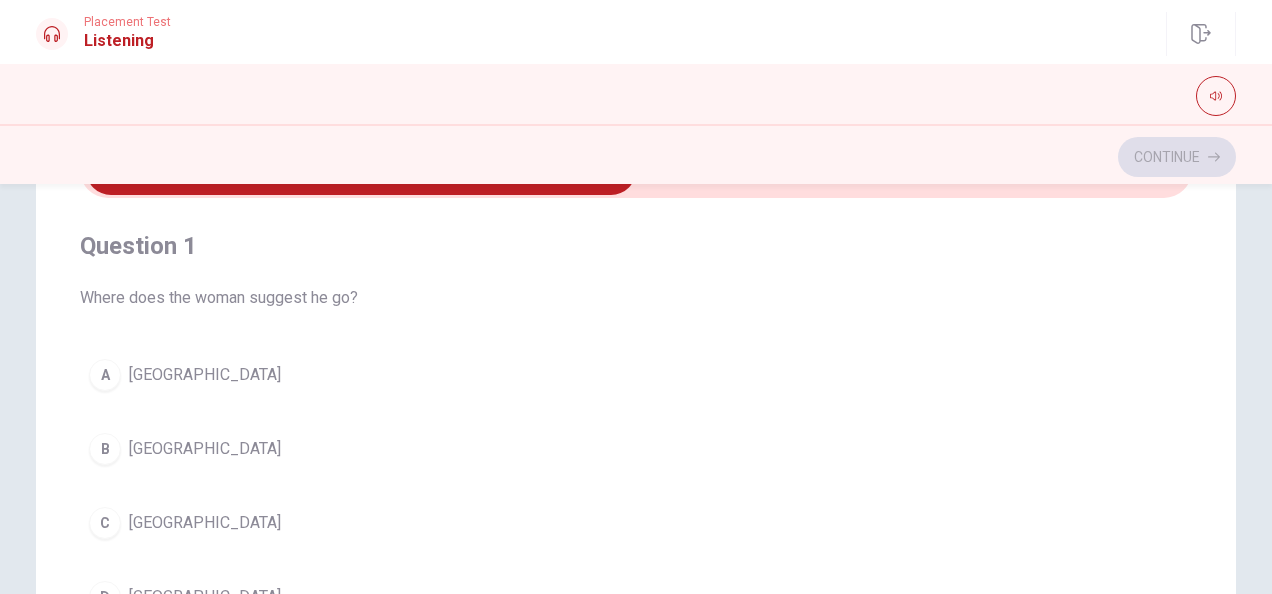 scroll, scrollTop: 113, scrollLeft: 0, axis: vertical 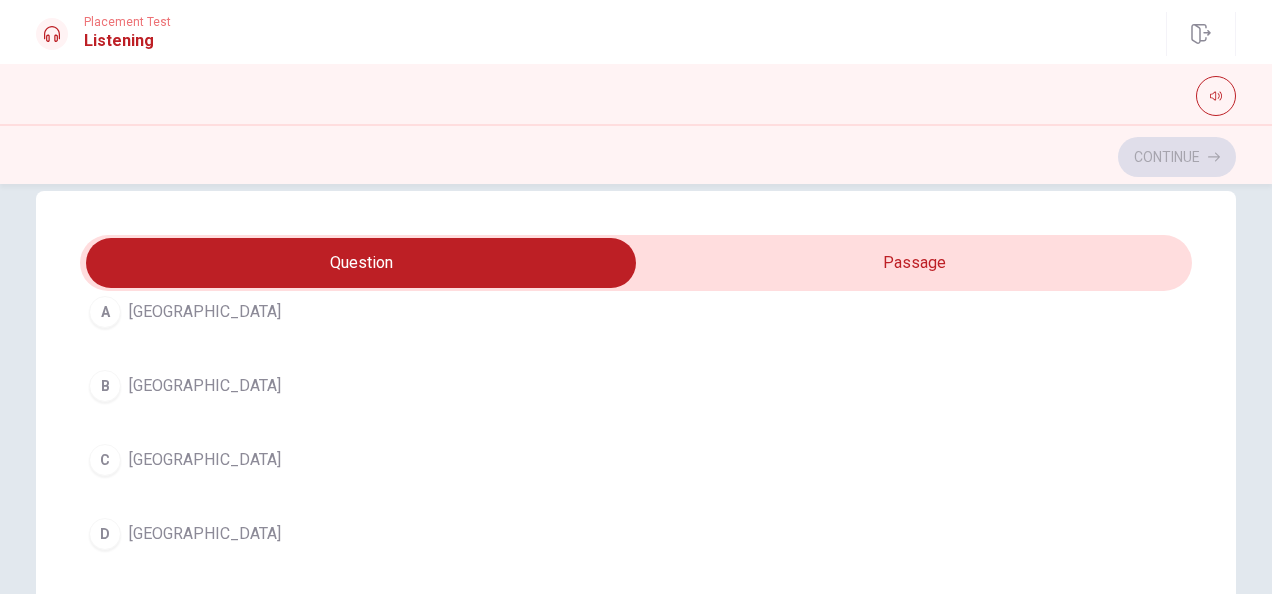 drag, startPoint x: 1175, startPoint y: 392, endPoint x: 1179, endPoint y: 428, distance: 36.221542 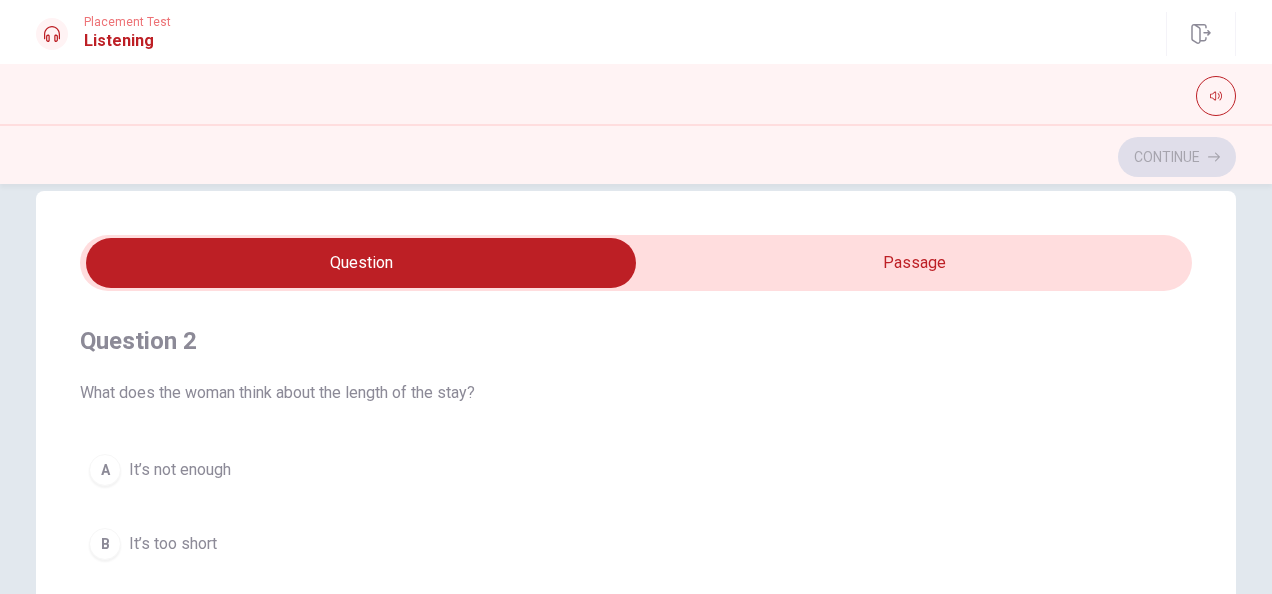 scroll, scrollTop: 456, scrollLeft: 0, axis: vertical 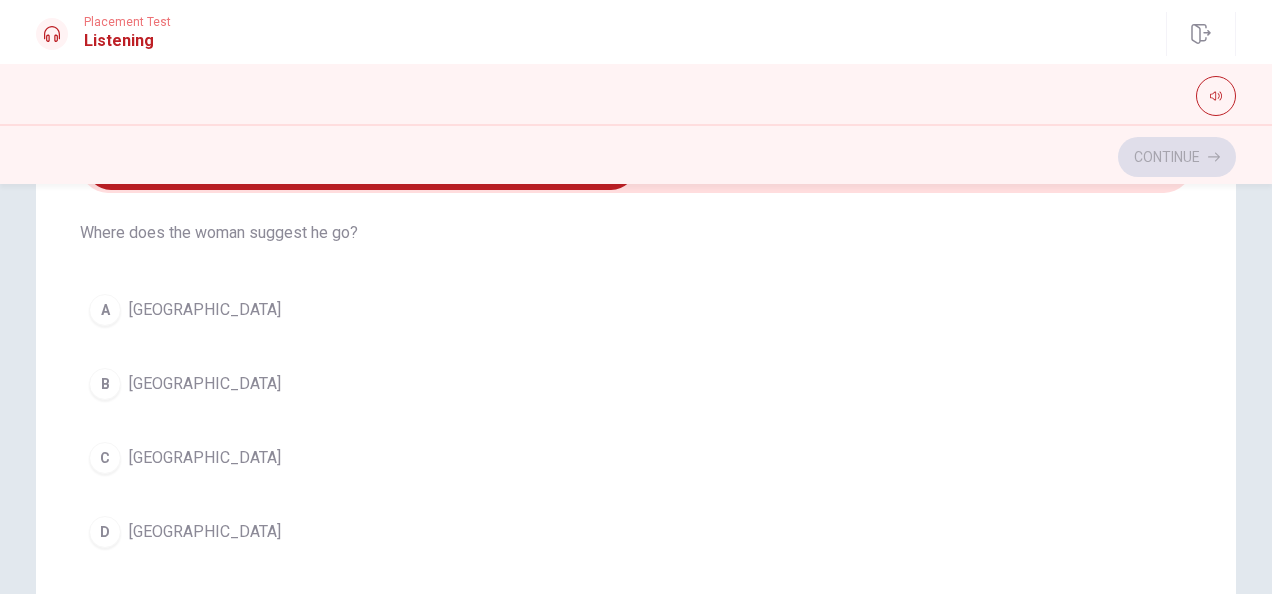 click on "A" at bounding box center (105, 310) 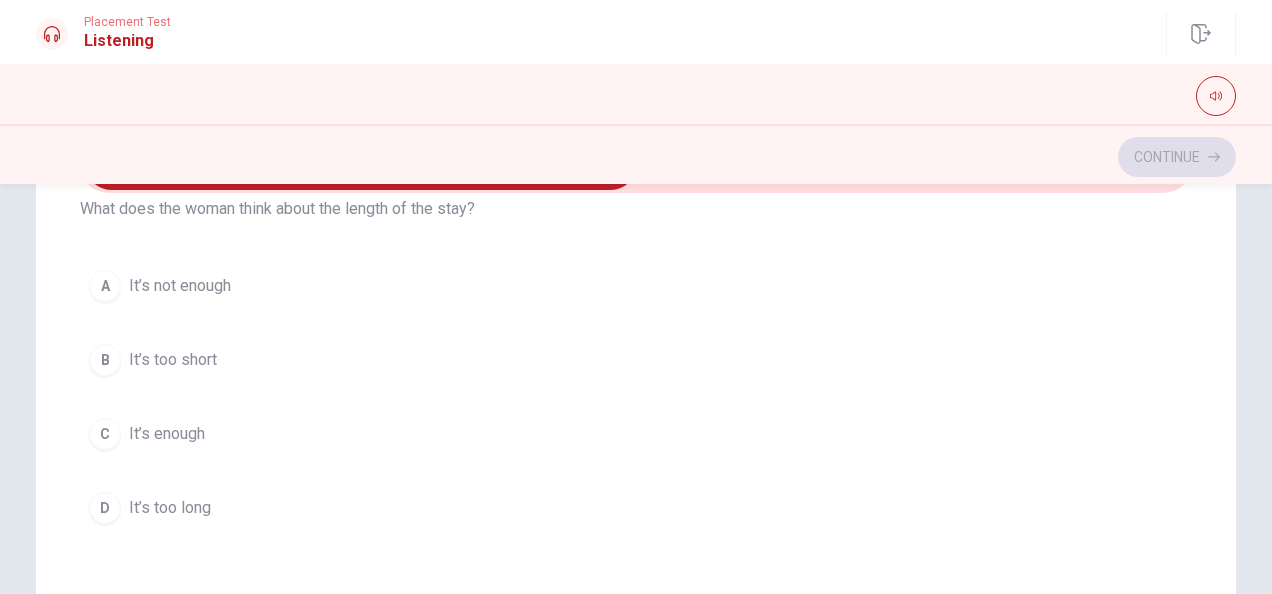 scroll, scrollTop: 547, scrollLeft: 0, axis: vertical 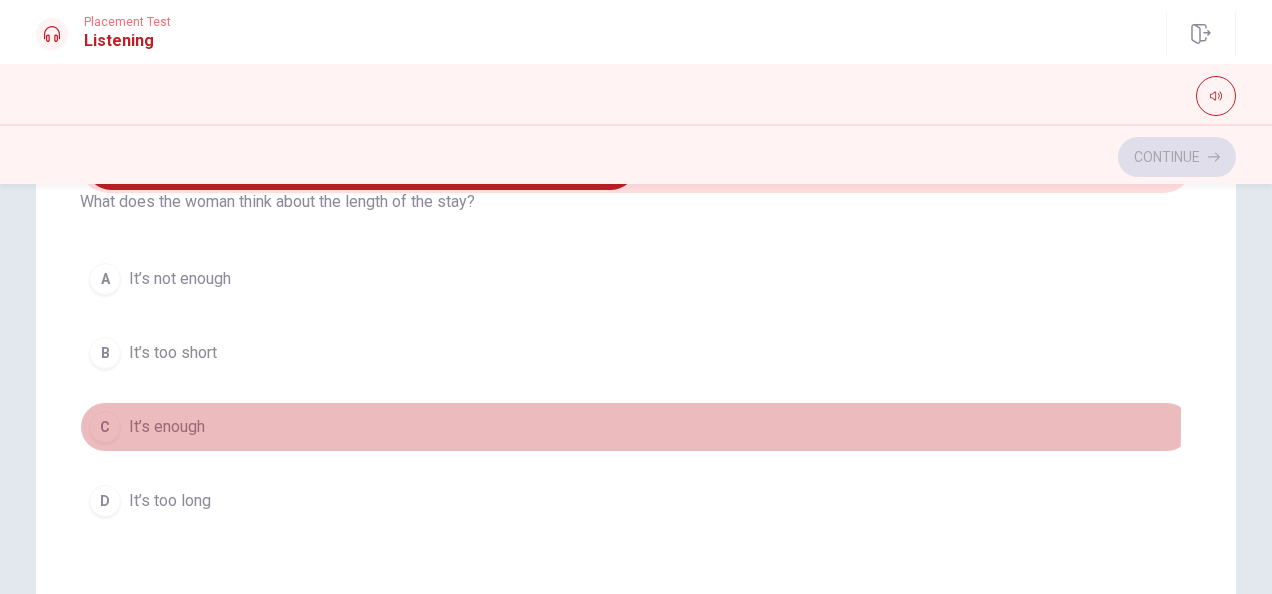 click on "C" at bounding box center (105, 427) 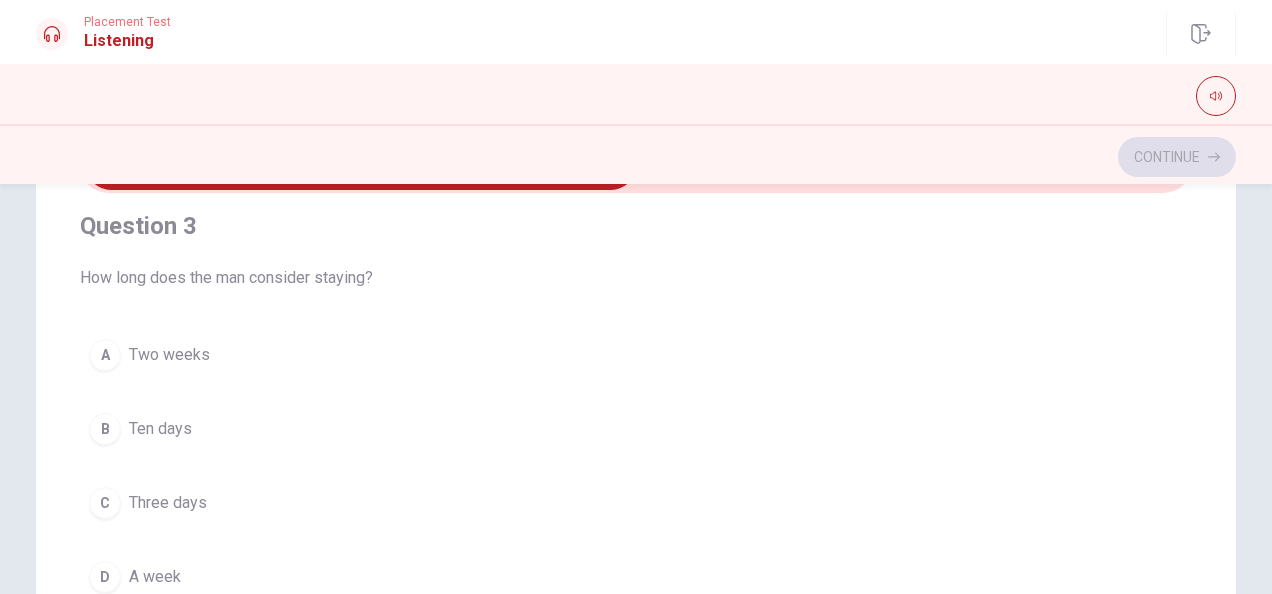 scroll, scrollTop: 932, scrollLeft: 0, axis: vertical 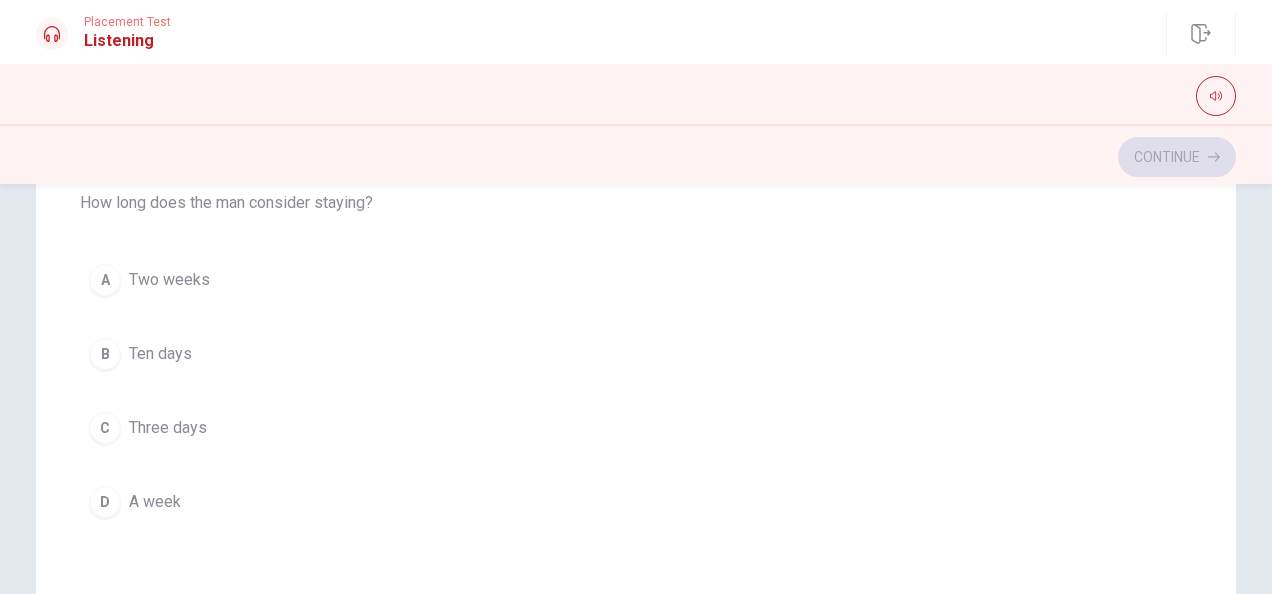 click on "Two weeks" at bounding box center [169, 280] 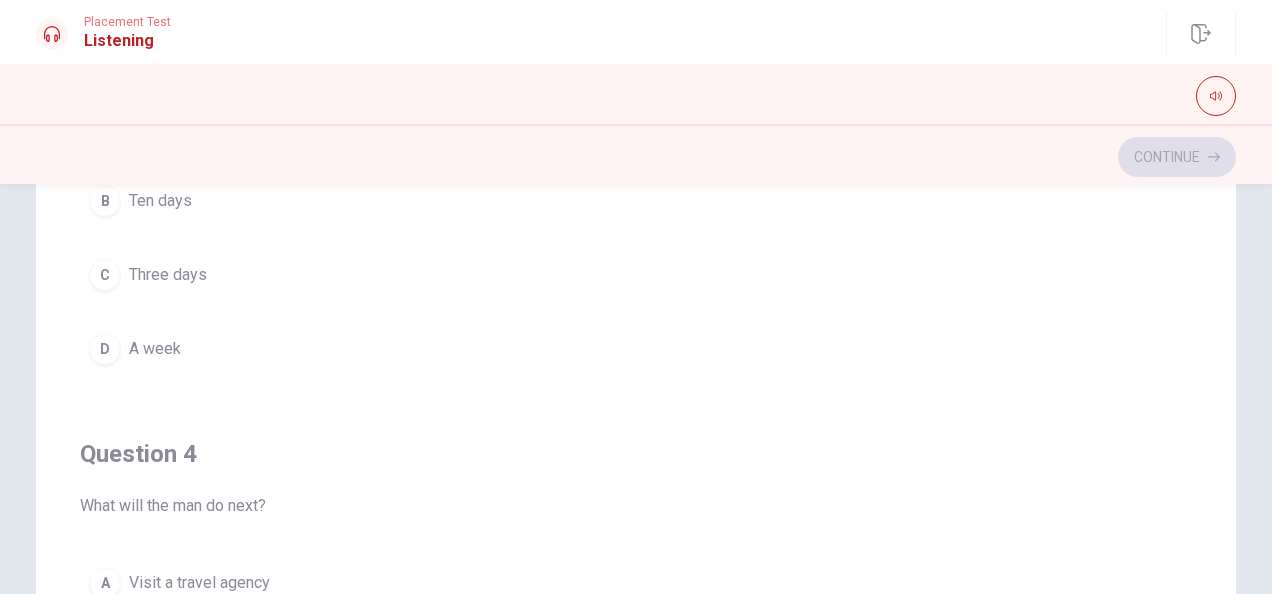 scroll, scrollTop: 404, scrollLeft: 0, axis: vertical 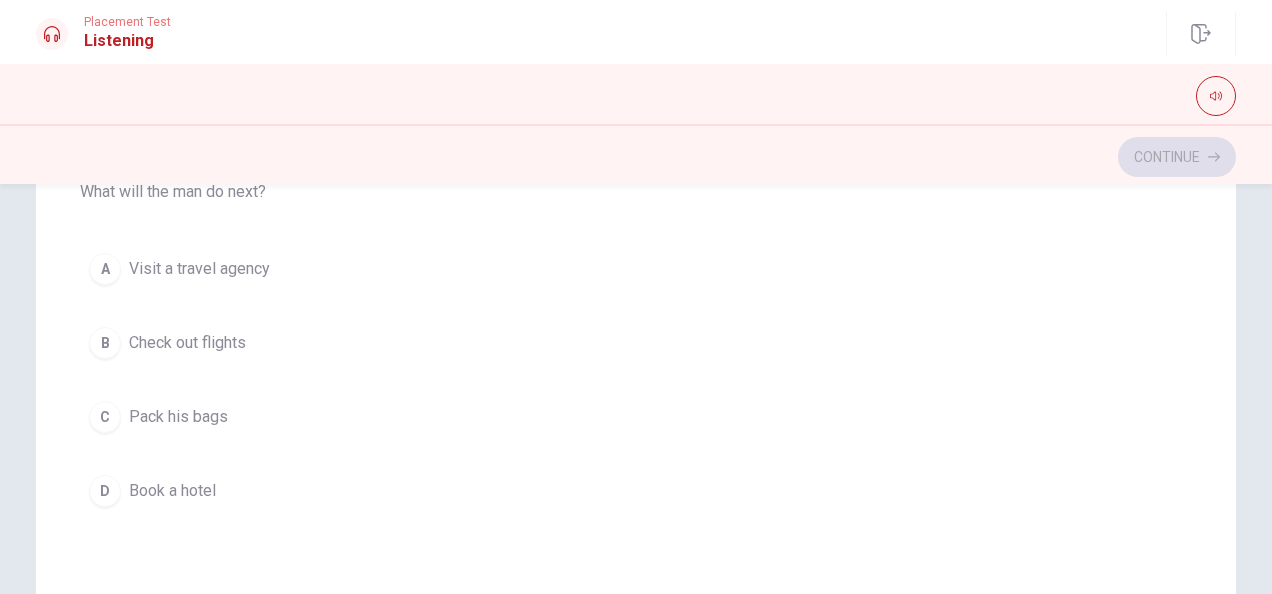 click on "B" at bounding box center (105, 343) 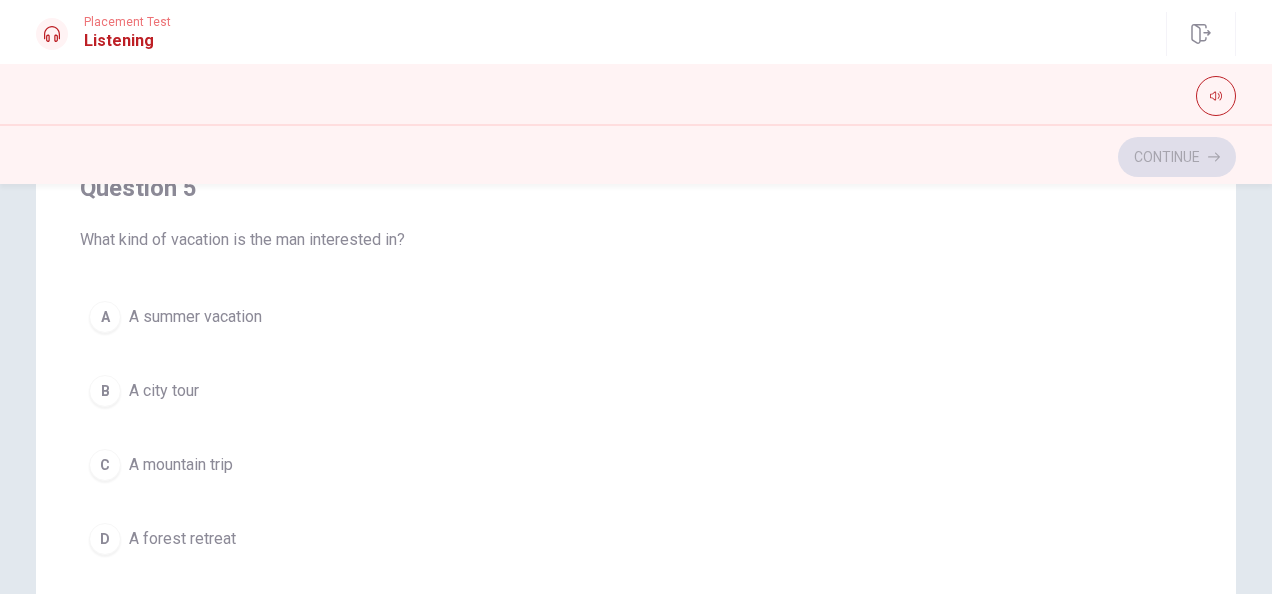 scroll, scrollTop: 1606, scrollLeft: 0, axis: vertical 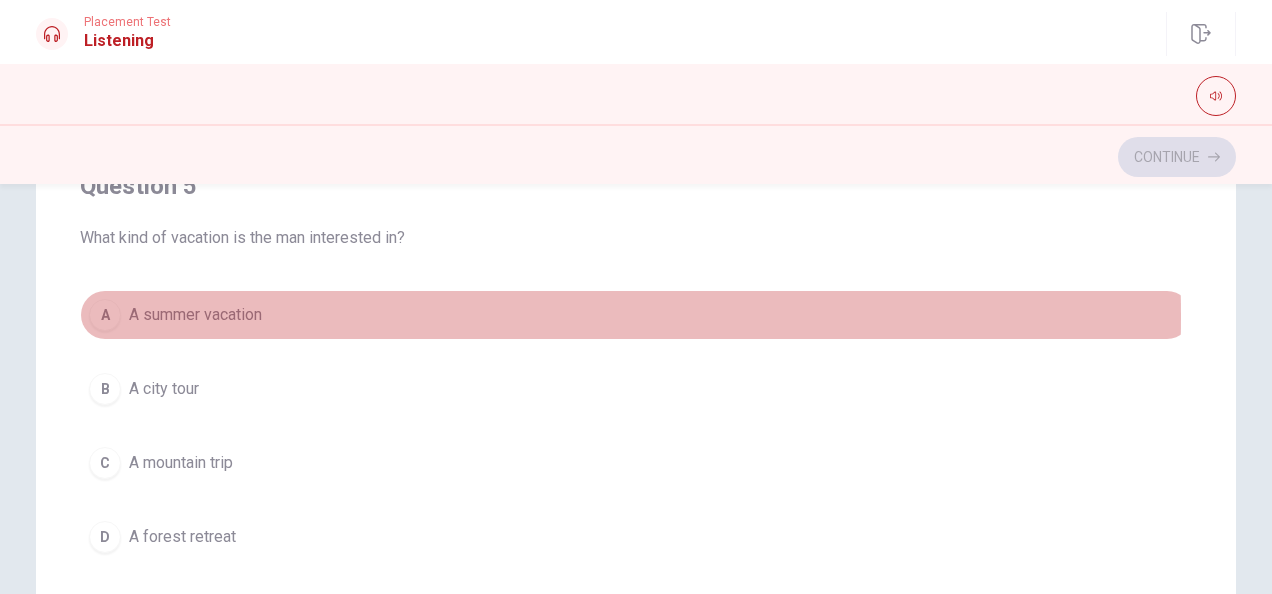 click on "A summer vacation" at bounding box center (195, 315) 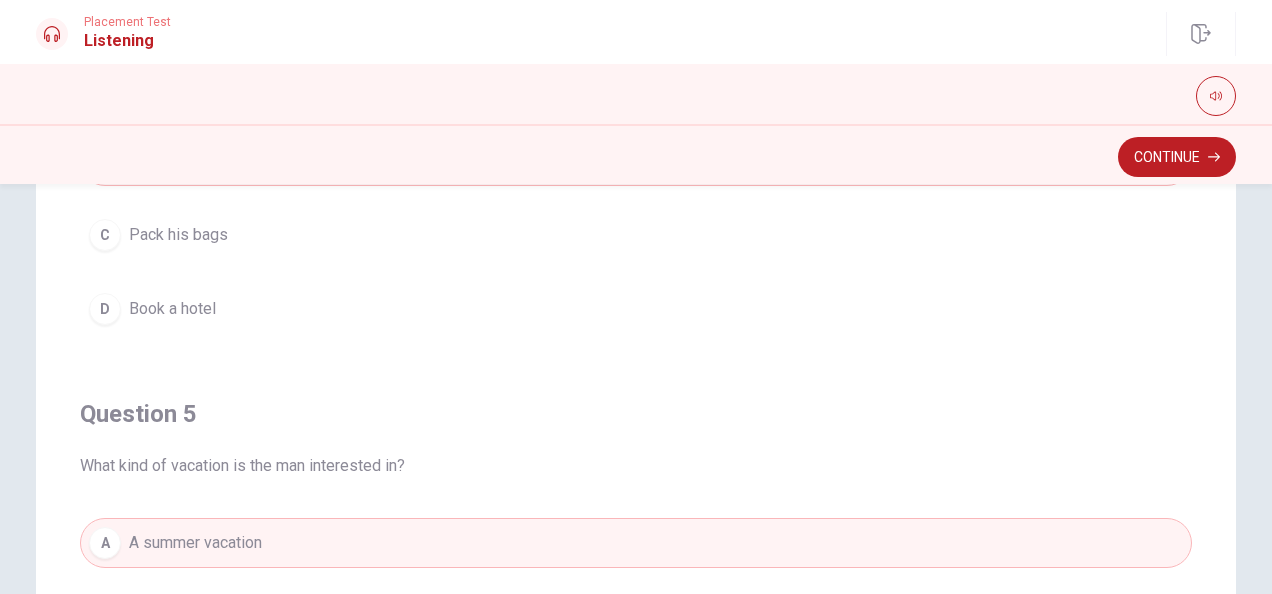 scroll, scrollTop: 0, scrollLeft: 0, axis: both 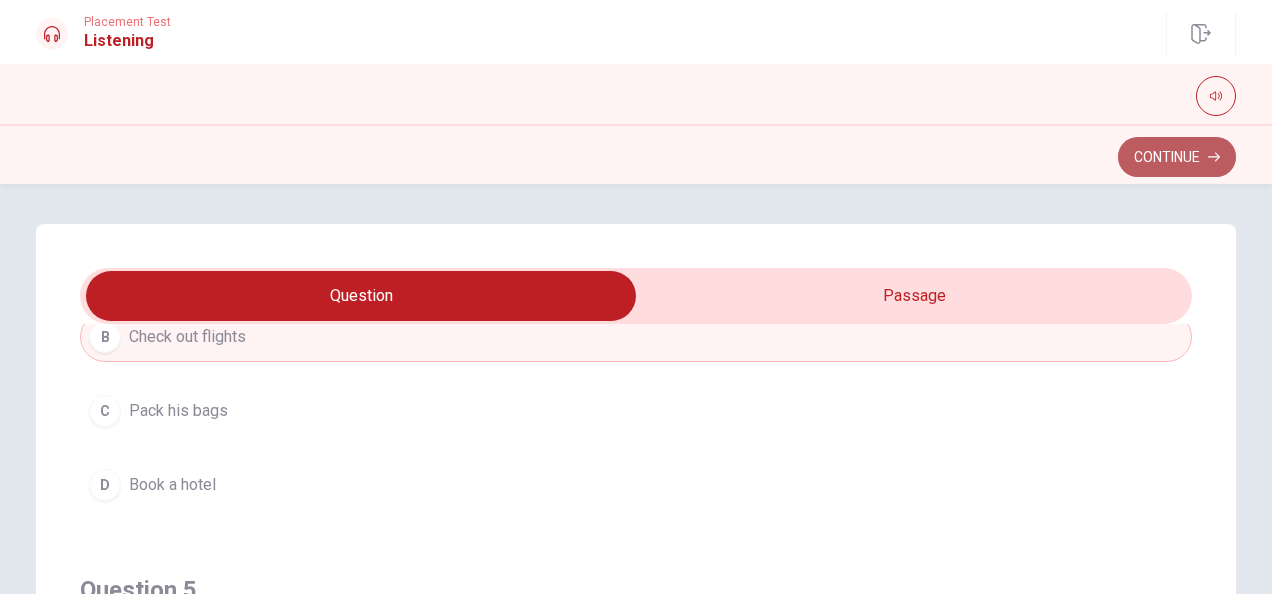 click on "Continue" at bounding box center (1177, 157) 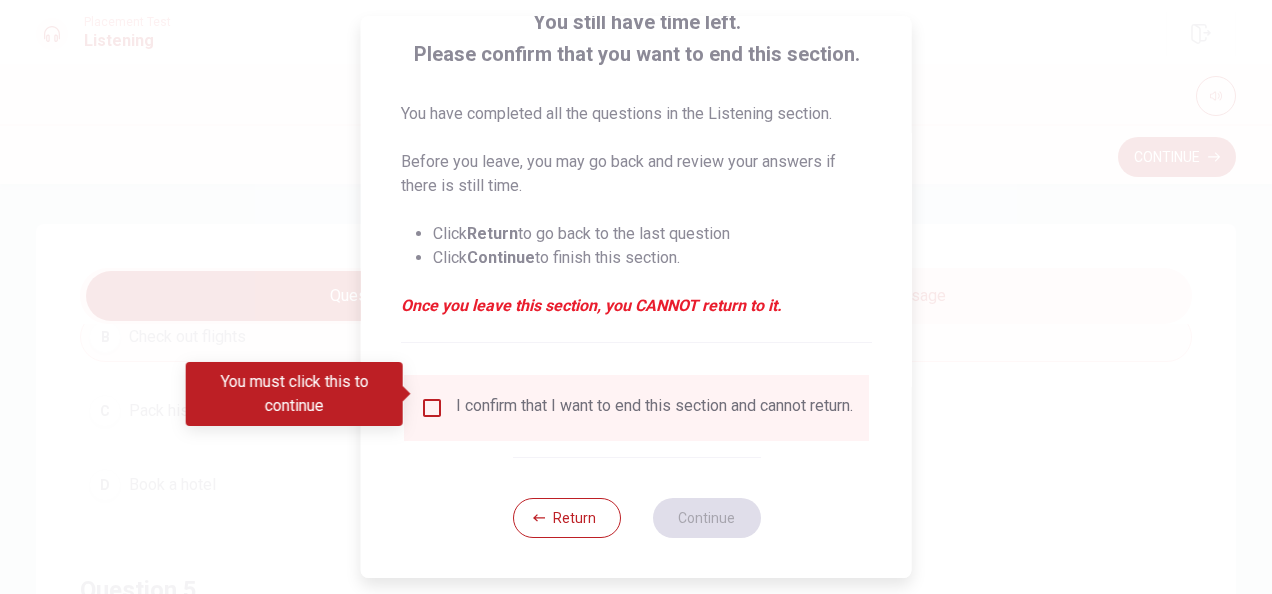 scroll, scrollTop: 152, scrollLeft: 0, axis: vertical 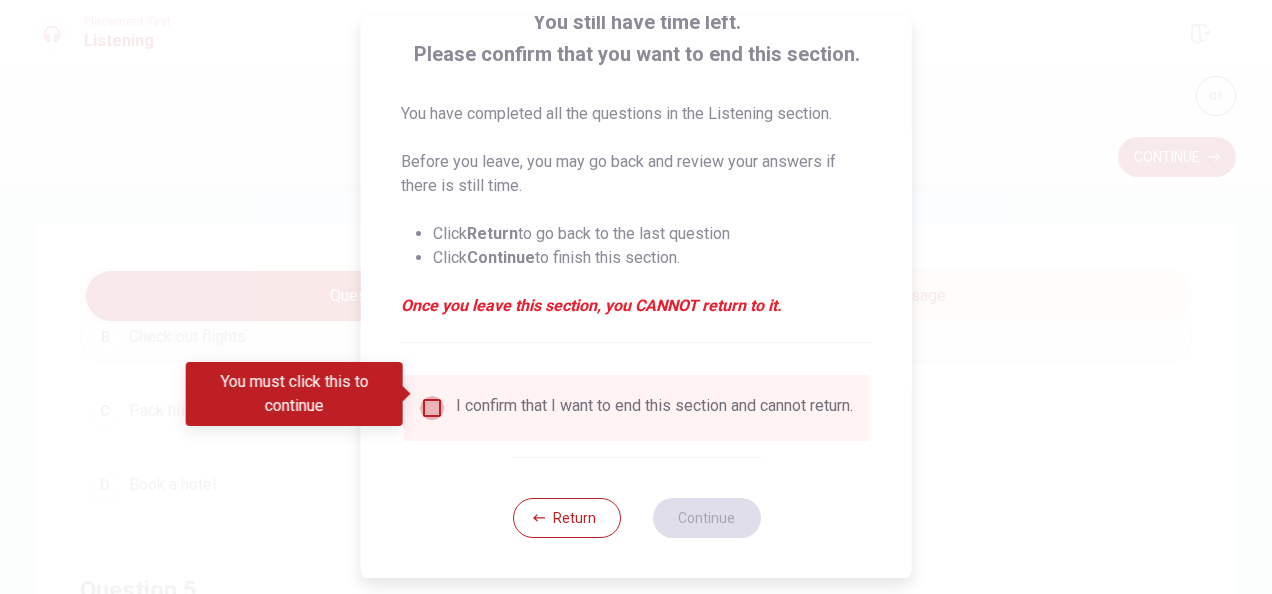 click at bounding box center [432, 408] 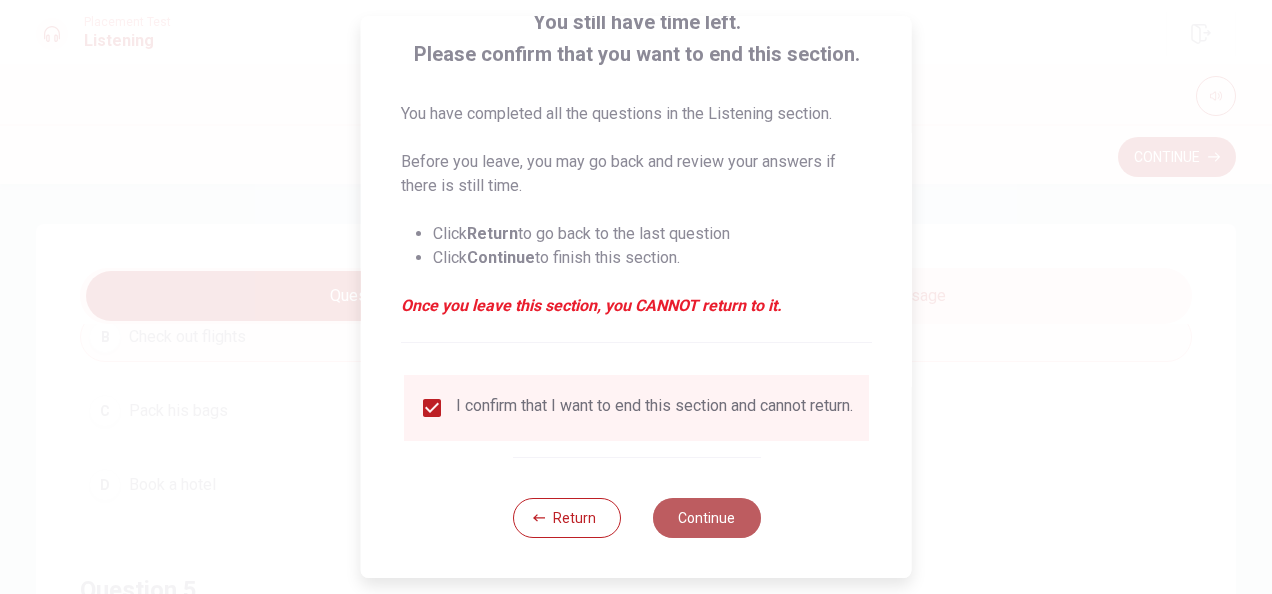 click on "Continue" at bounding box center (706, 518) 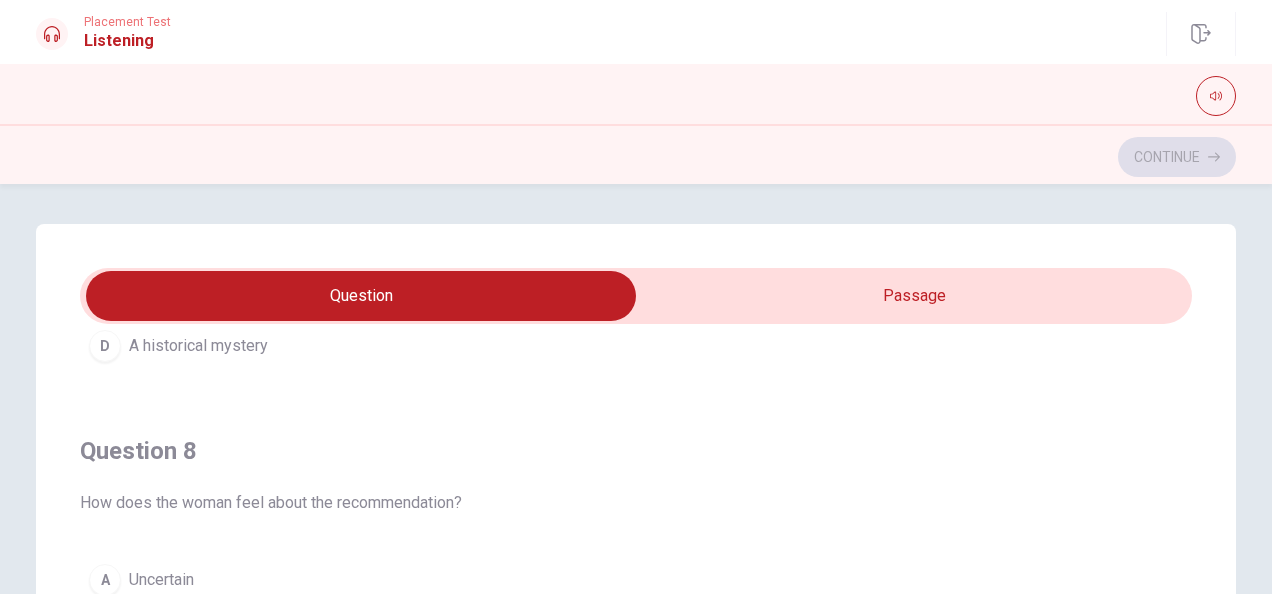 scroll, scrollTop: 845, scrollLeft: 0, axis: vertical 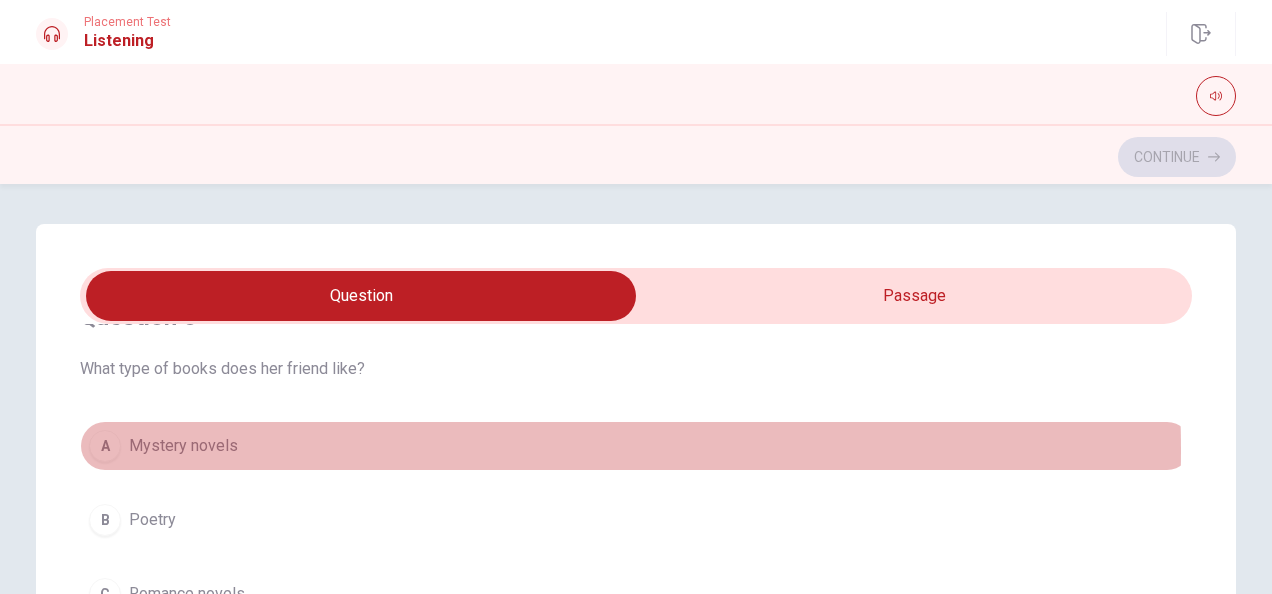 click on "A Mystery novels" at bounding box center [636, 446] 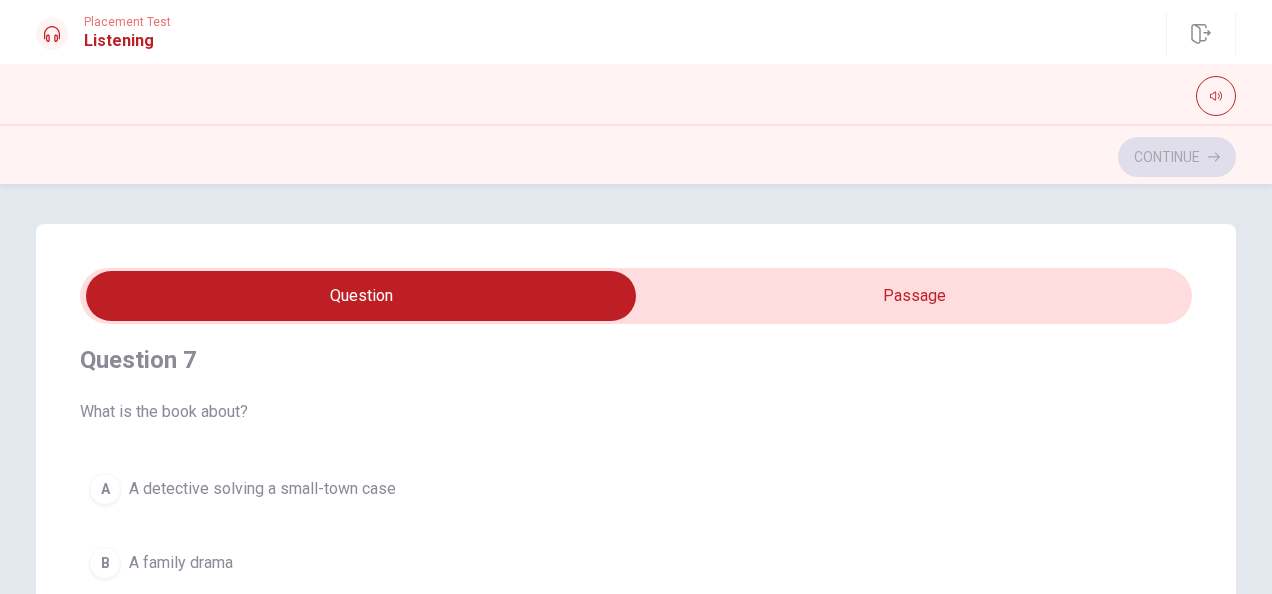 scroll, scrollTop: 475, scrollLeft: 0, axis: vertical 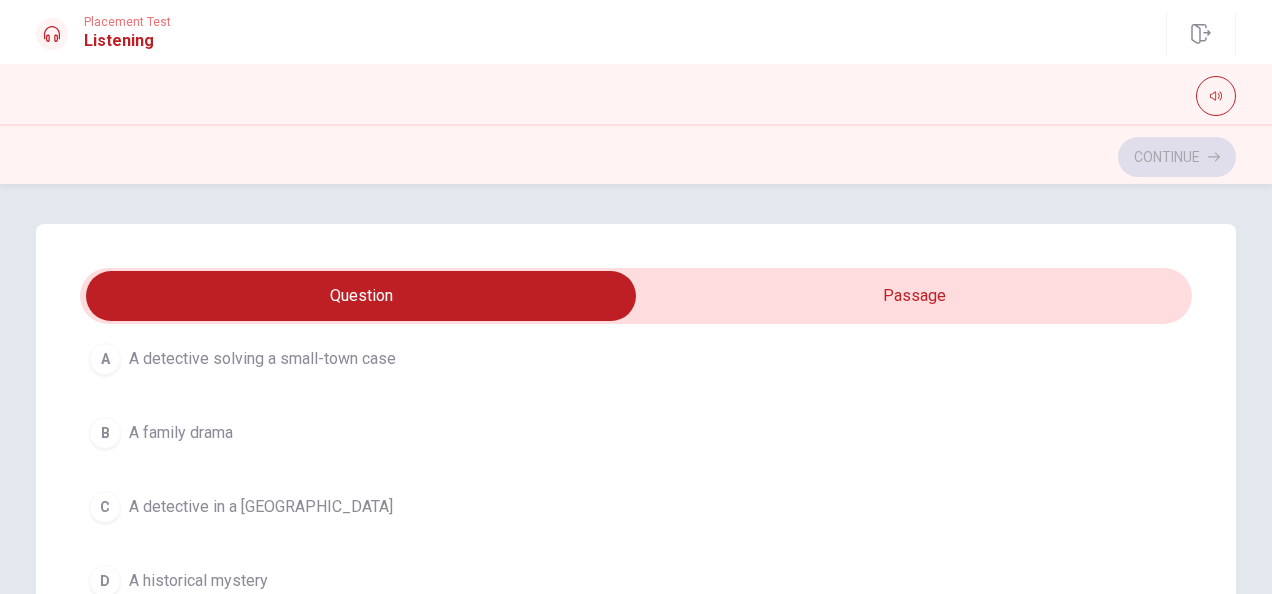 click on "A detective solving a small-town case" at bounding box center (262, 359) 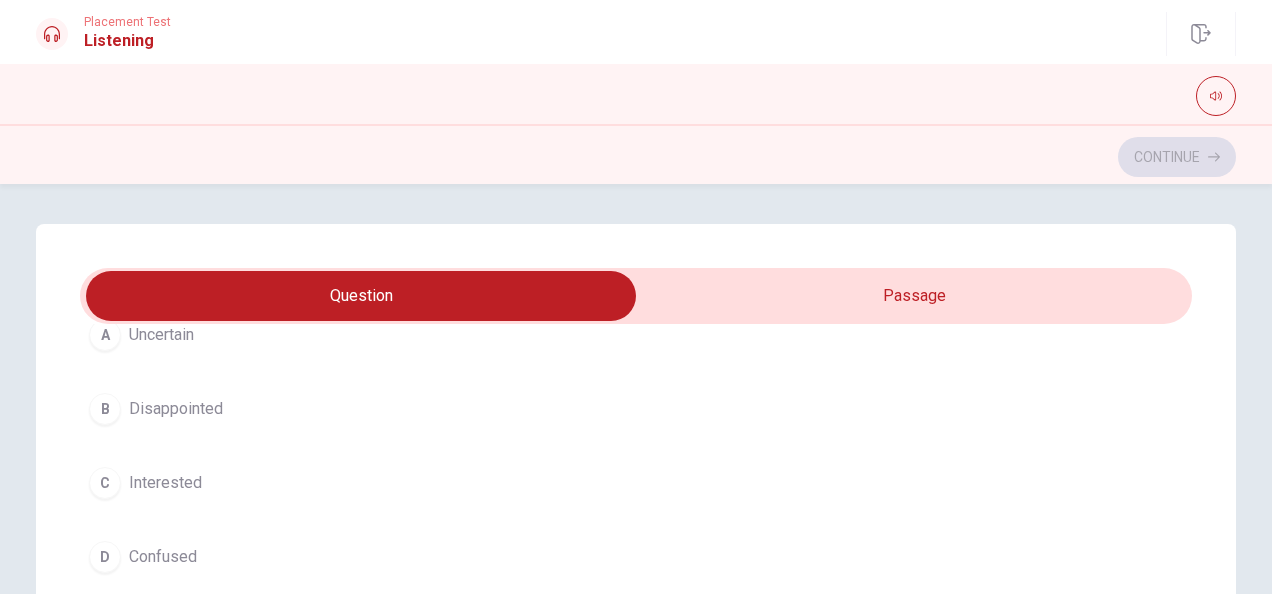 scroll, scrollTop: 1080, scrollLeft: 0, axis: vertical 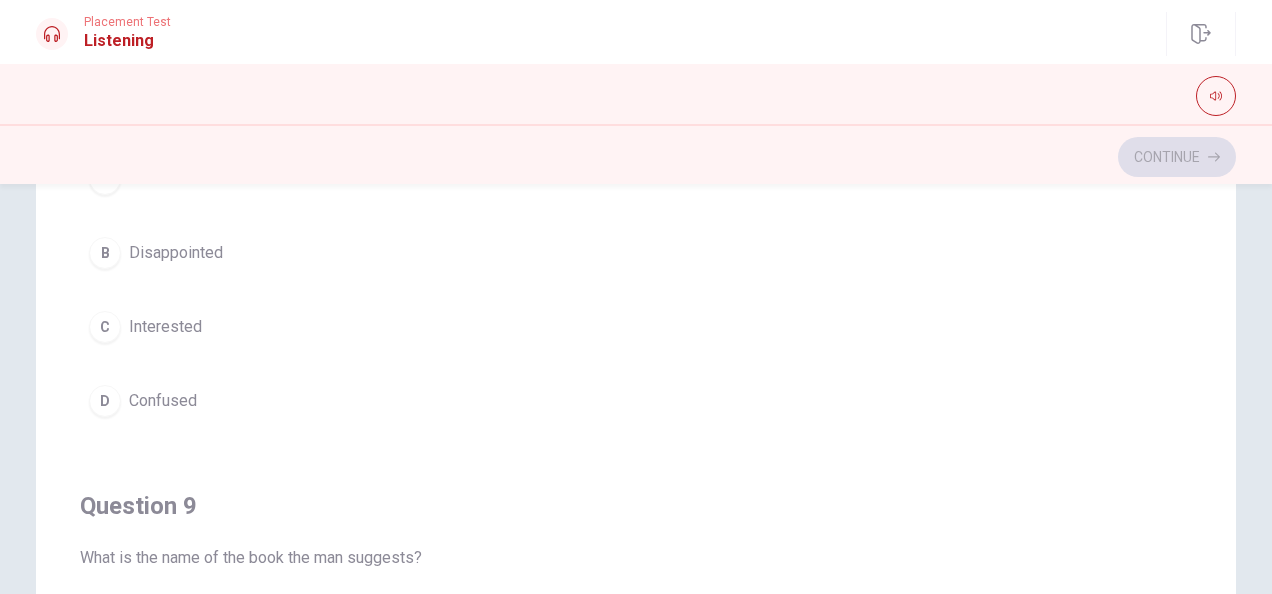 click on "C Interested" at bounding box center [636, 327] 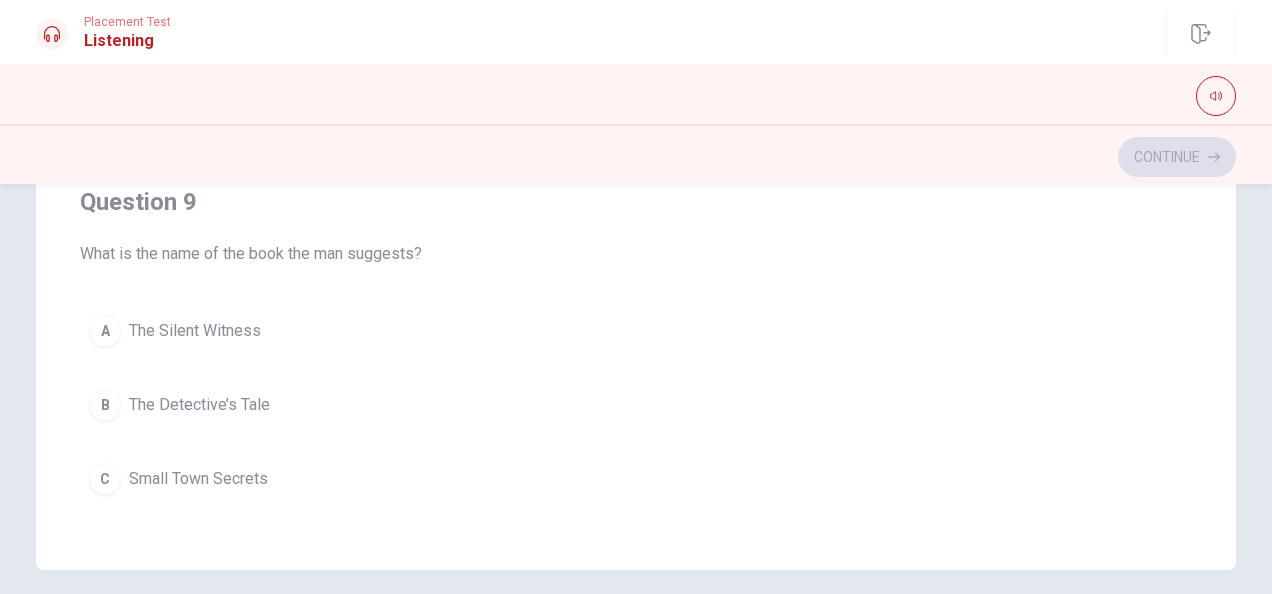scroll, scrollTop: 491, scrollLeft: 0, axis: vertical 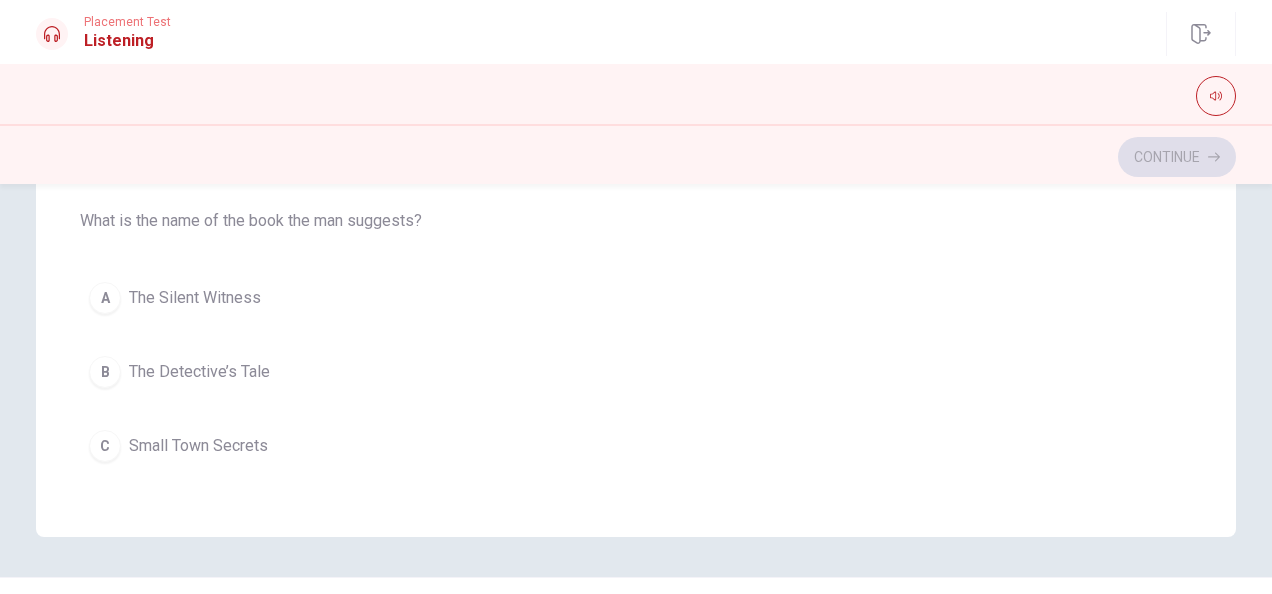 click on "C" at bounding box center [105, 446] 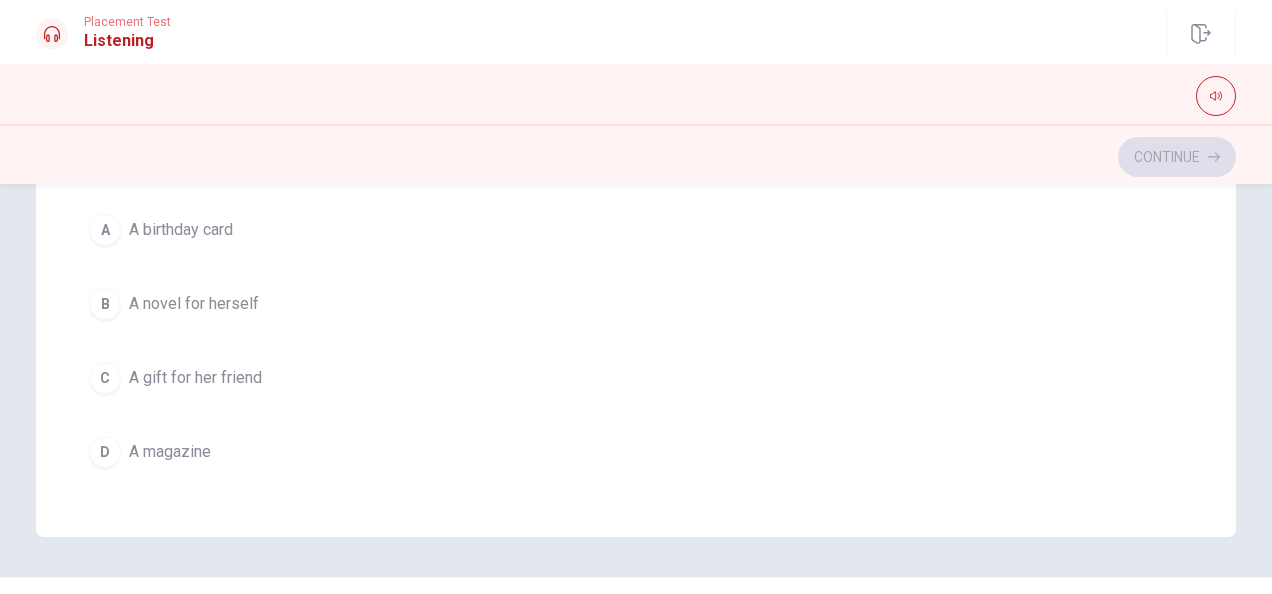 scroll, scrollTop: 1606, scrollLeft: 0, axis: vertical 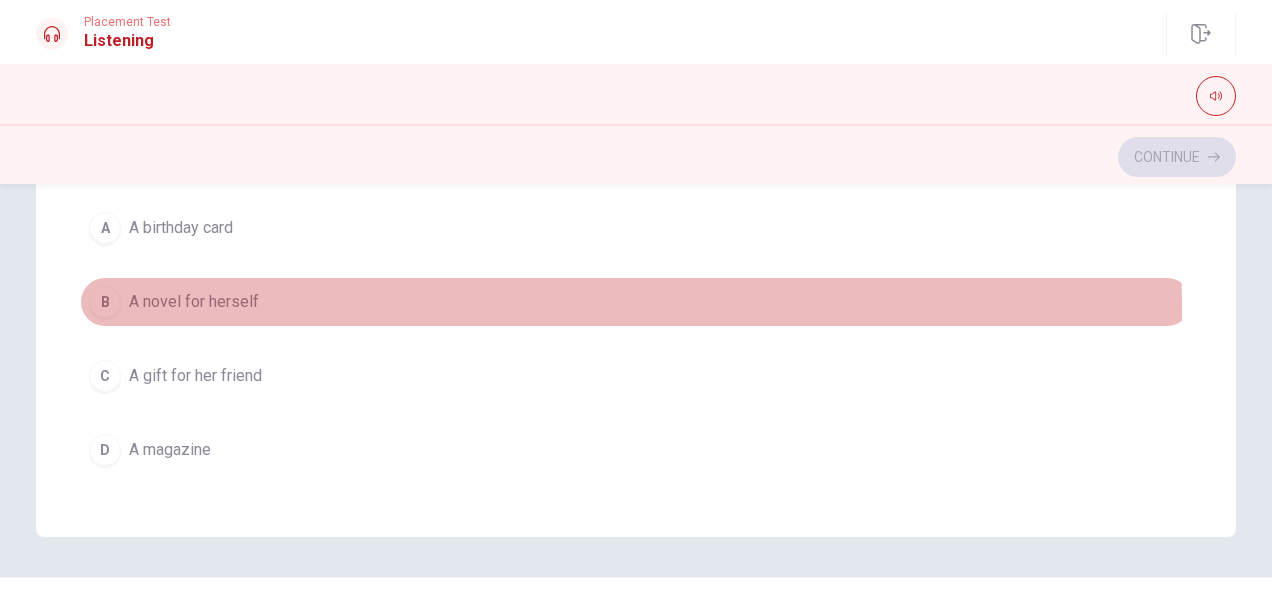 click on "A novel for herself" at bounding box center (194, 302) 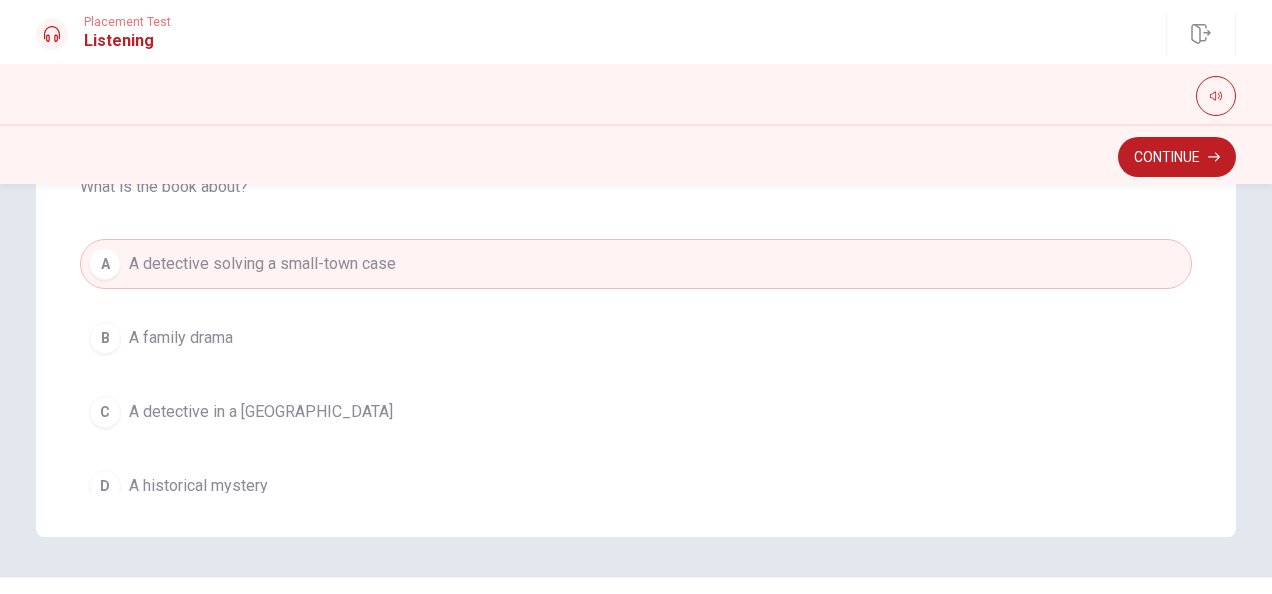 scroll, scrollTop: 1606, scrollLeft: 0, axis: vertical 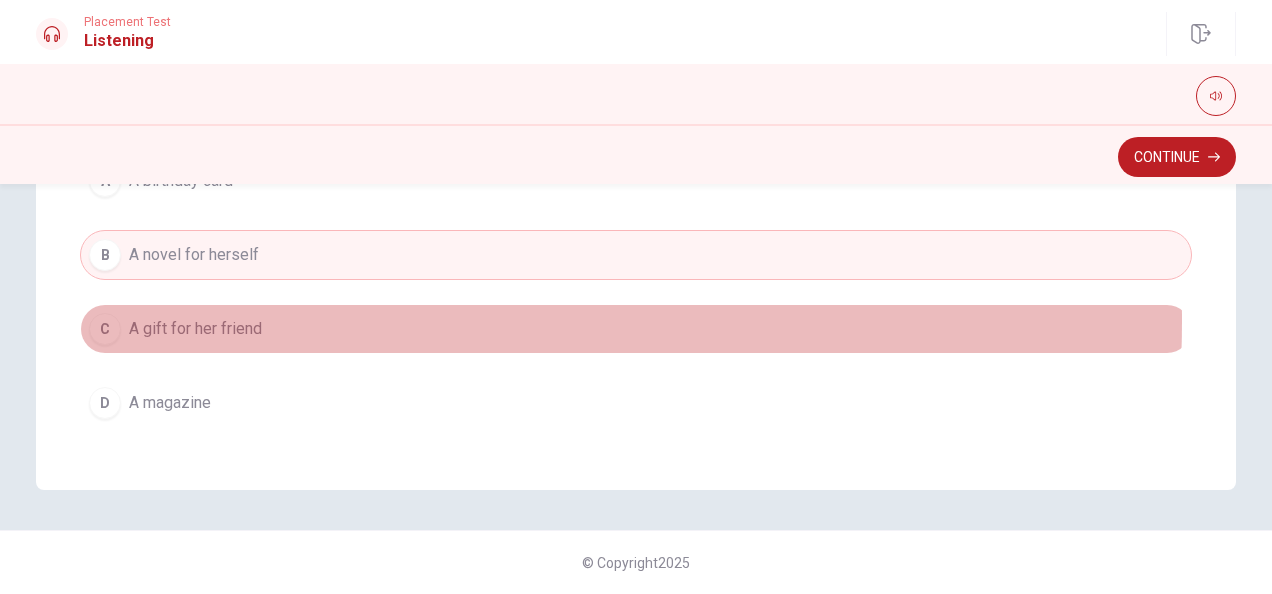 click on "C A gift for her friend" at bounding box center [636, 329] 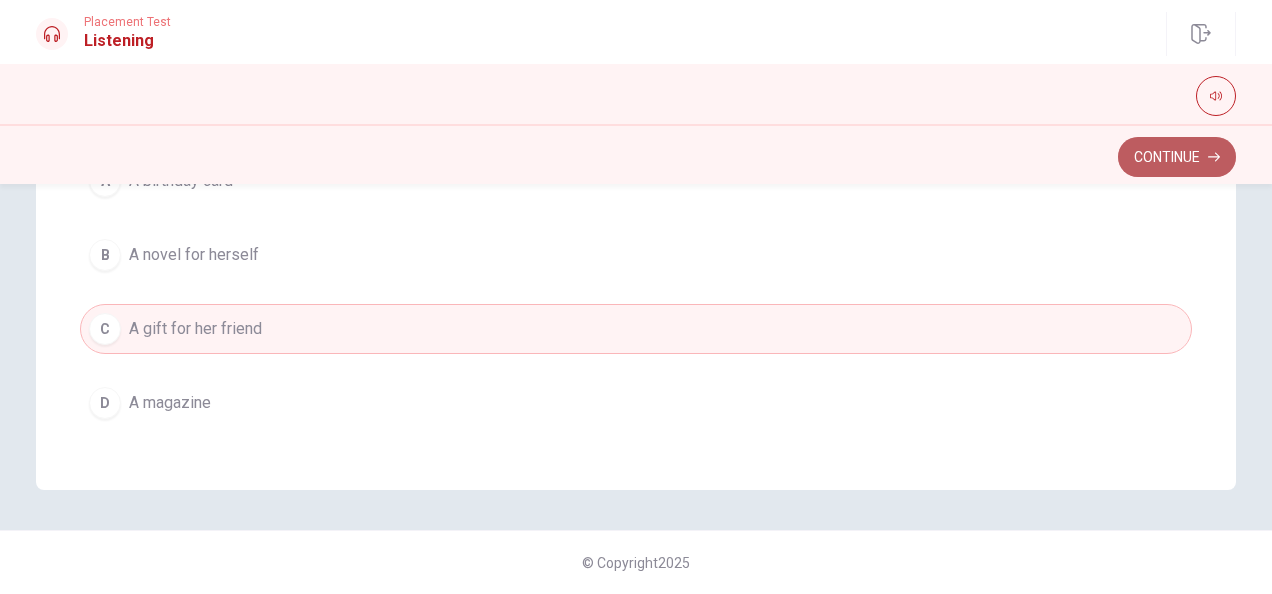 click on "Continue" at bounding box center [1177, 157] 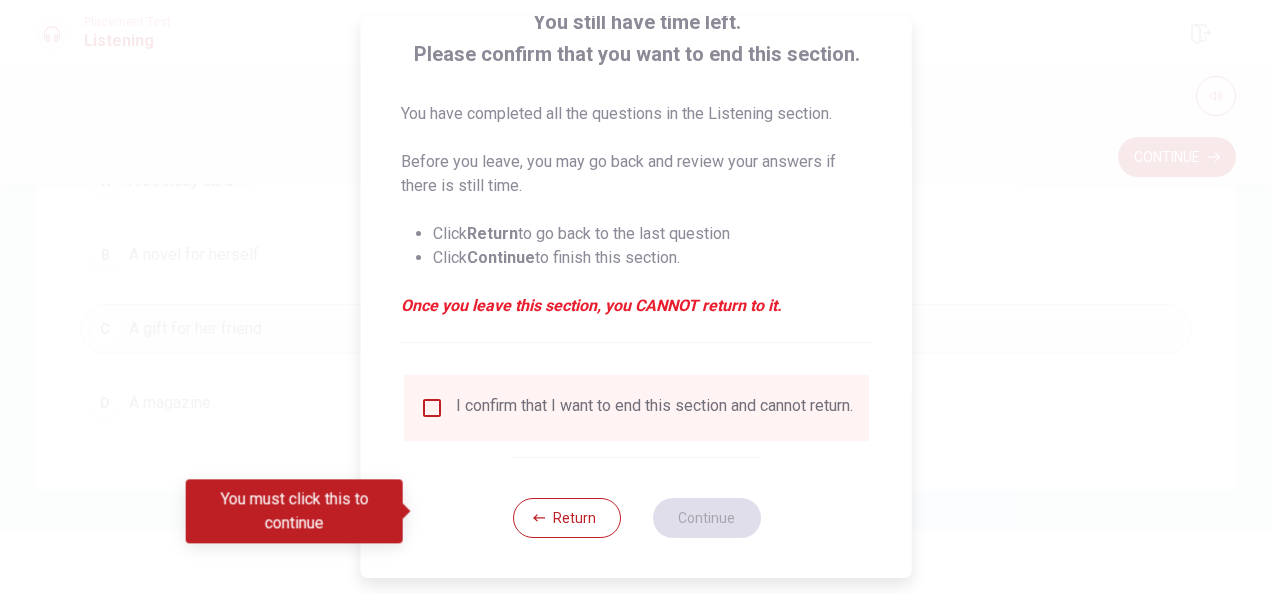 scroll, scrollTop: 152, scrollLeft: 0, axis: vertical 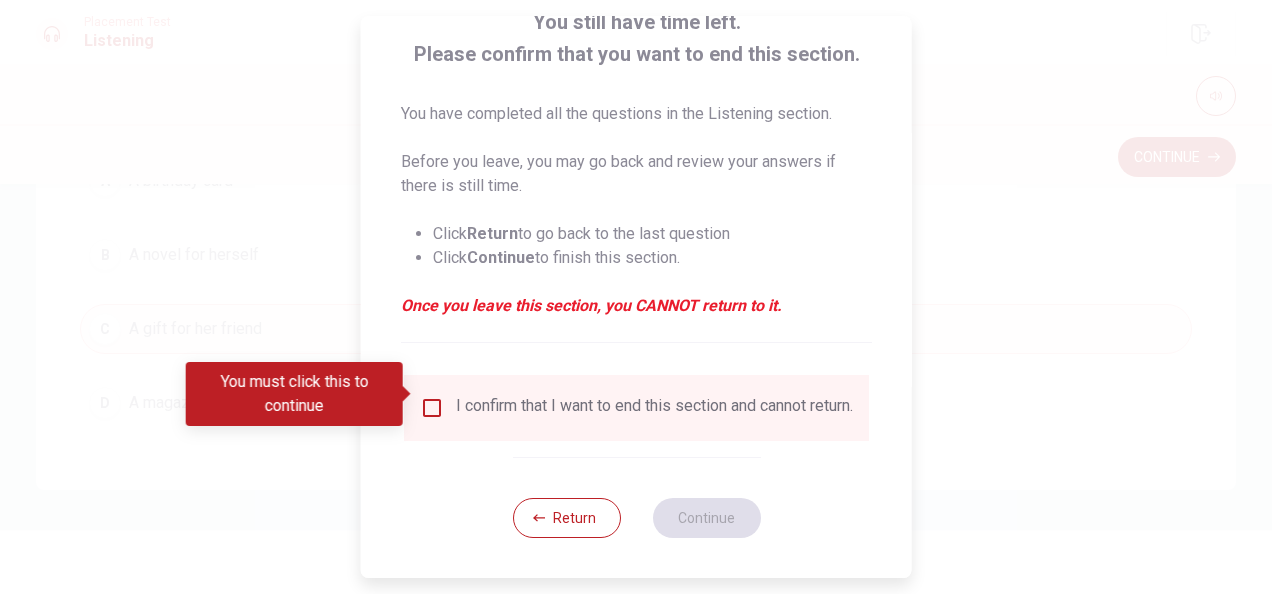 click at bounding box center [432, 408] 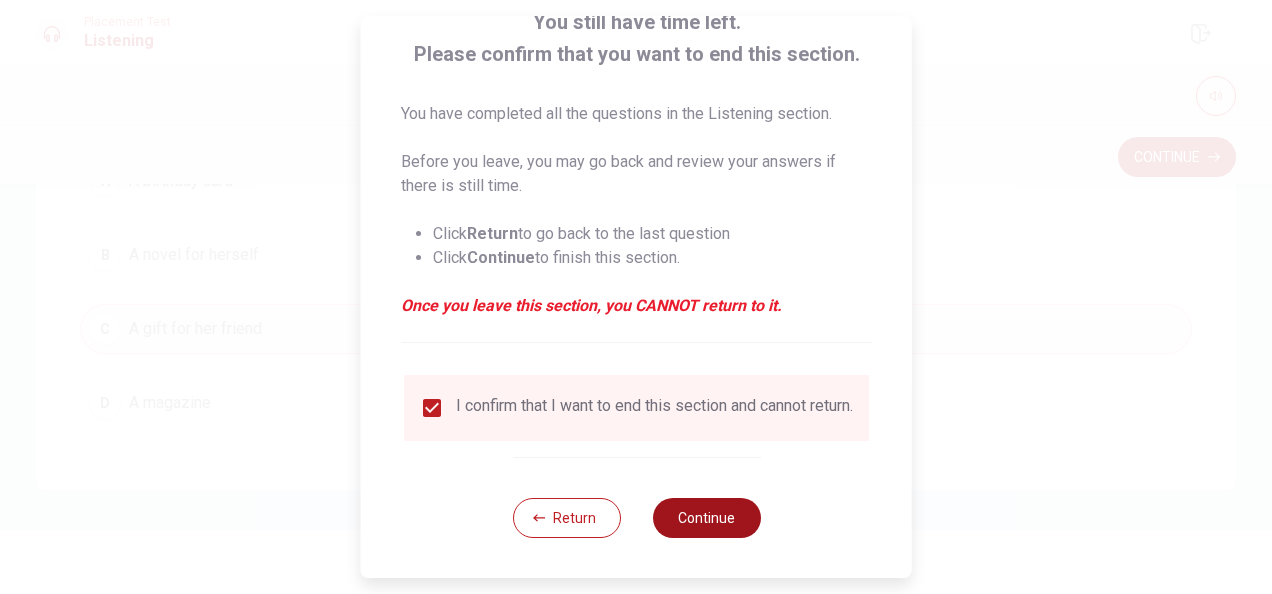 click on "Continue" at bounding box center (706, 518) 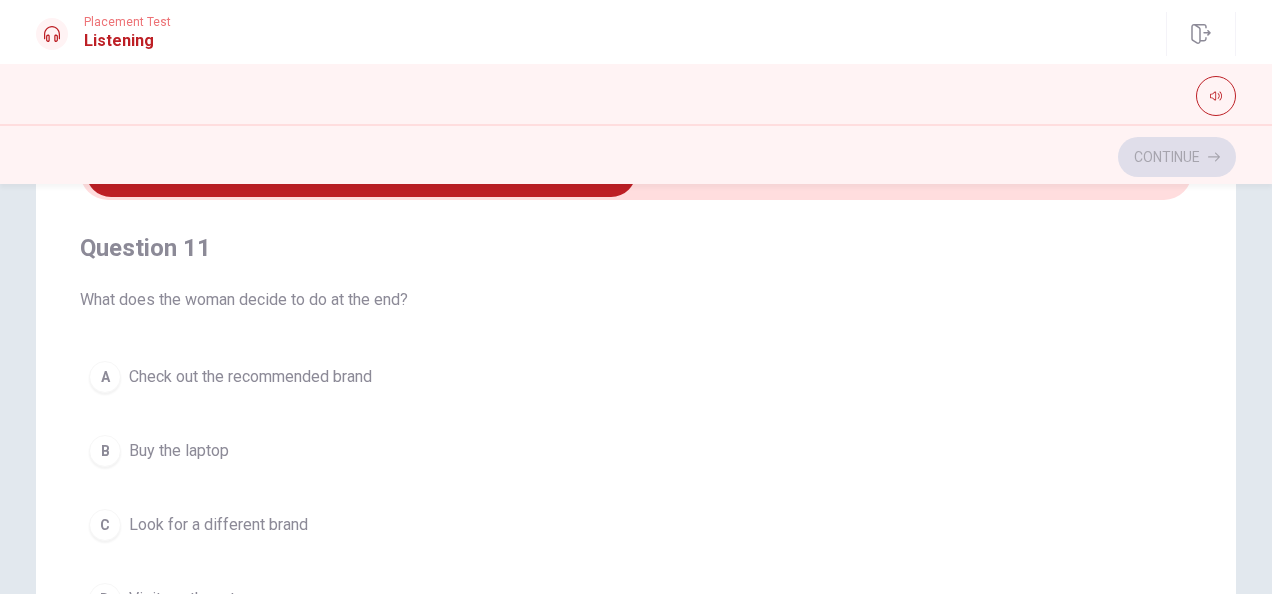 scroll, scrollTop: 131, scrollLeft: 0, axis: vertical 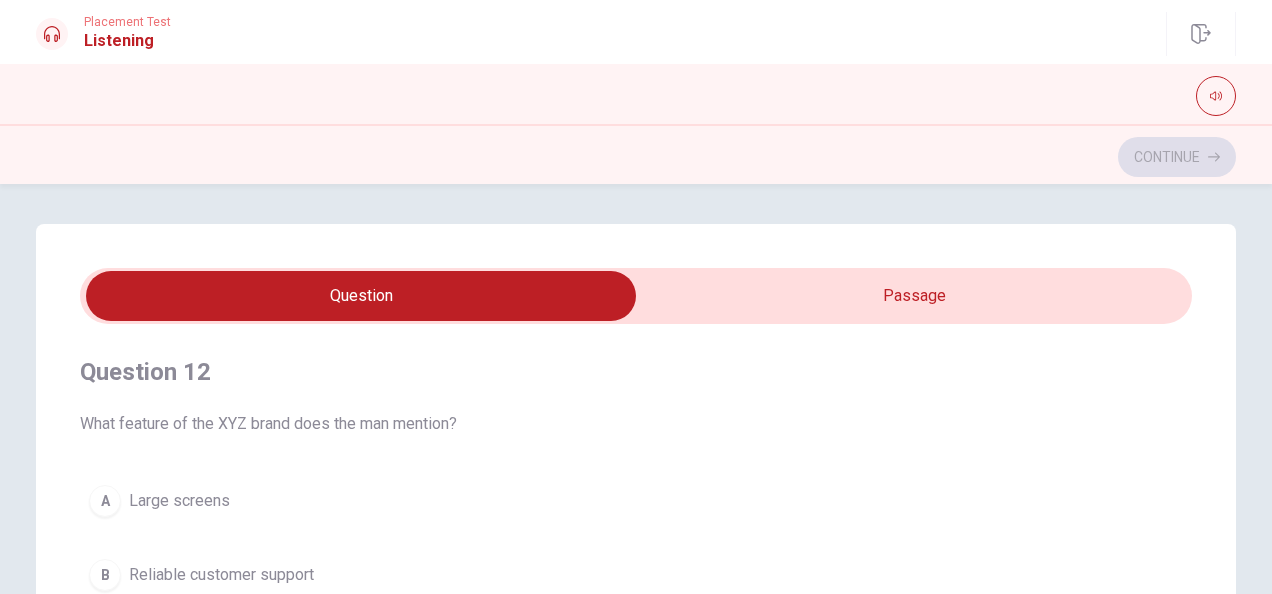drag, startPoint x: 1186, startPoint y: 482, endPoint x: 1166, endPoint y: 410, distance: 74.726166 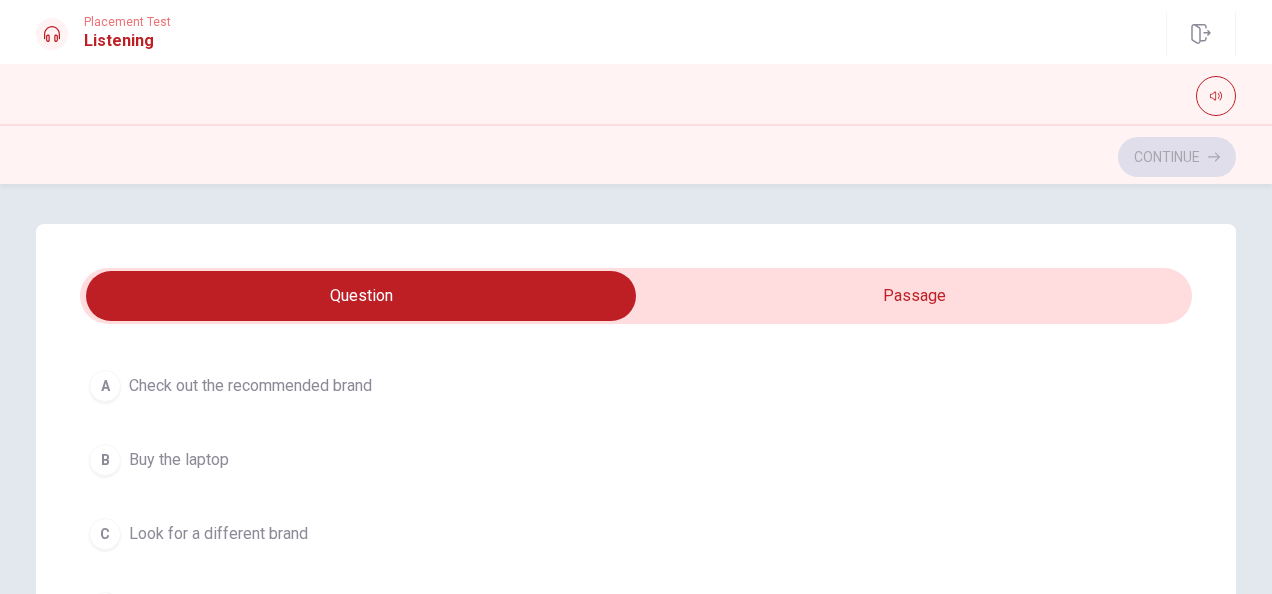 scroll, scrollTop: 0, scrollLeft: 0, axis: both 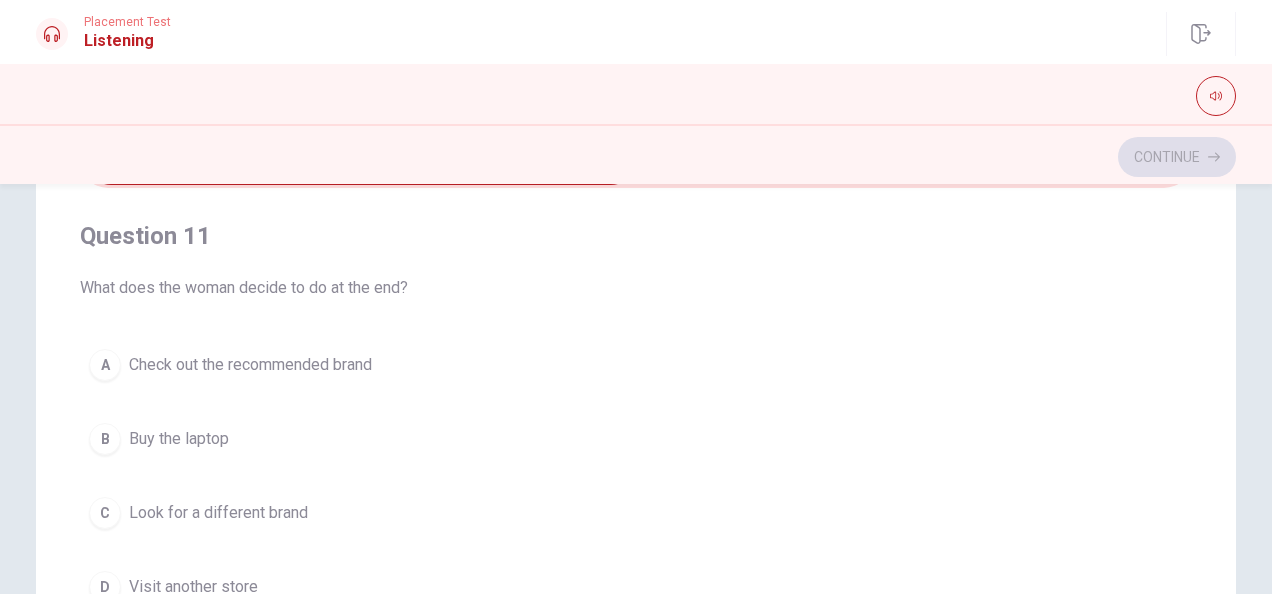click on "Check out the recommended brand" at bounding box center (250, 365) 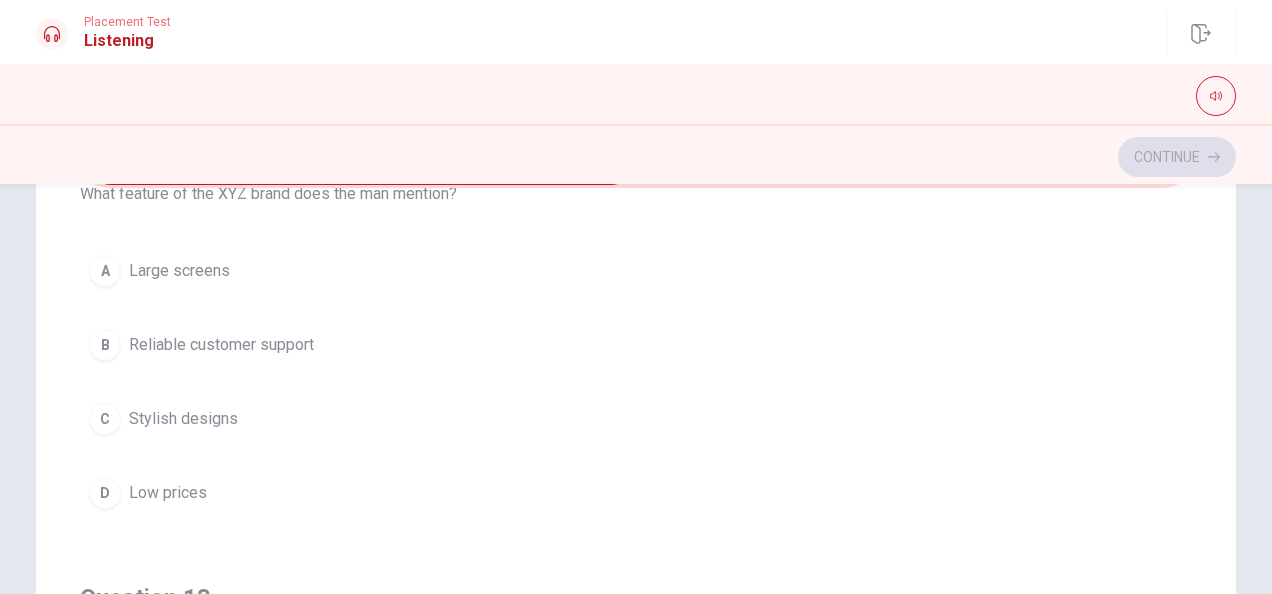 scroll, scrollTop: 552, scrollLeft: 0, axis: vertical 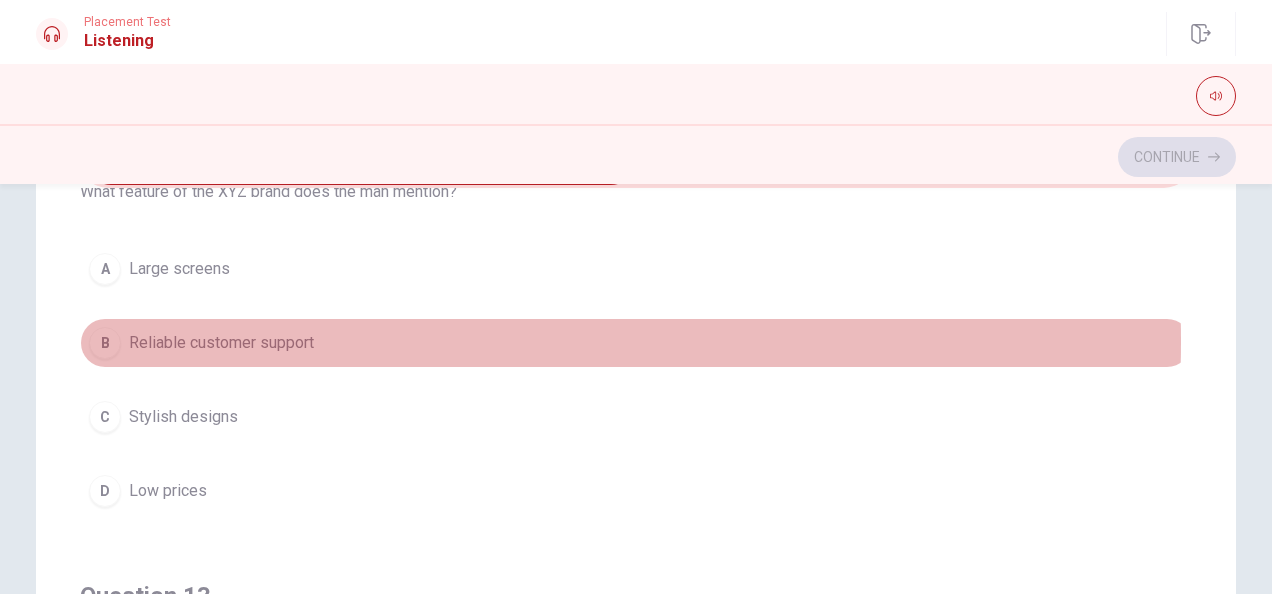 click on "Reliable customer support" at bounding box center [221, 343] 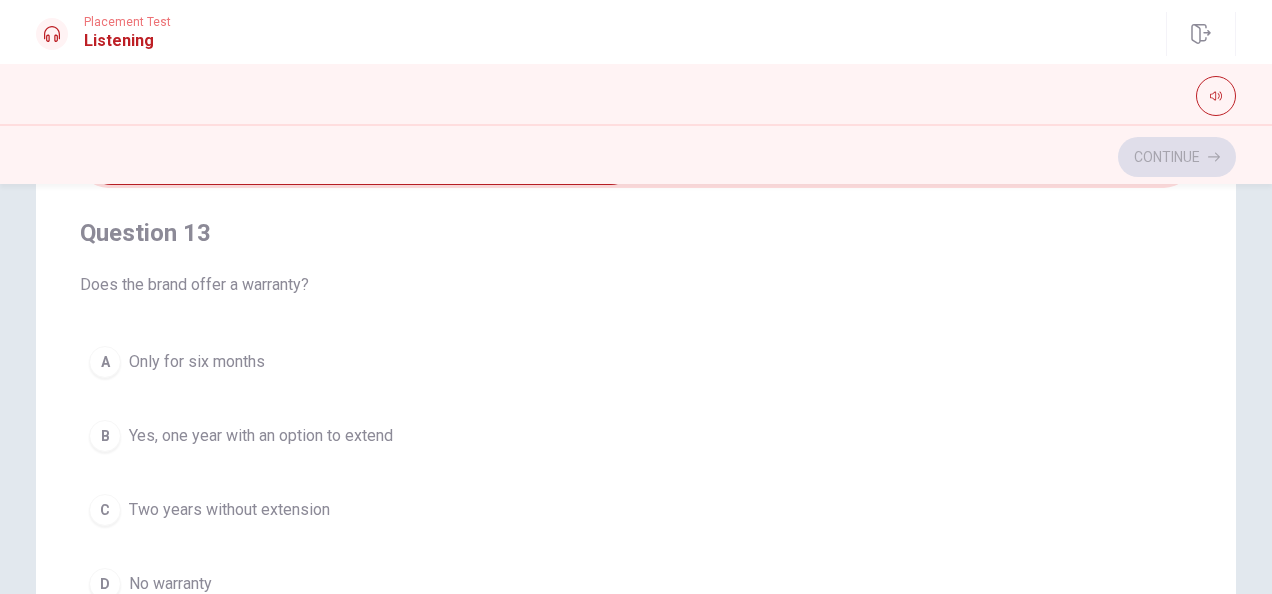 scroll, scrollTop: 920, scrollLeft: 0, axis: vertical 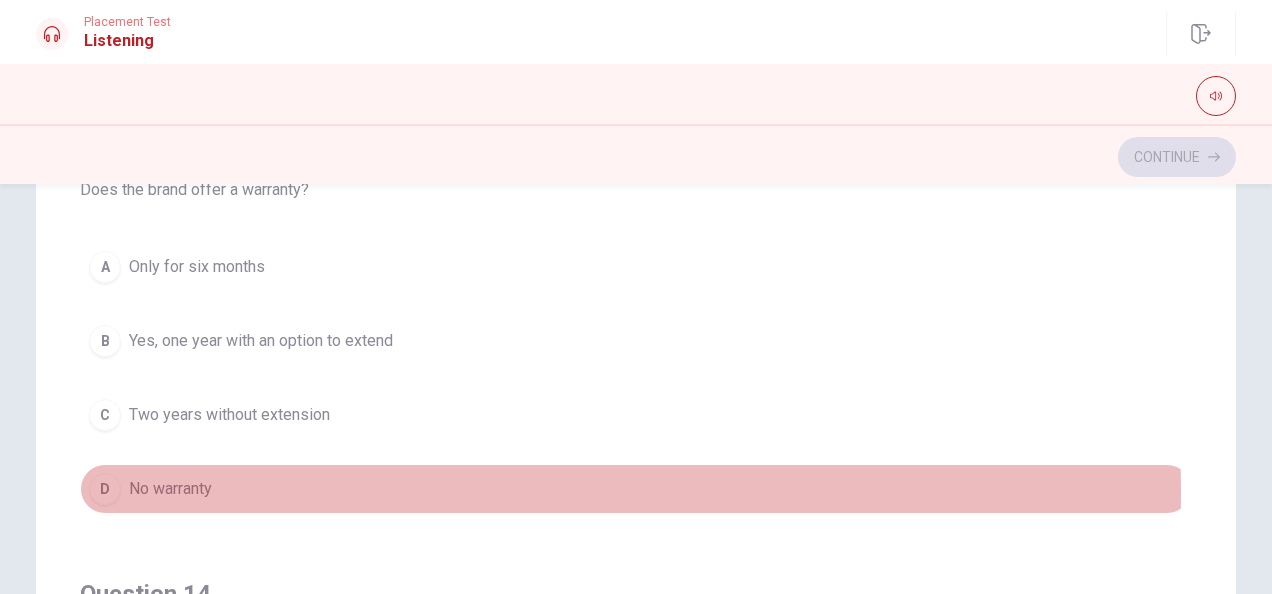 click on "D No warranty" at bounding box center [636, 489] 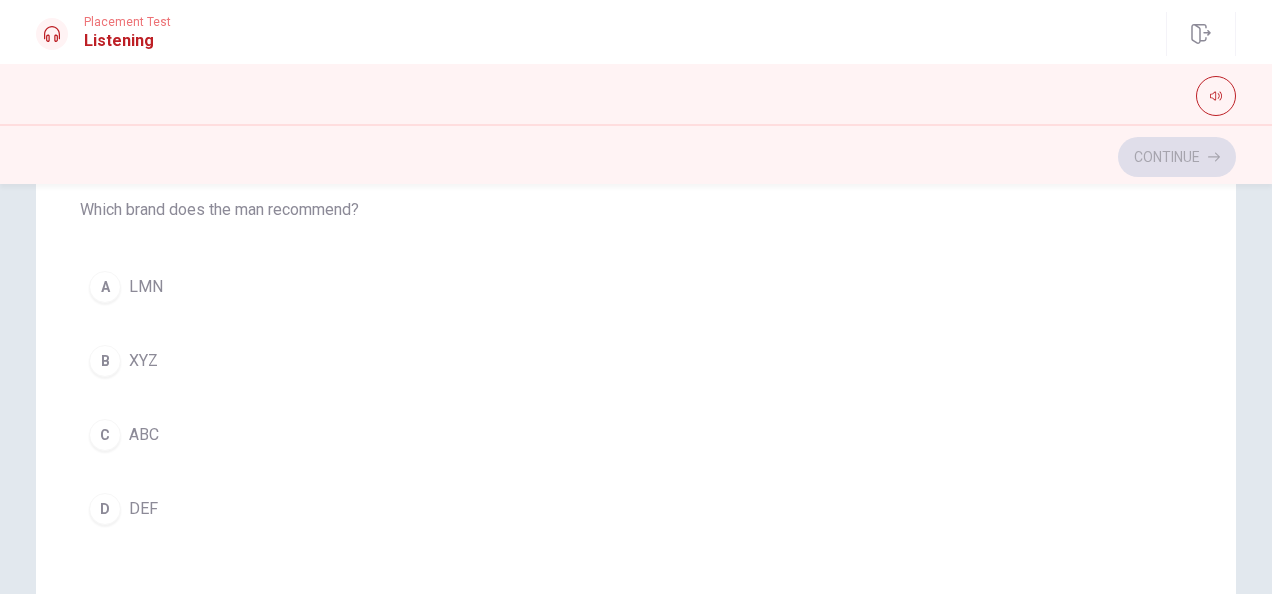 scroll, scrollTop: 1359, scrollLeft: 0, axis: vertical 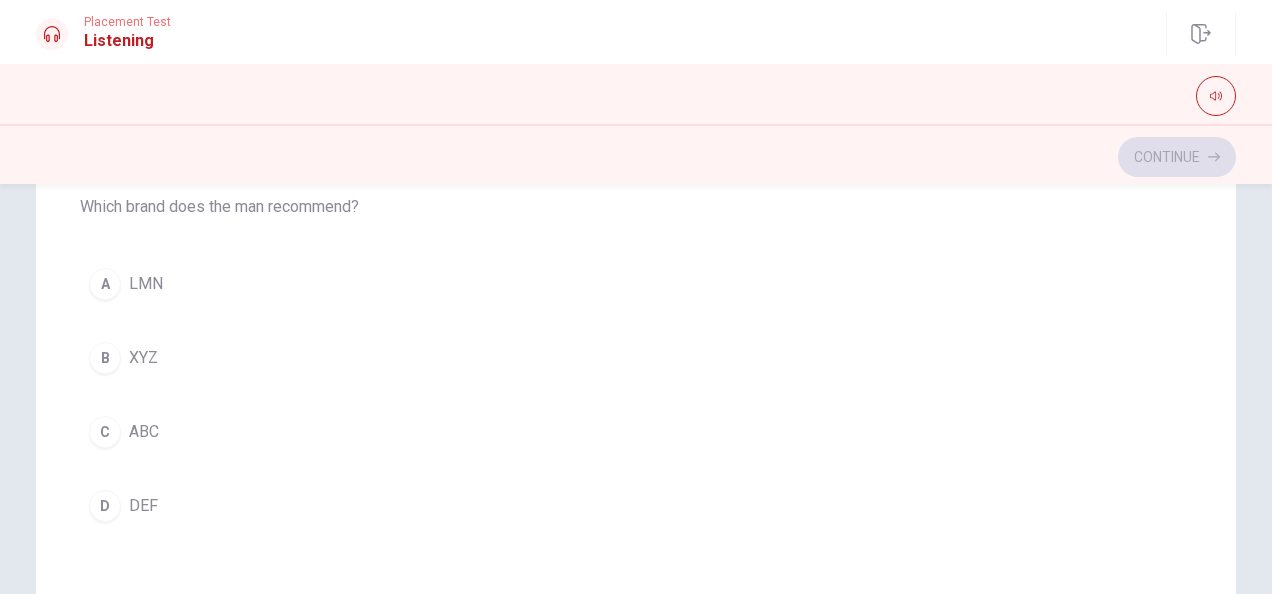 click on "B XYZ" at bounding box center [636, 358] 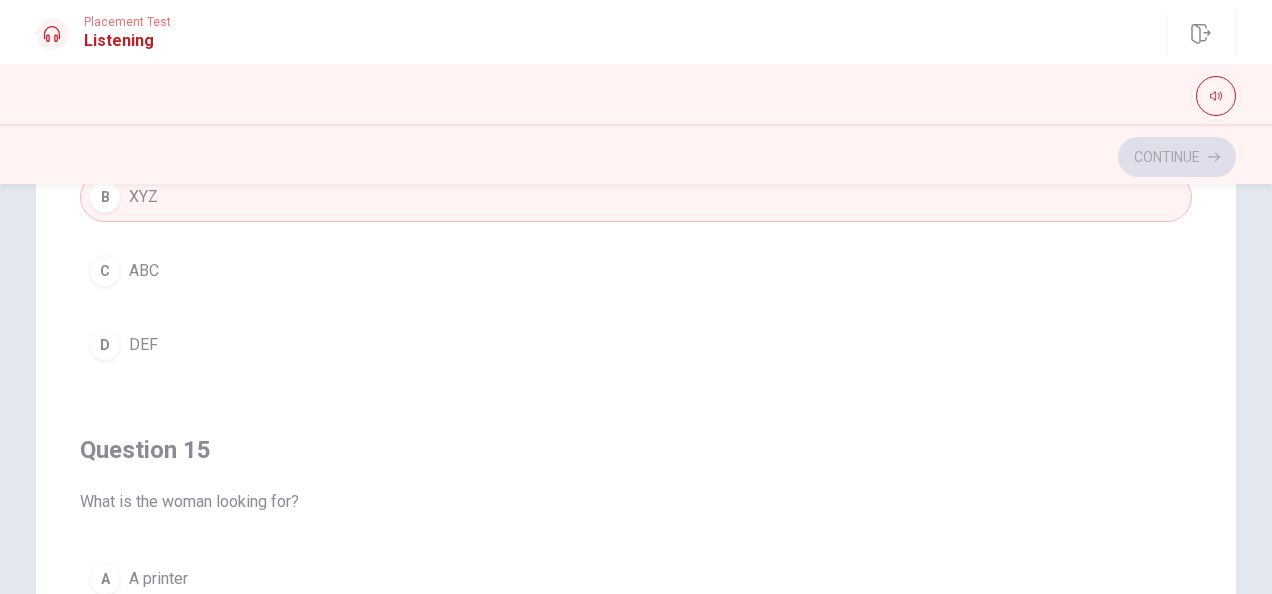 scroll, scrollTop: 1606, scrollLeft: 0, axis: vertical 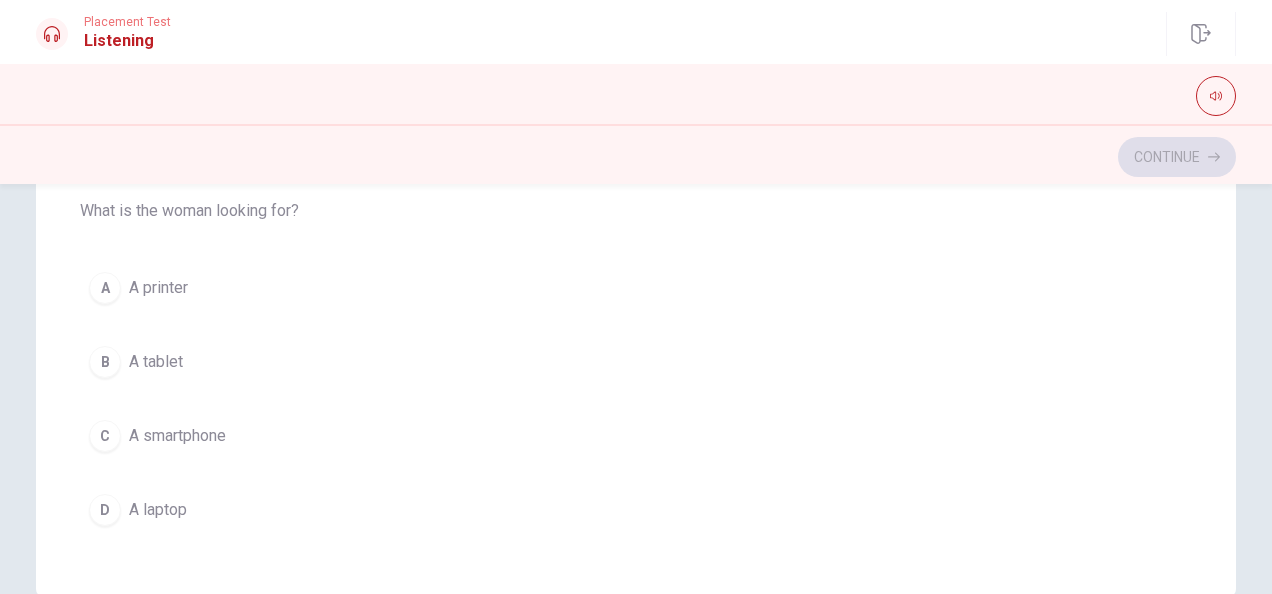 click on "A laptop" at bounding box center [158, 510] 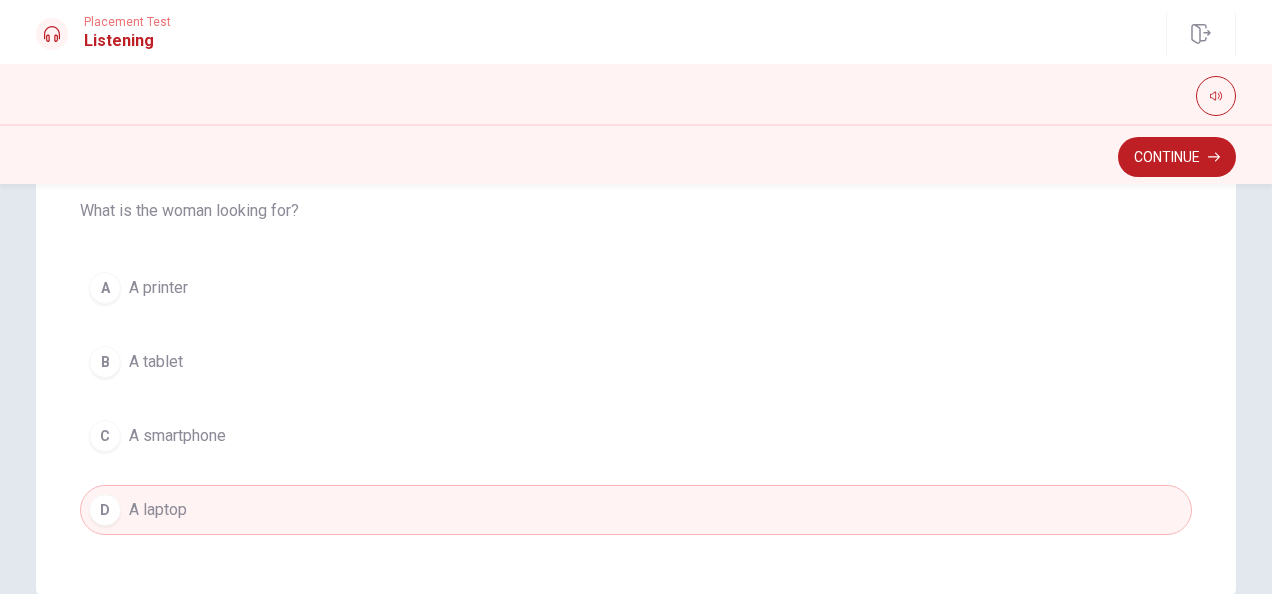 drag, startPoint x: 1173, startPoint y: 398, endPoint x: 1181, endPoint y: 279, distance: 119.26861 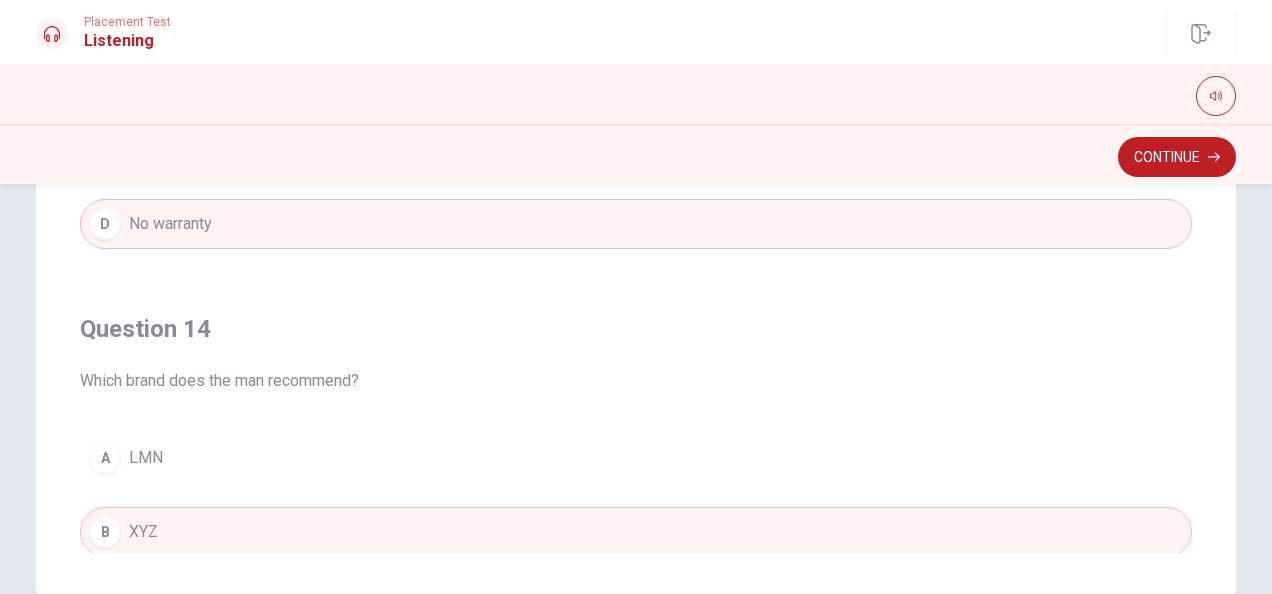 scroll, scrollTop: 989, scrollLeft: 0, axis: vertical 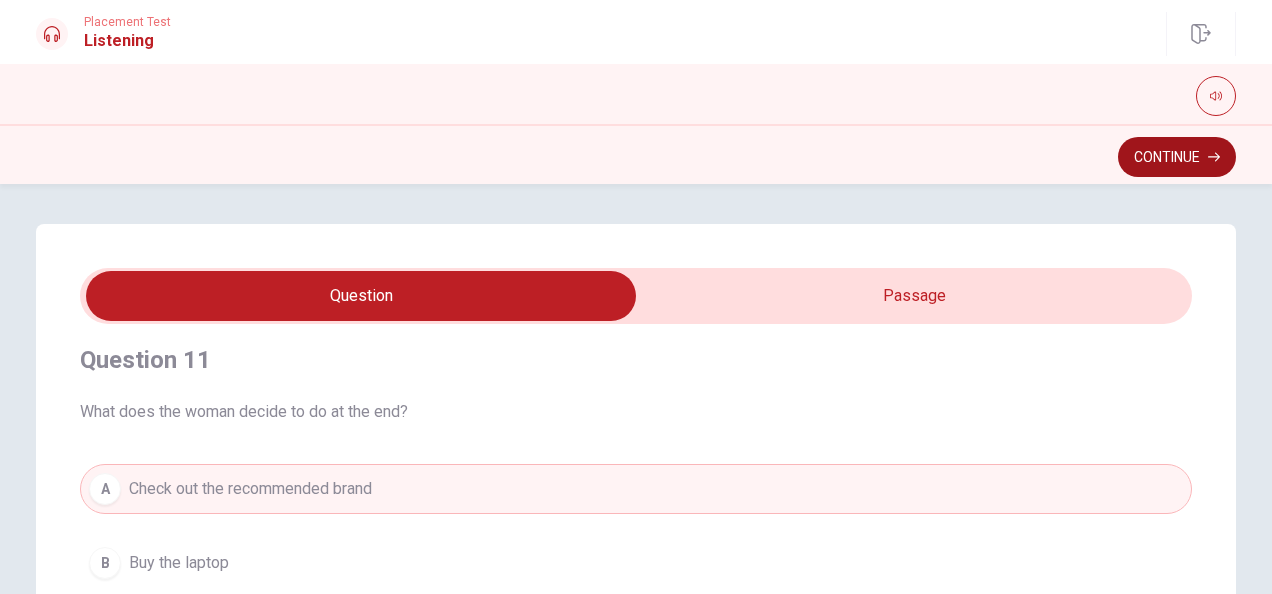 click on "Continue" at bounding box center (1177, 157) 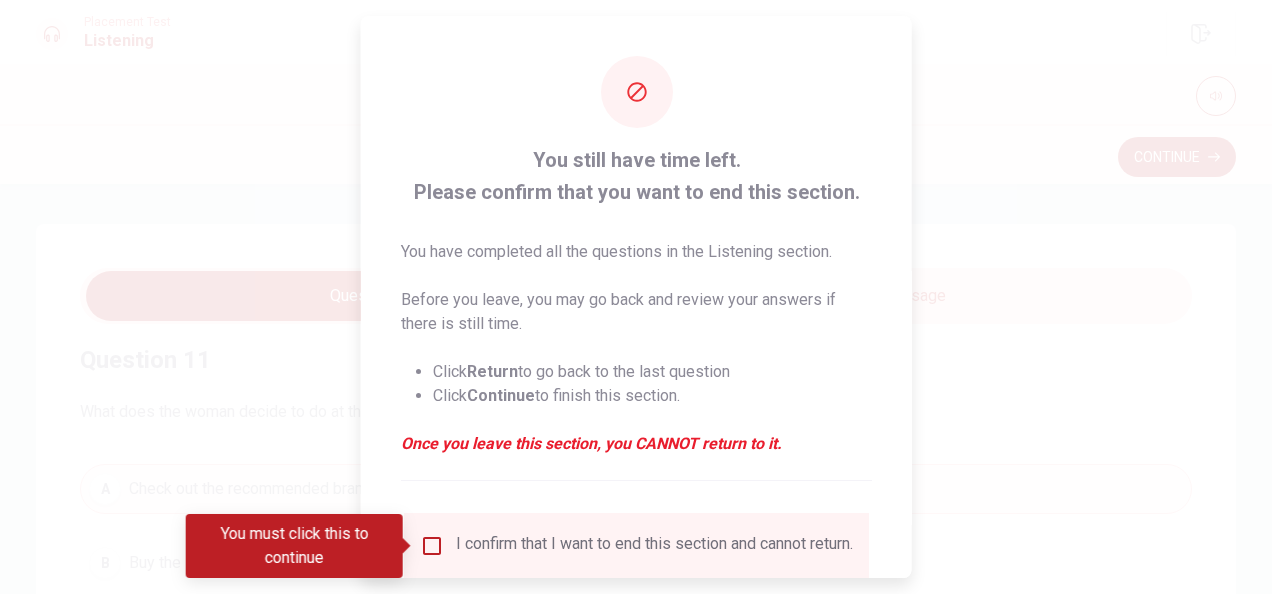 click at bounding box center (432, 546) 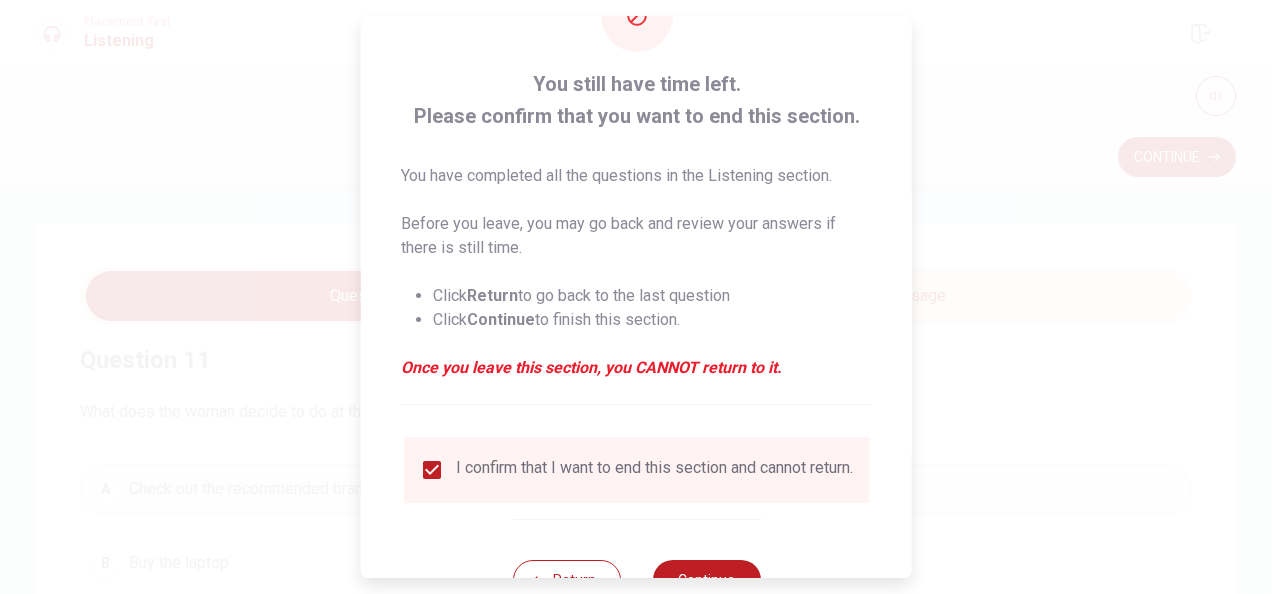 scroll, scrollTop: 152, scrollLeft: 0, axis: vertical 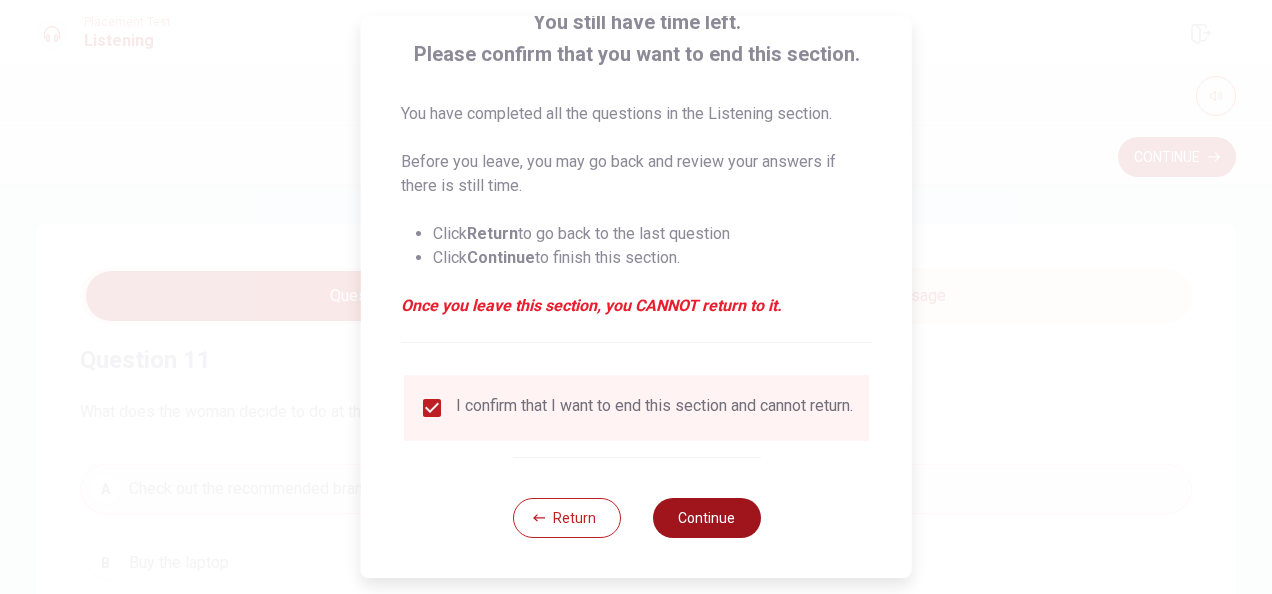 click on "Continue" at bounding box center [706, 518] 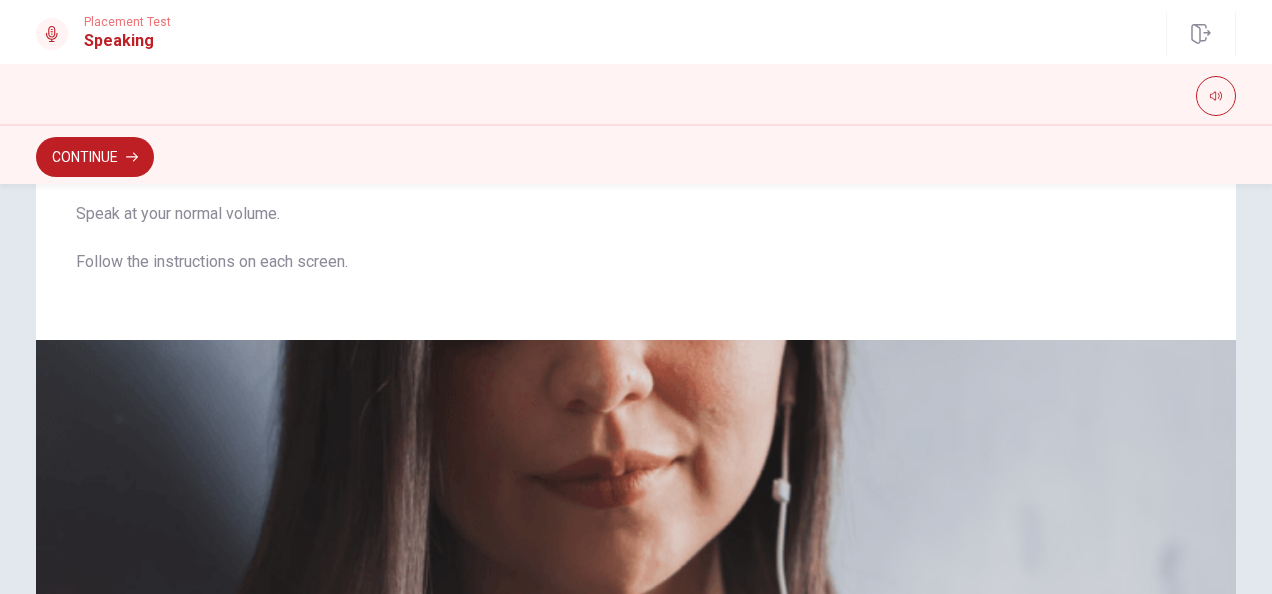 scroll, scrollTop: 0, scrollLeft: 0, axis: both 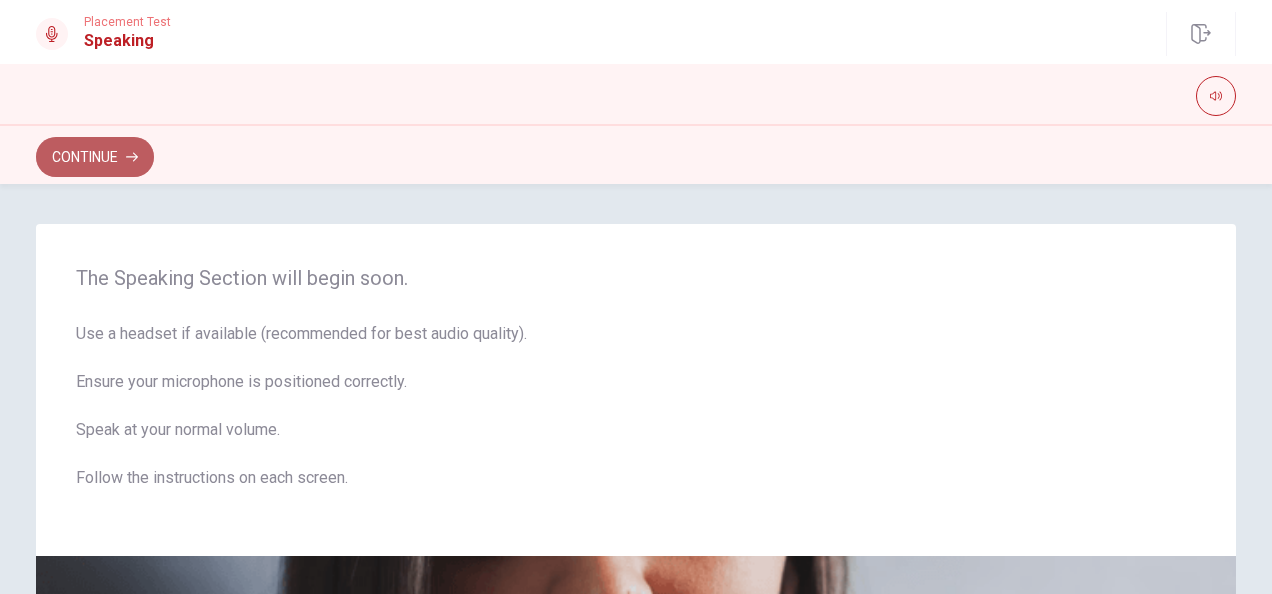 click on "Continue" at bounding box center (95, 157) 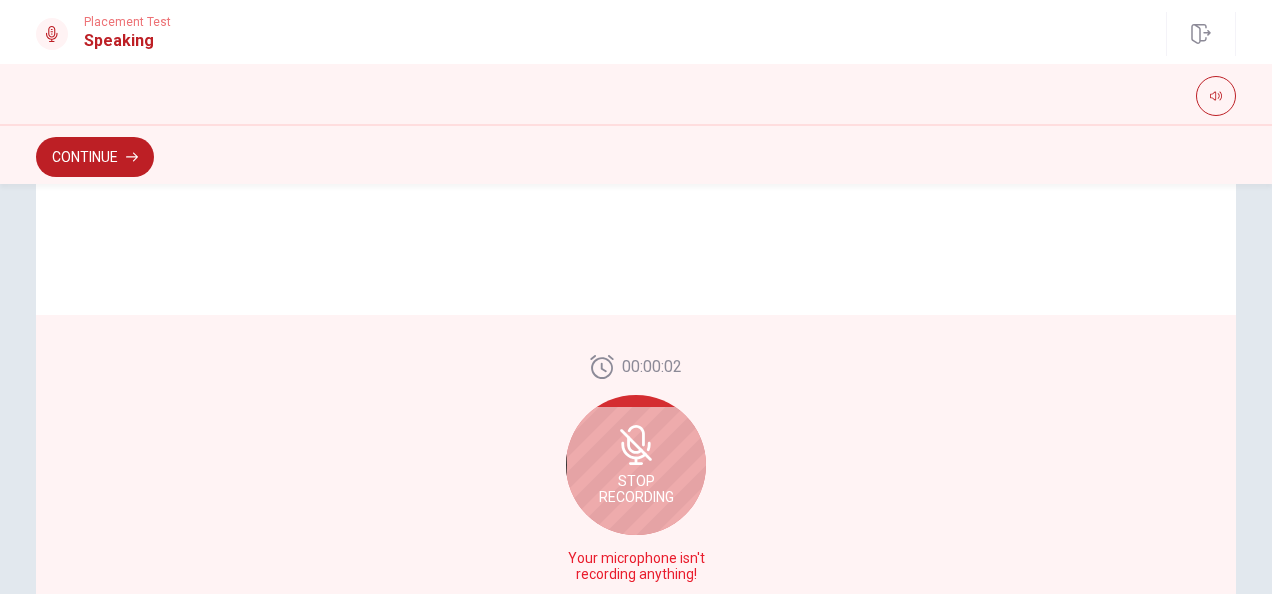 scroll, scrollTop: 606, scrollLeft: 0, axis: vertical 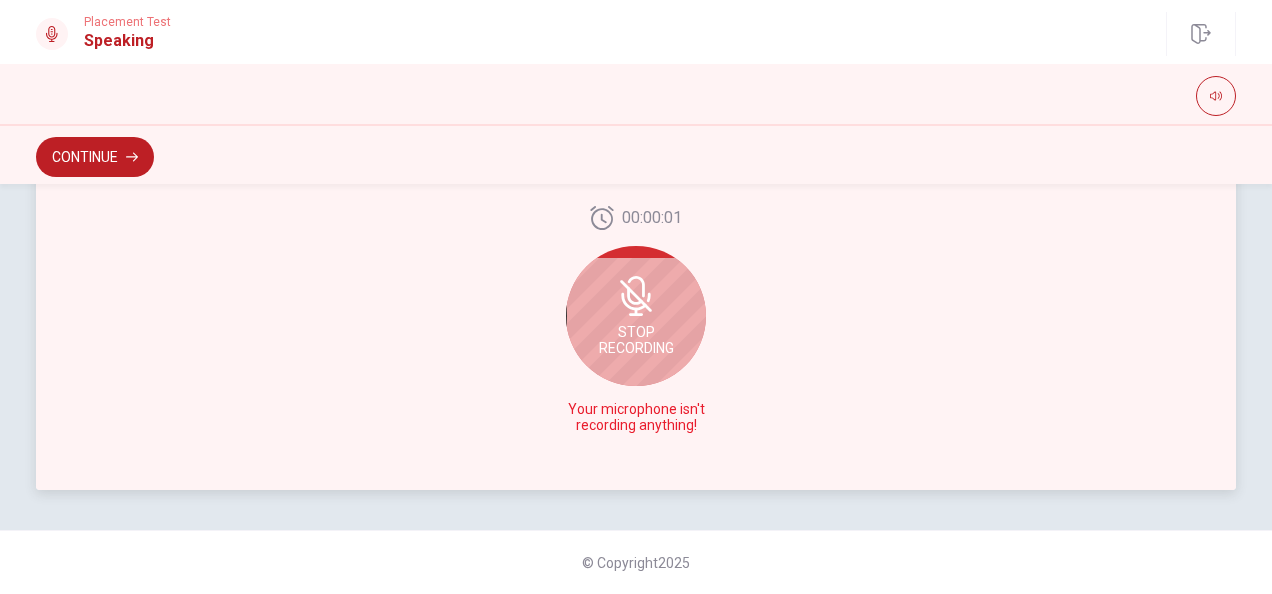 click on "Stop   Recording" at bounding box center (636, 340) 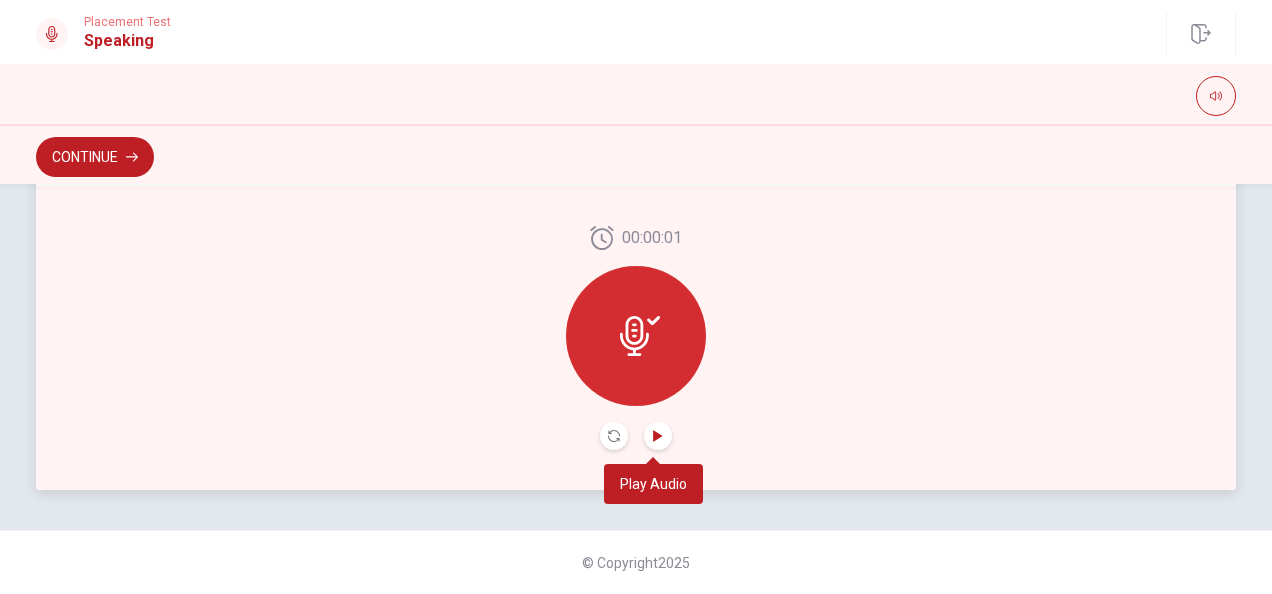 click 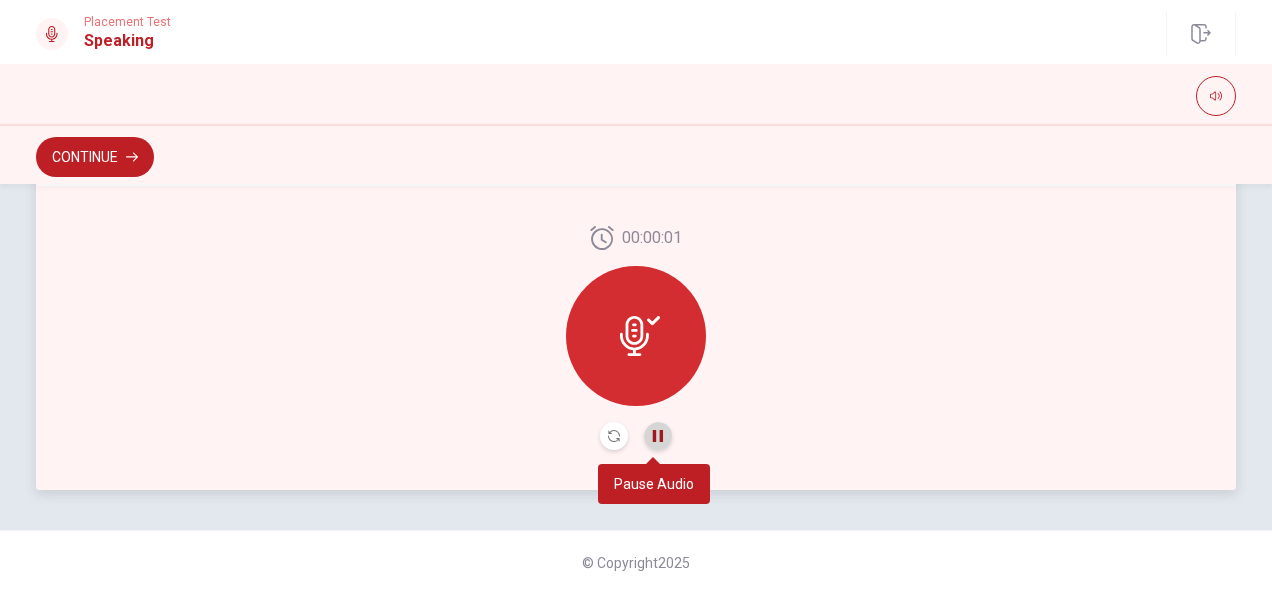 click 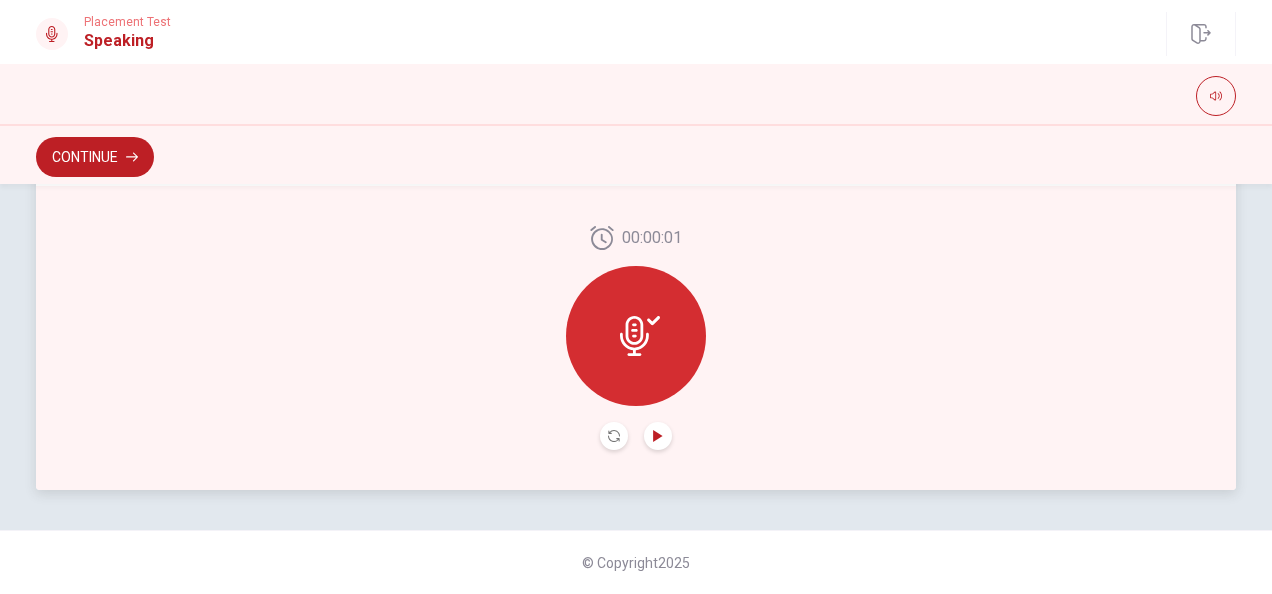 click 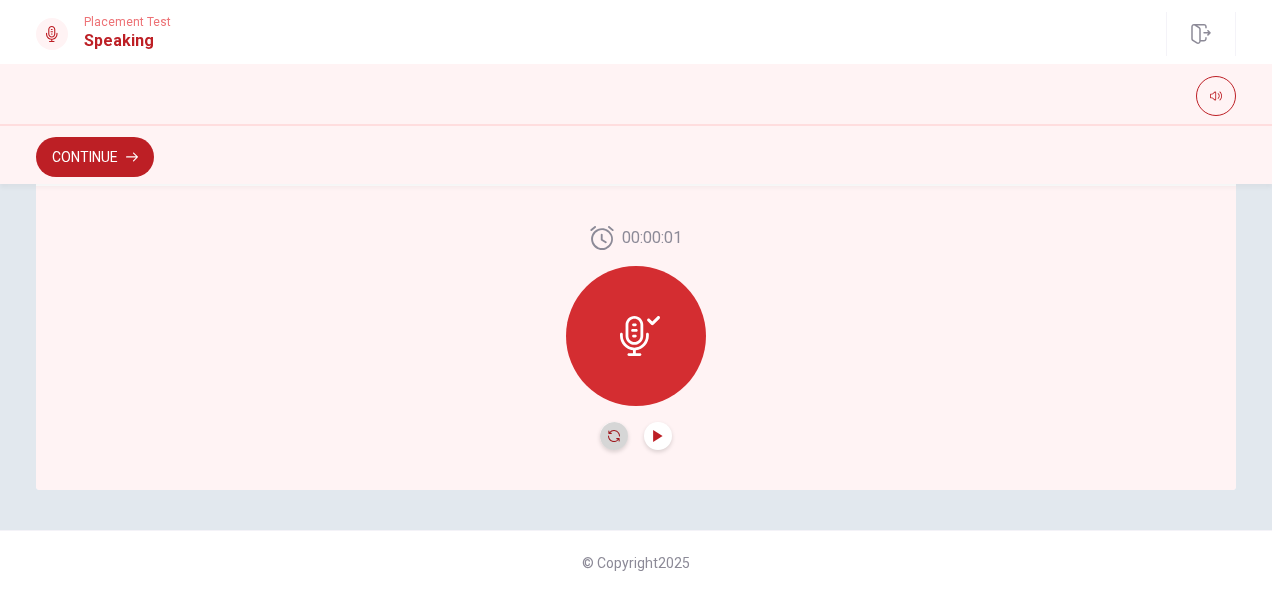 click 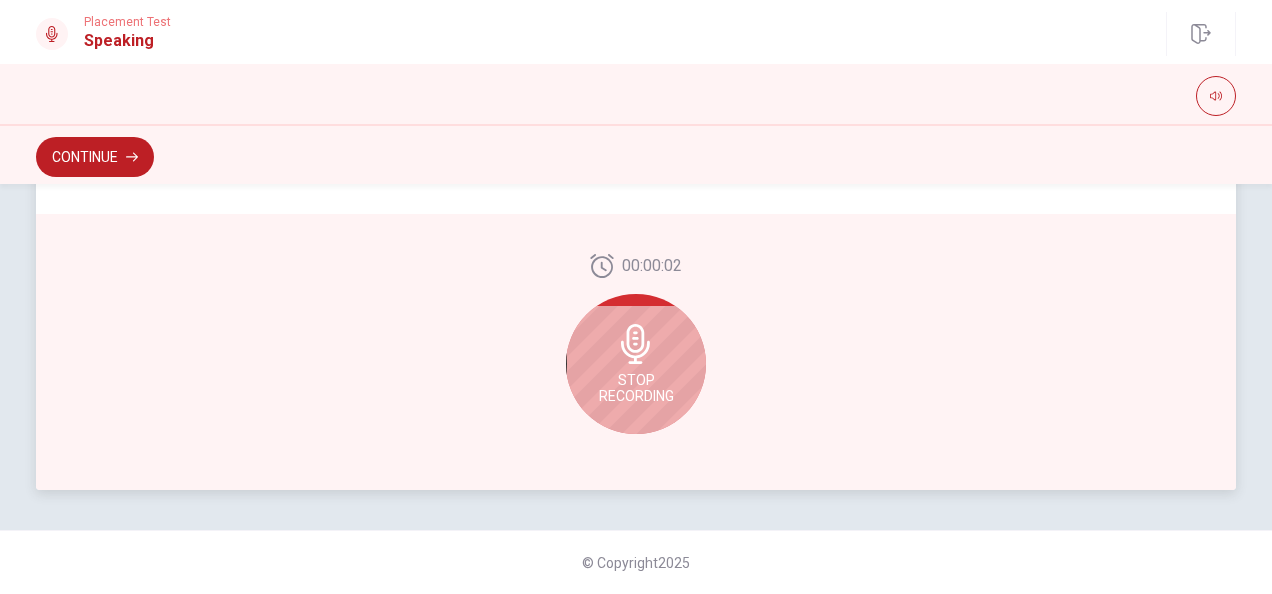 click on "Stop   Recording" at bounding box center [636, 364] 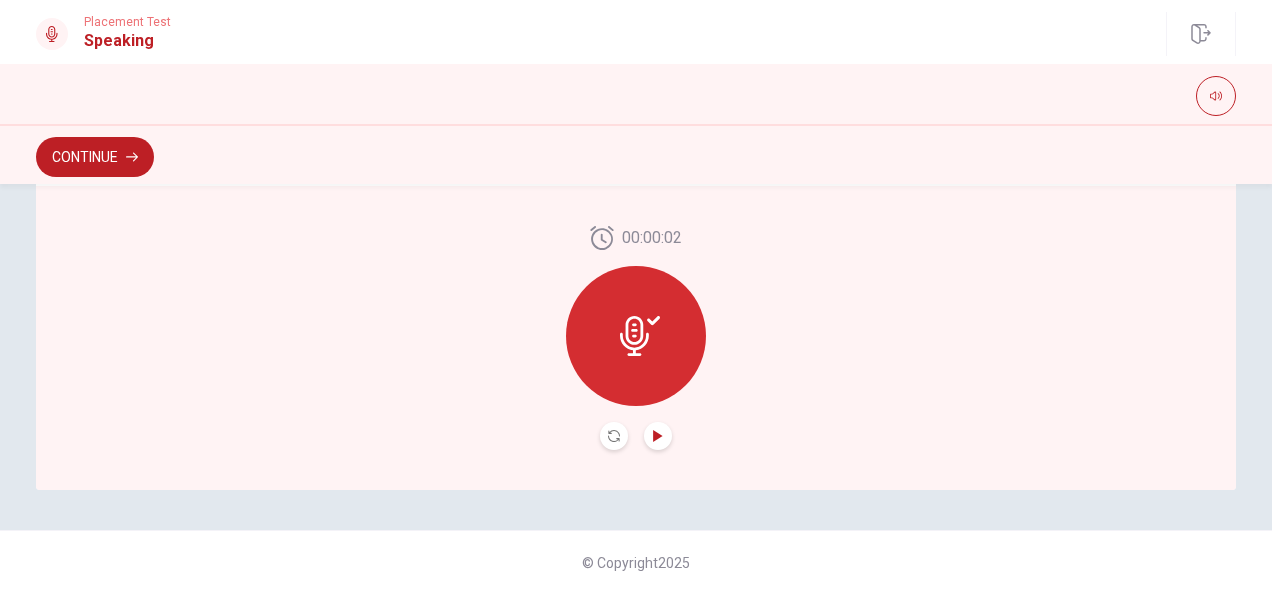 click 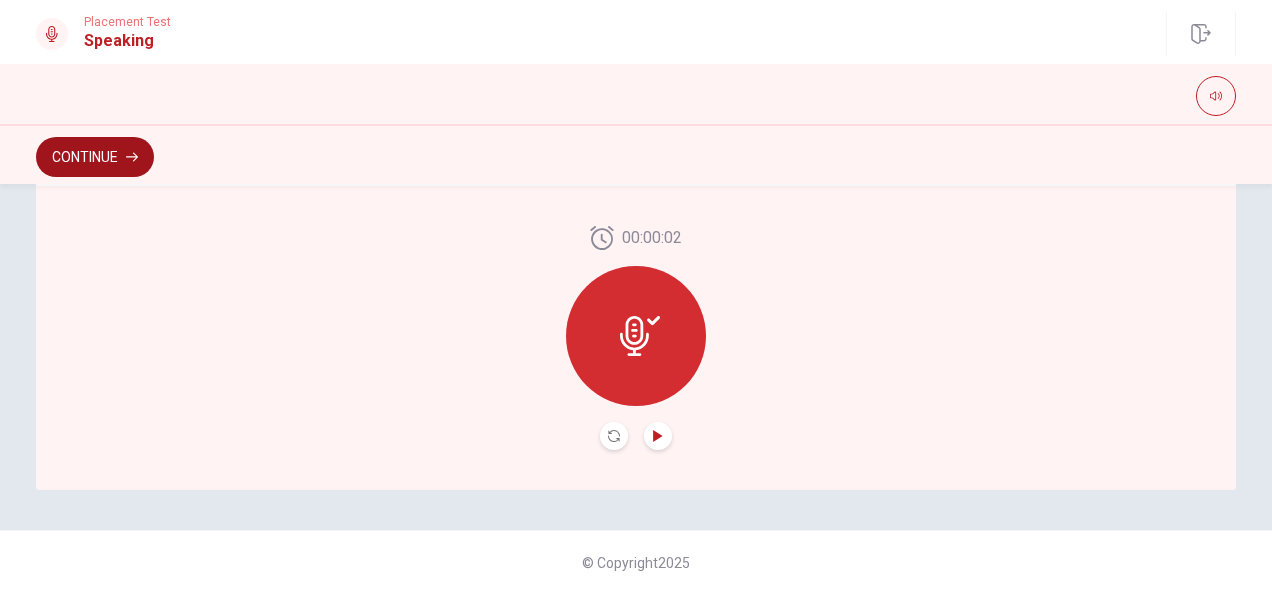 click 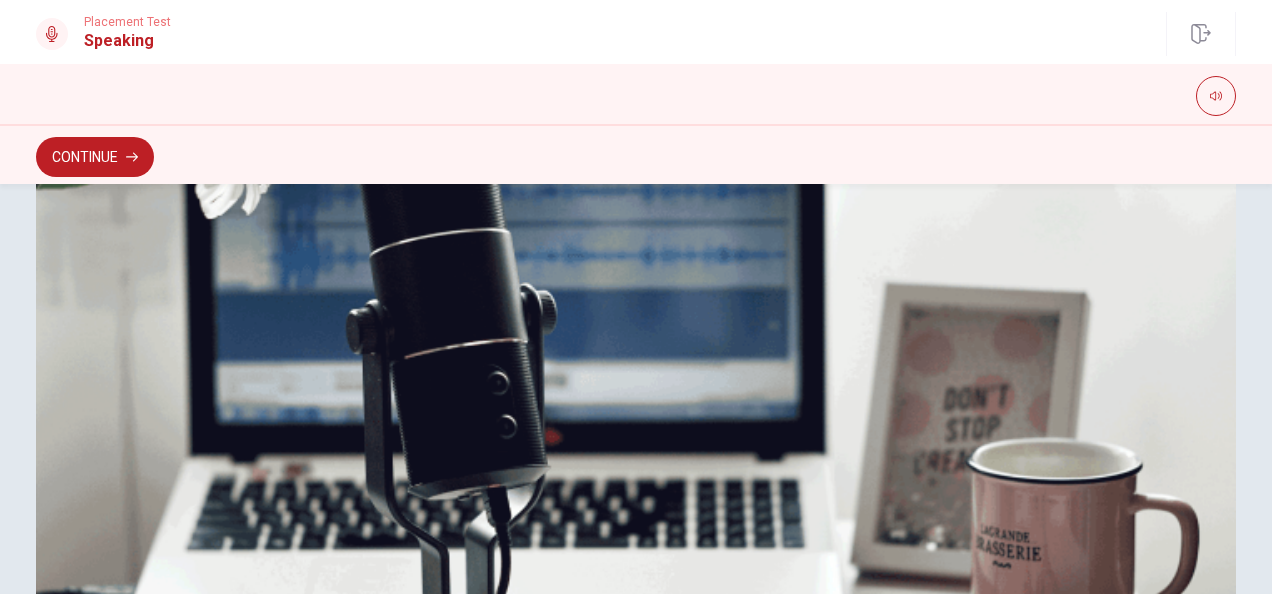 scroll, scrollTop: 666, scrollLeft: 0, axis: vertical 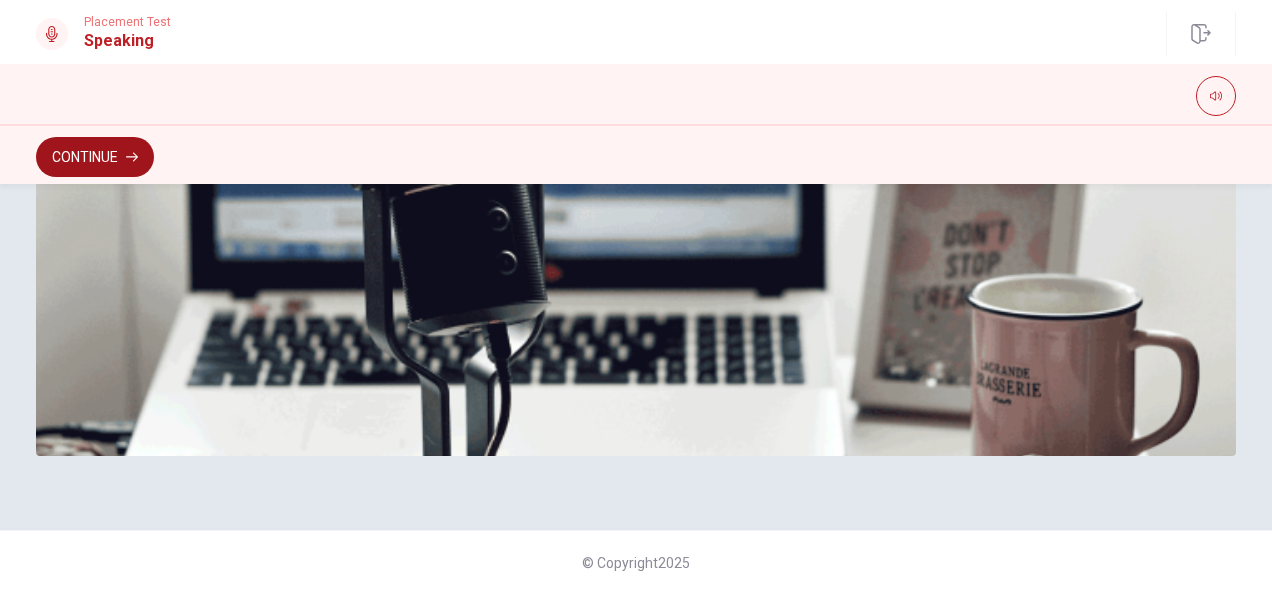 click on "Continue" at bounding box center [95, 157] 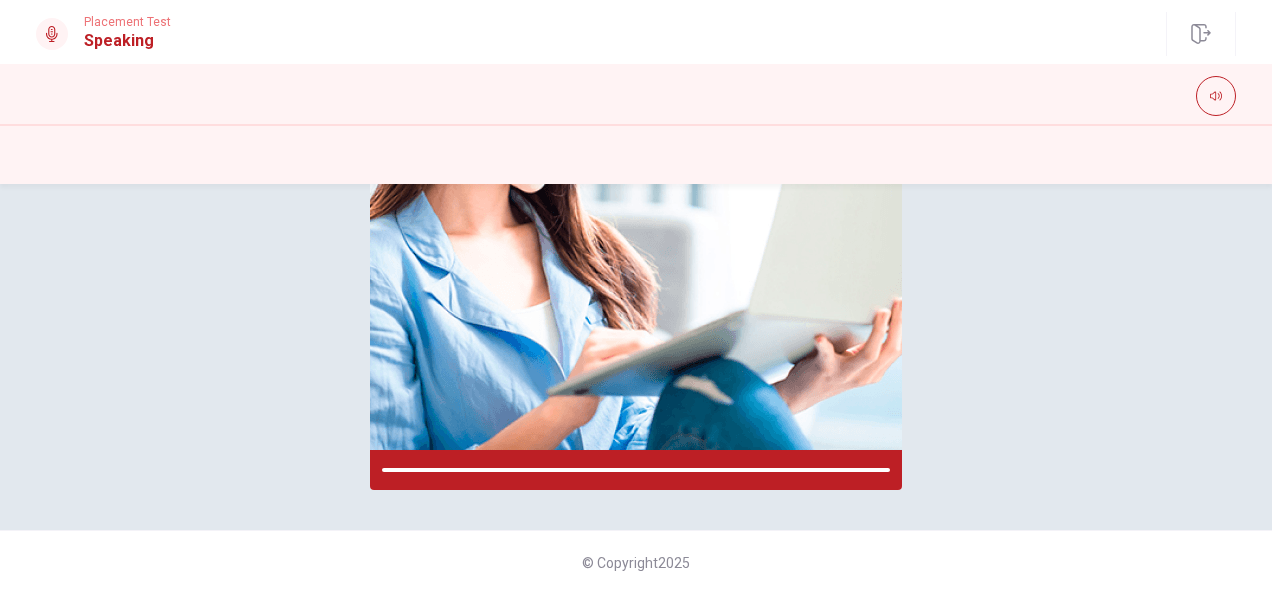scroll, scrollTop: 403, scrollLeft: 0, axis: vertical 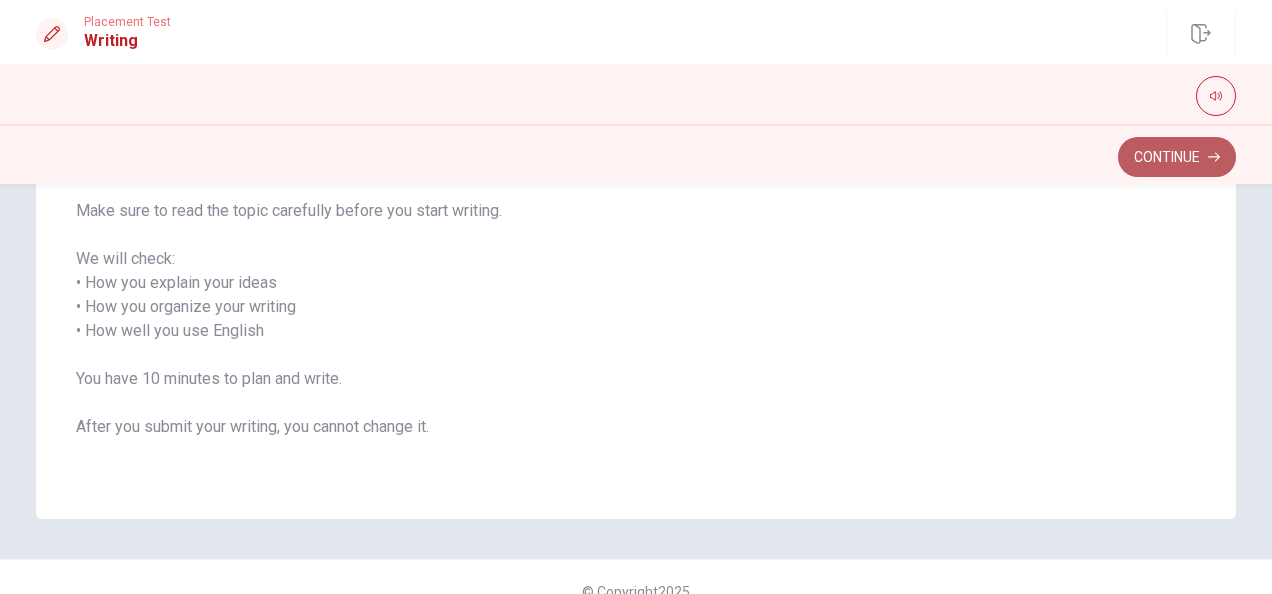click 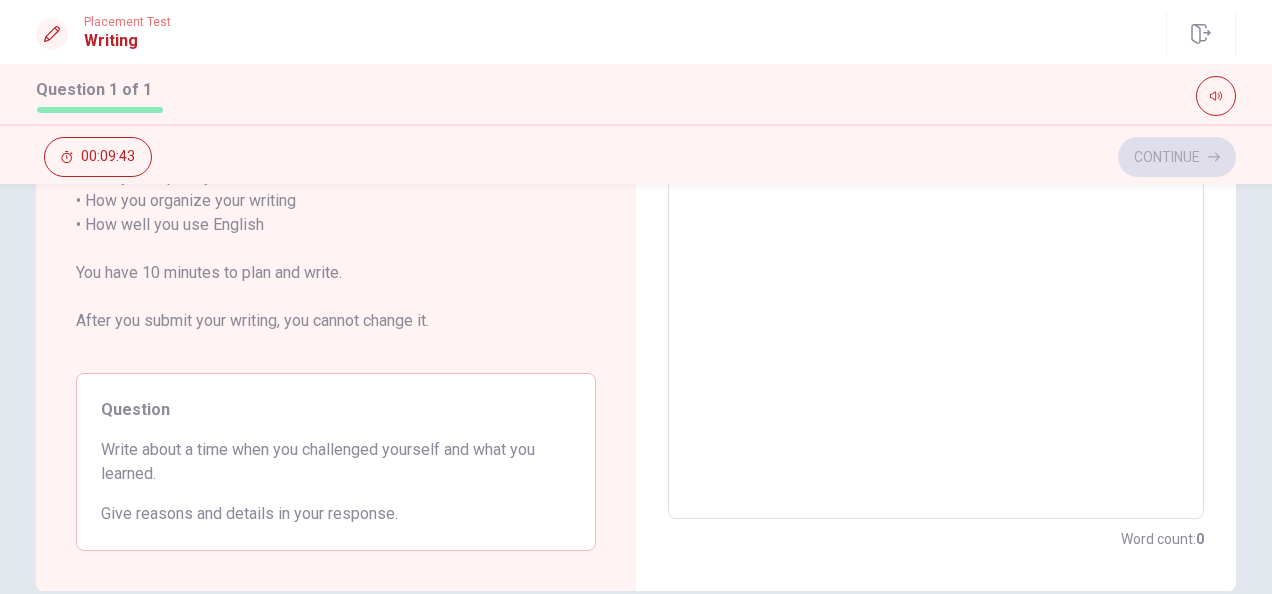 scroll, scrollTop: 463, scrollLeft: 0, axis: vertical 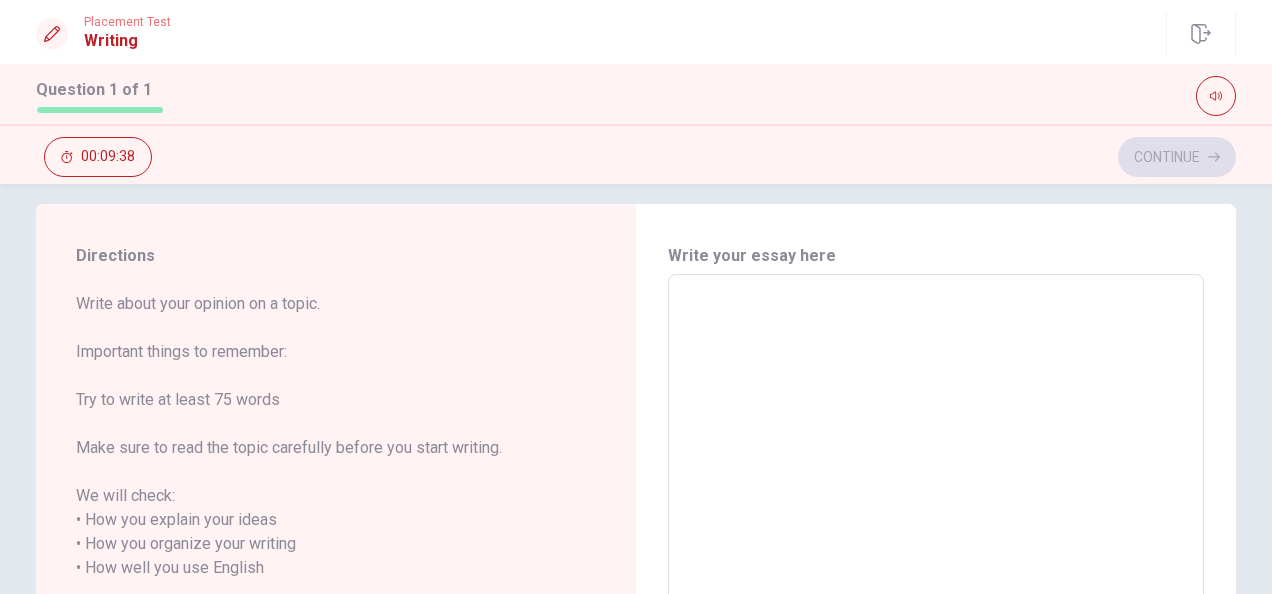 click at bounding box center (936, 568) 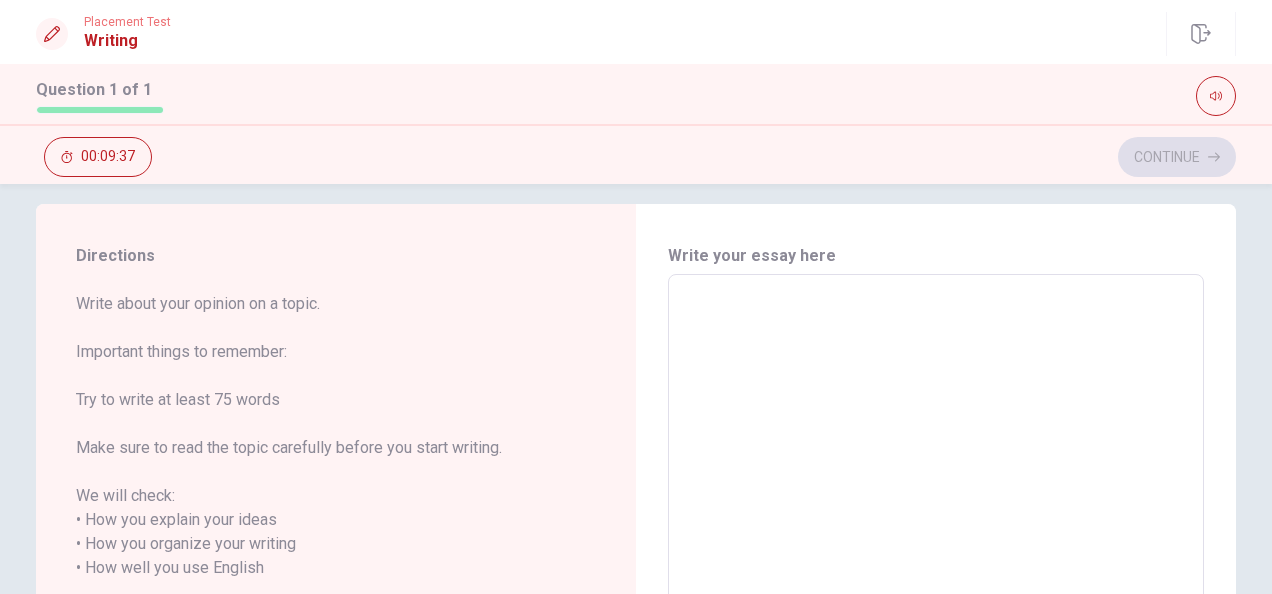 type on "M" 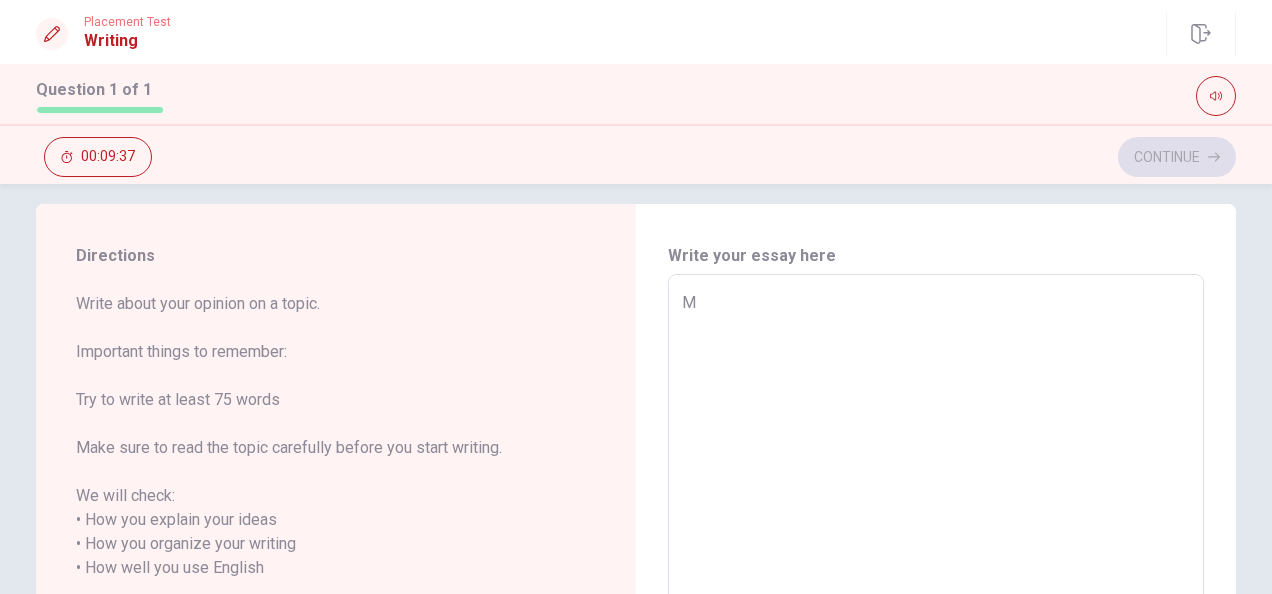 type on "x" 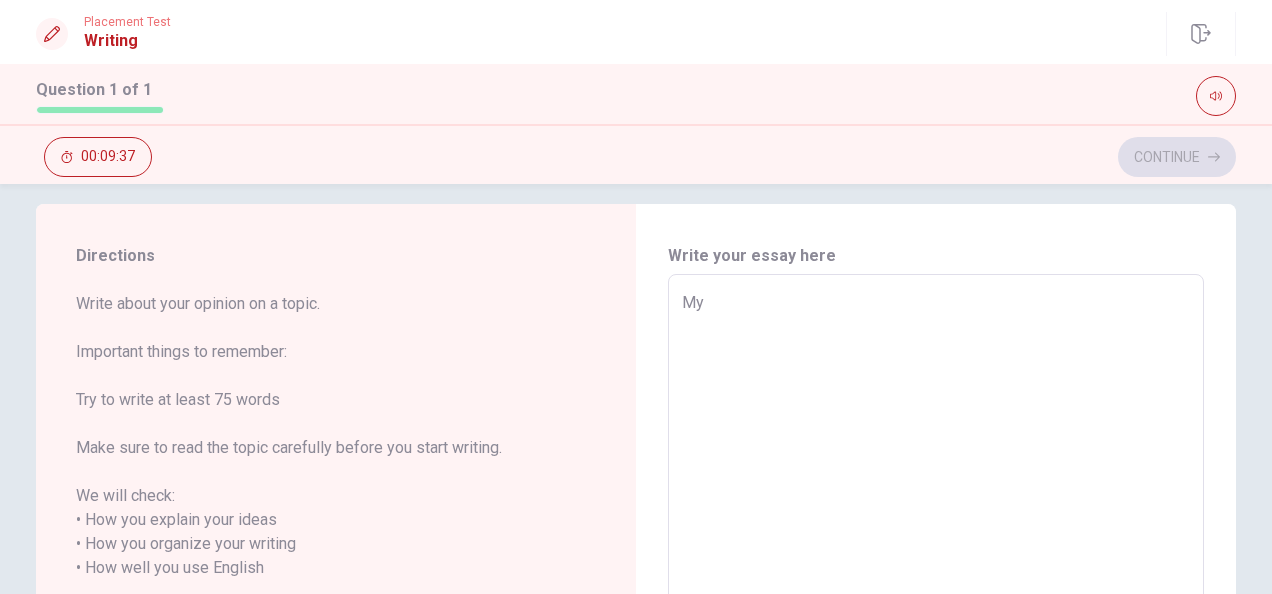 type on "x" 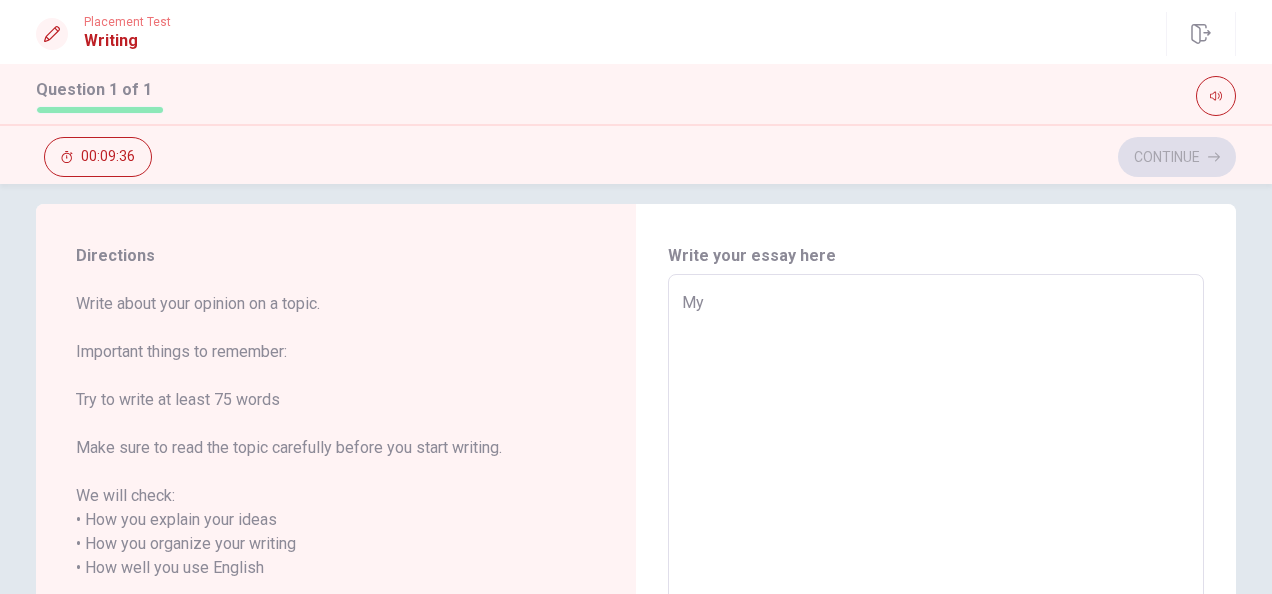 type on "My b" 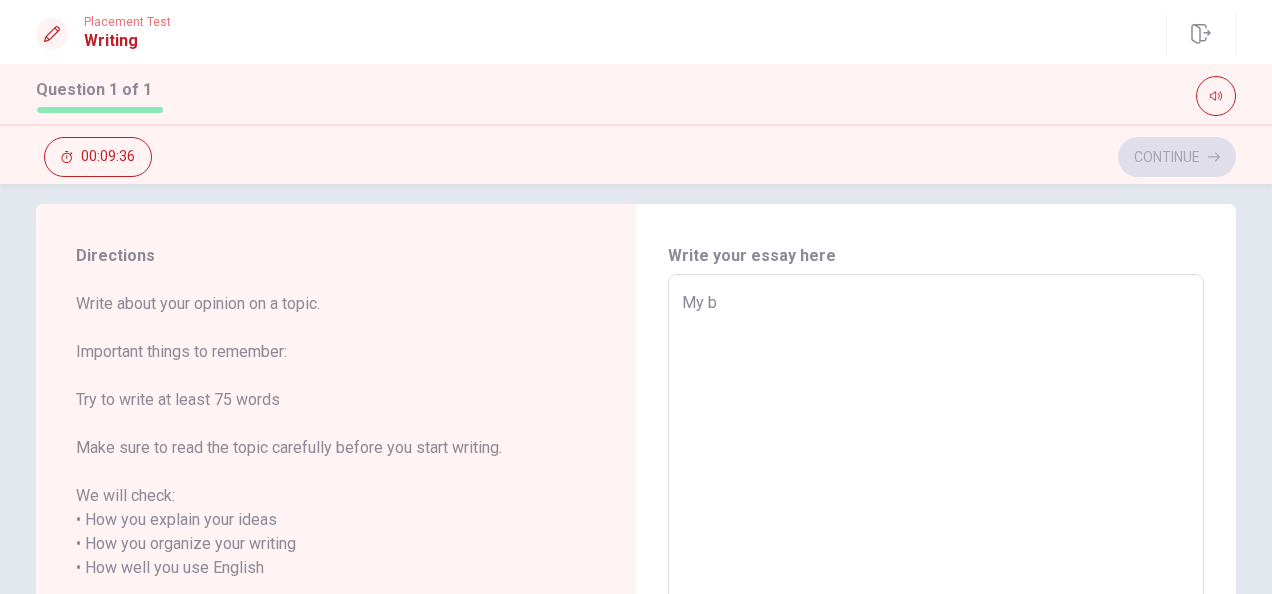 type on "x" 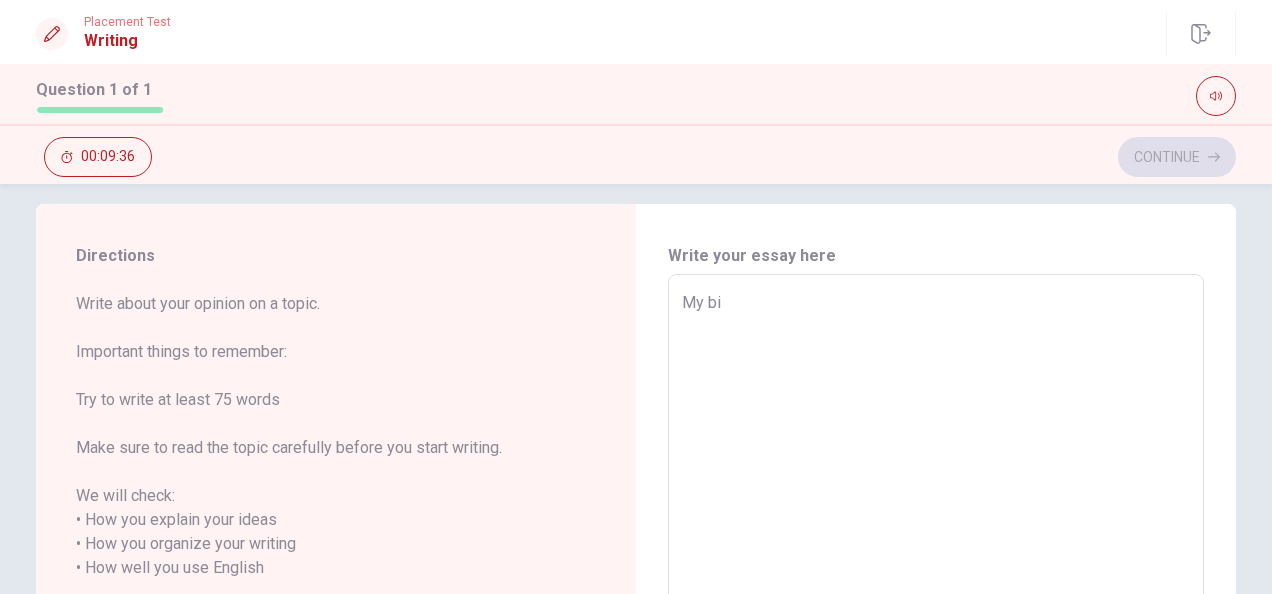 type on "x" 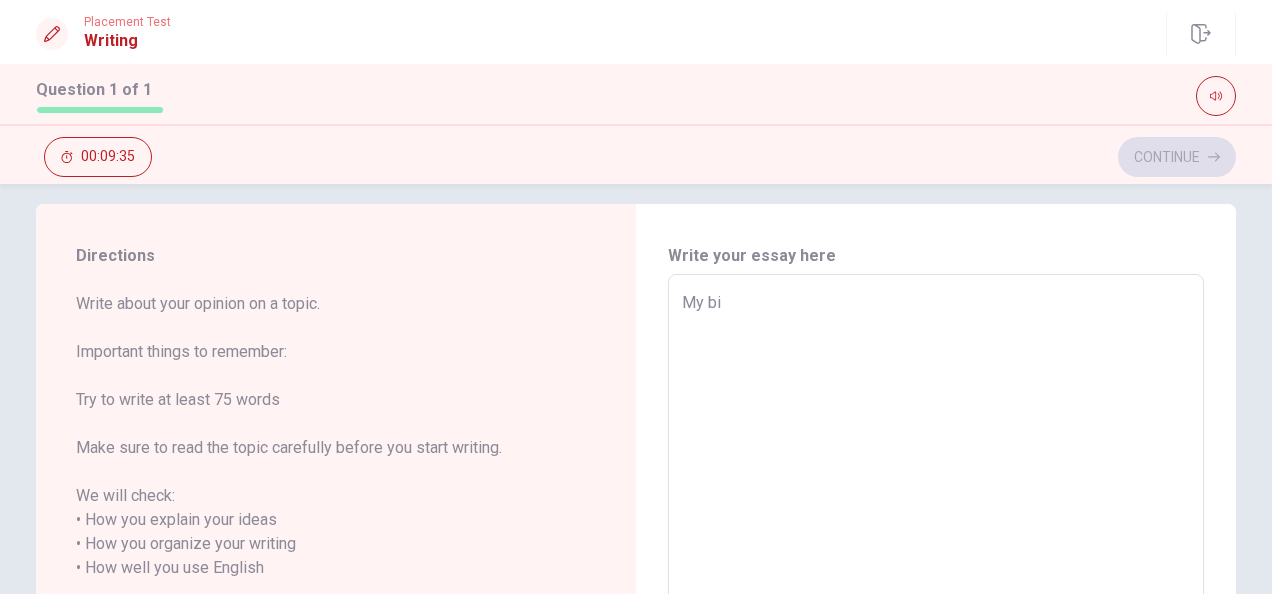 type on "My big" 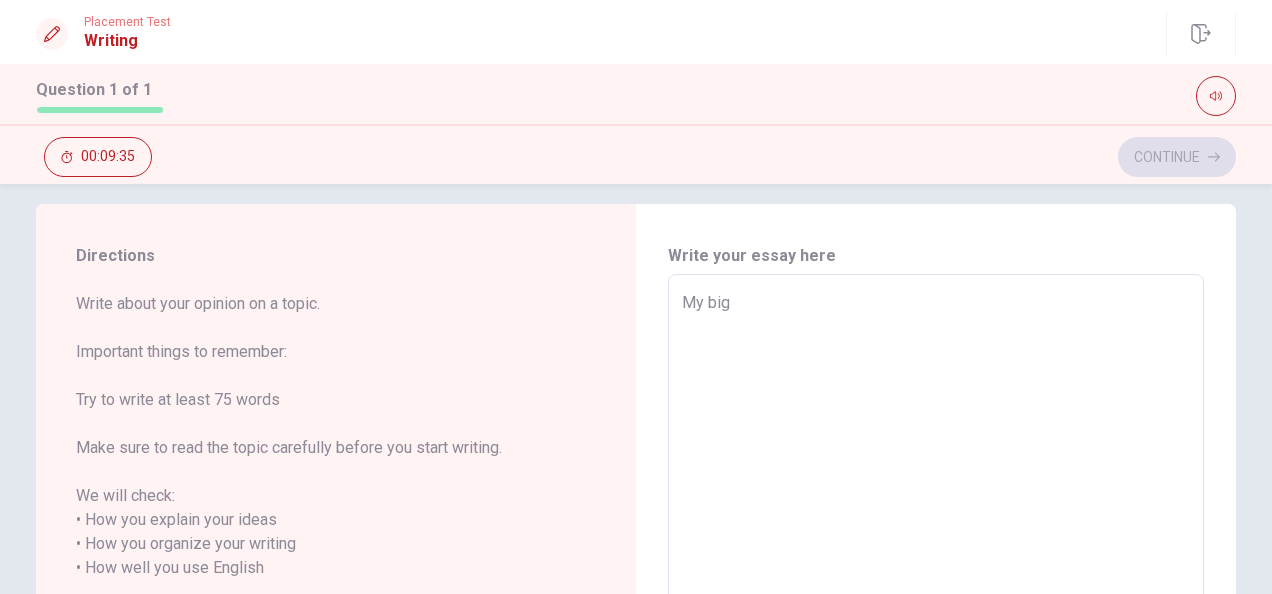 type on "x" 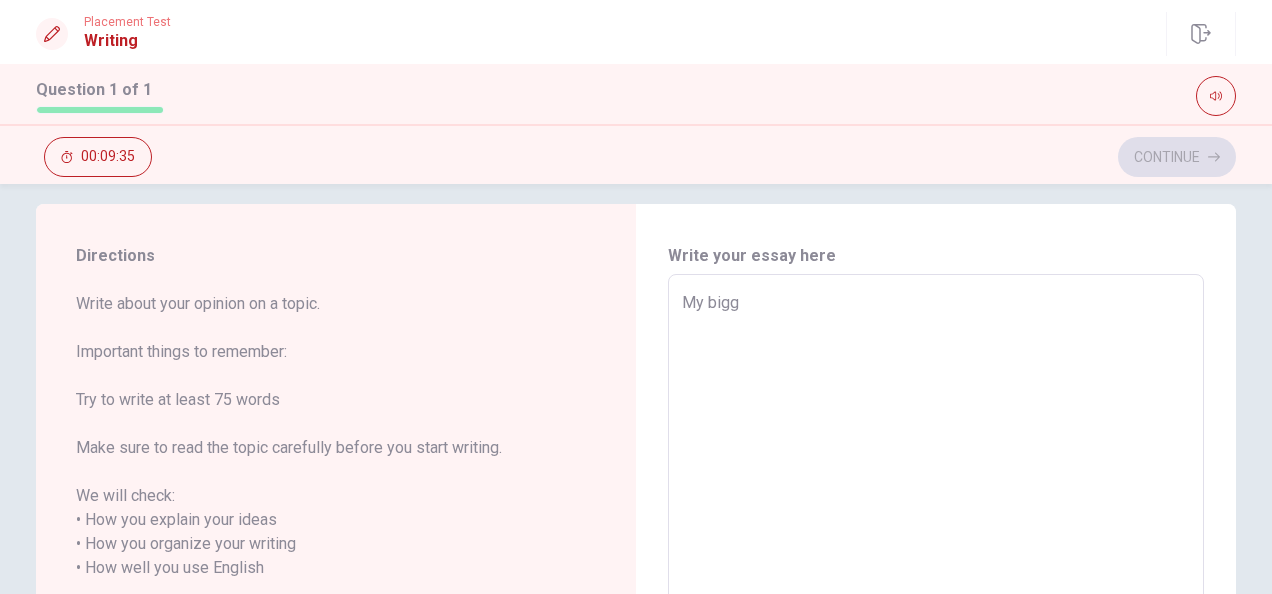 type on "x" 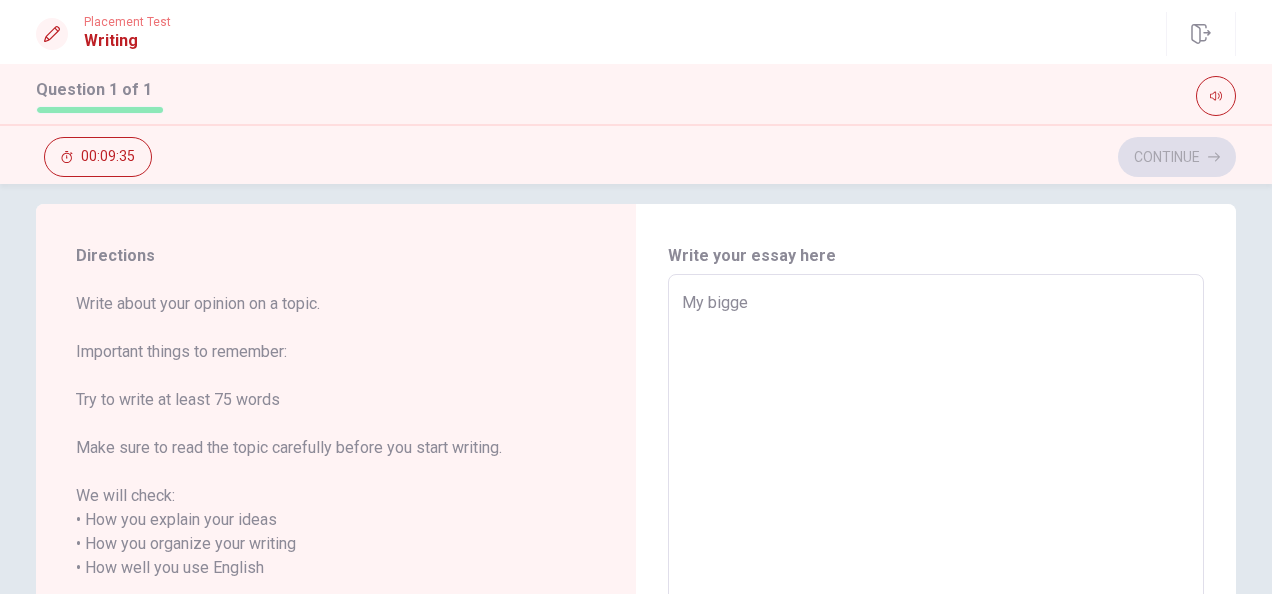 type on "x" 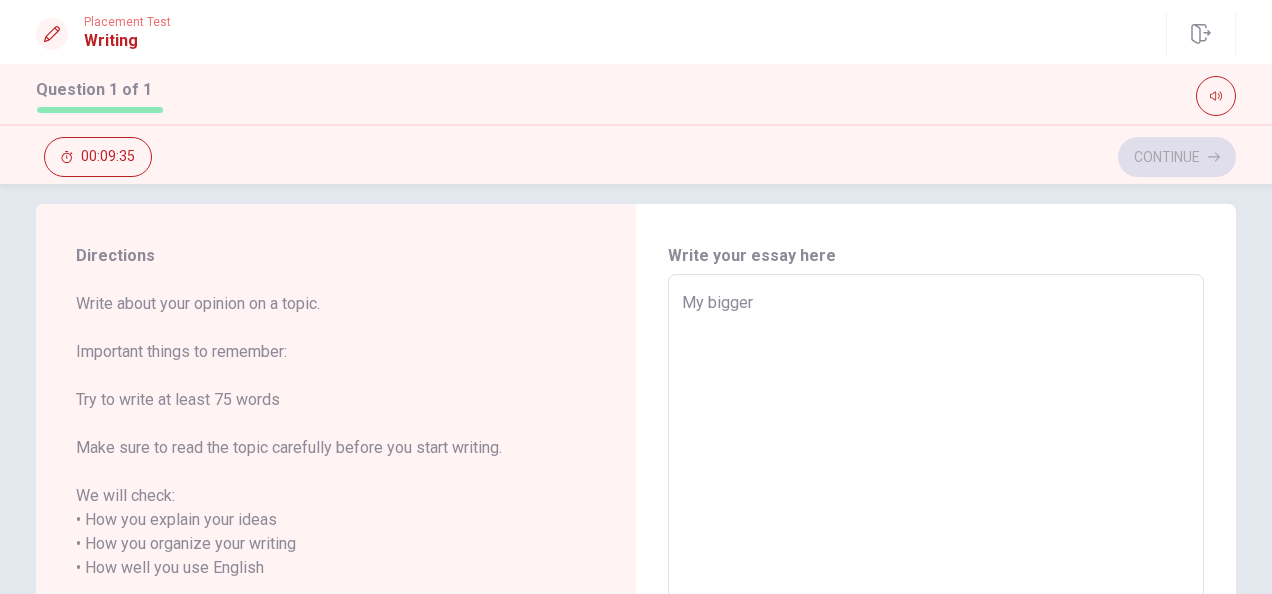 type on "x" 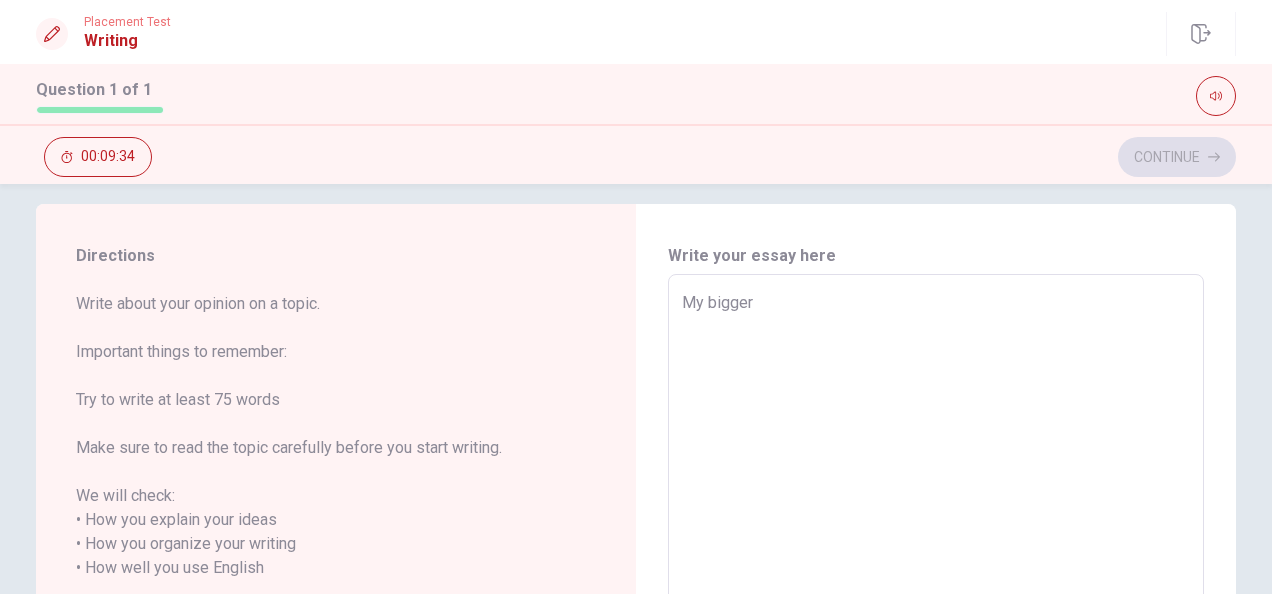 type on "My bigger c" 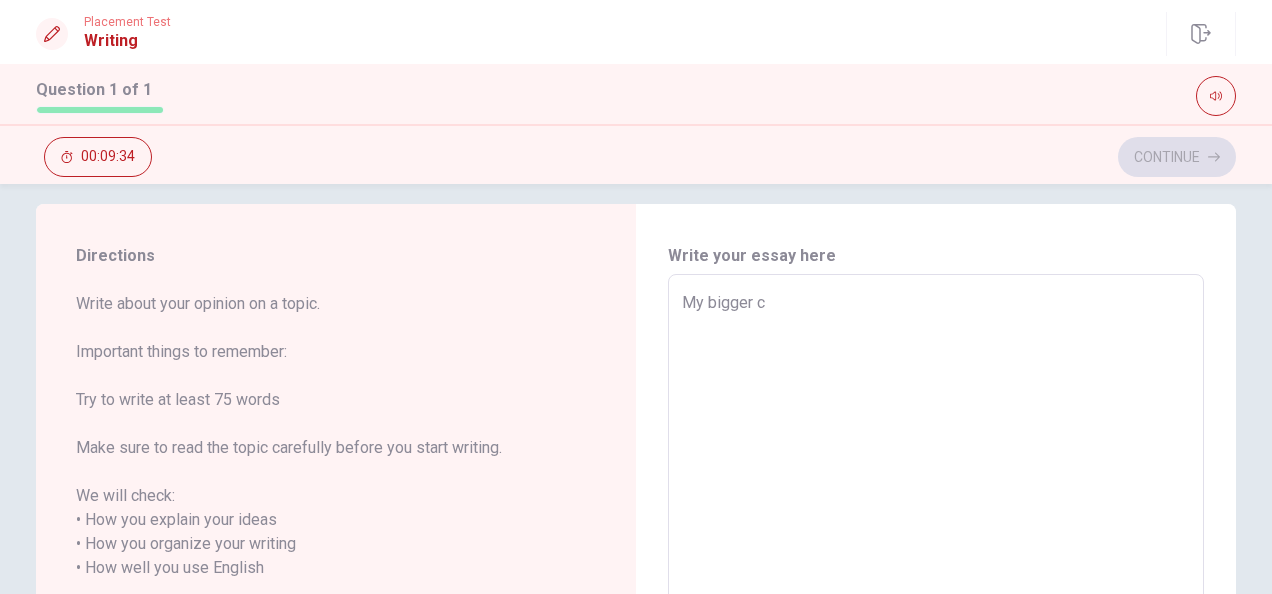 type on "x" 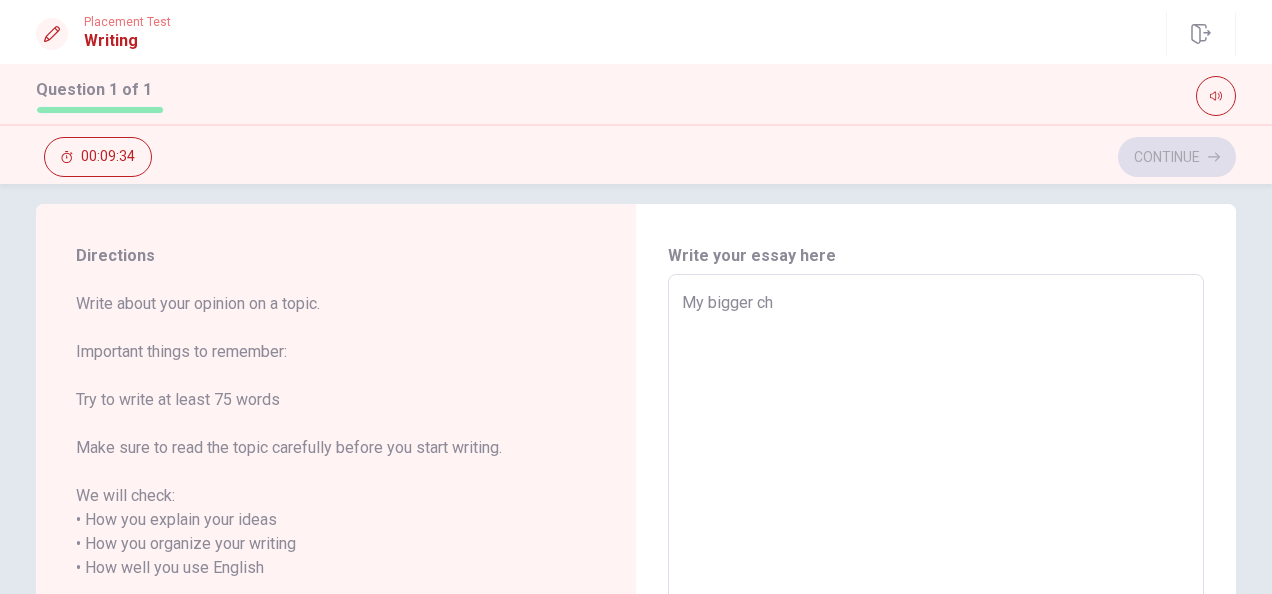 type on "x" 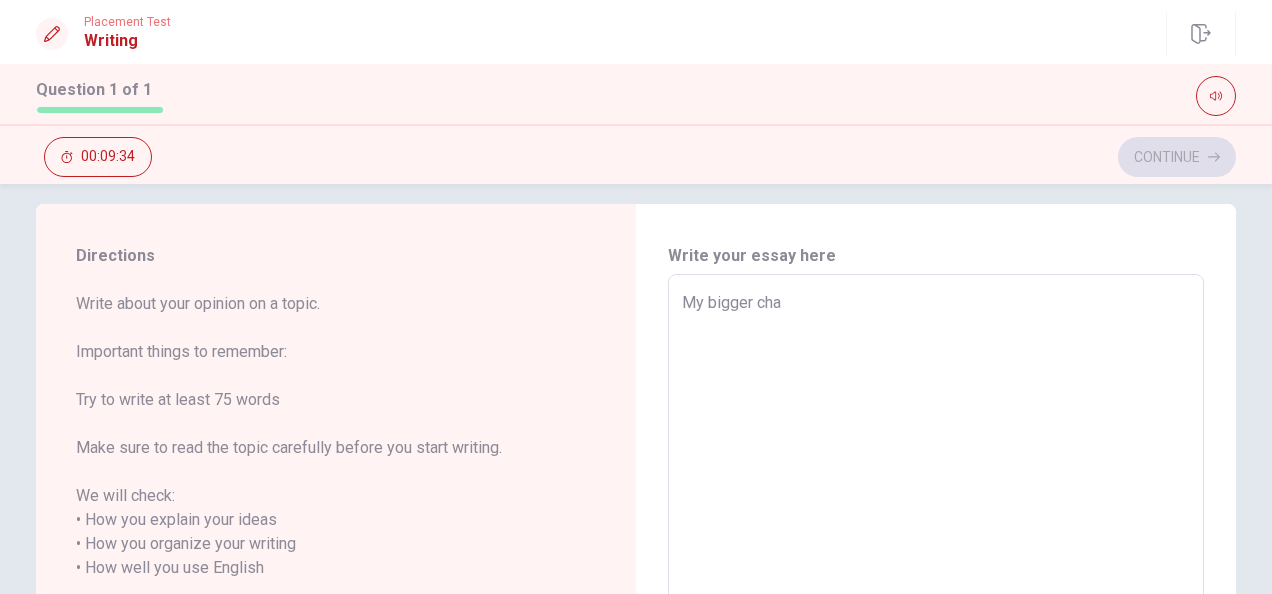 type on "x" 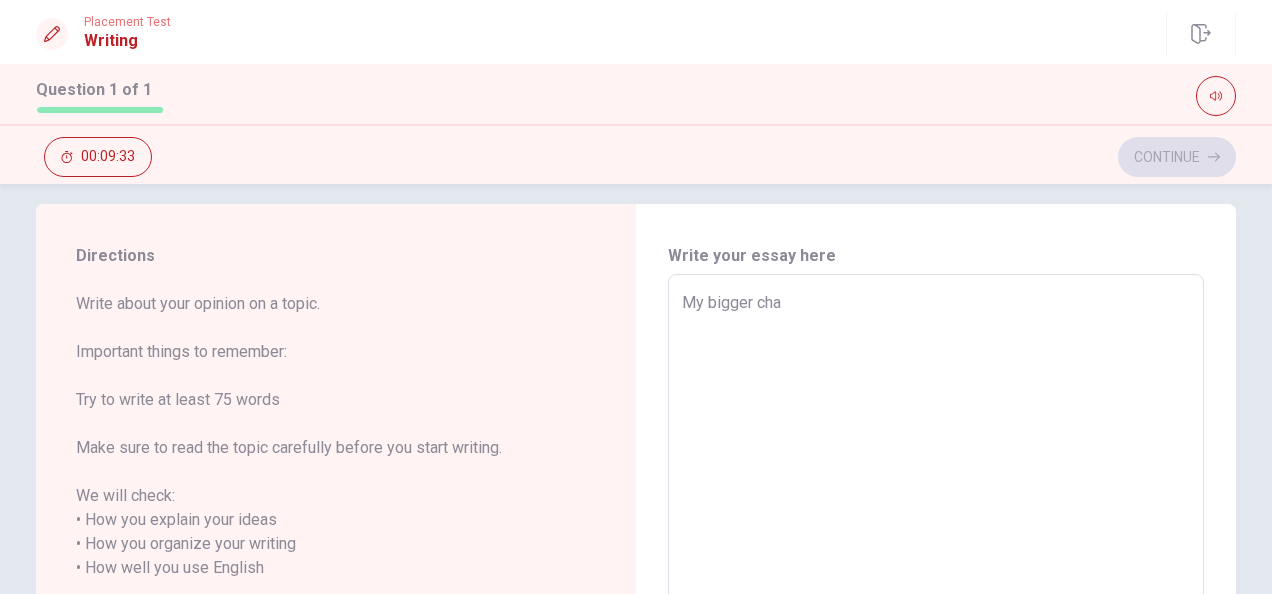 type on "My bigger chal" 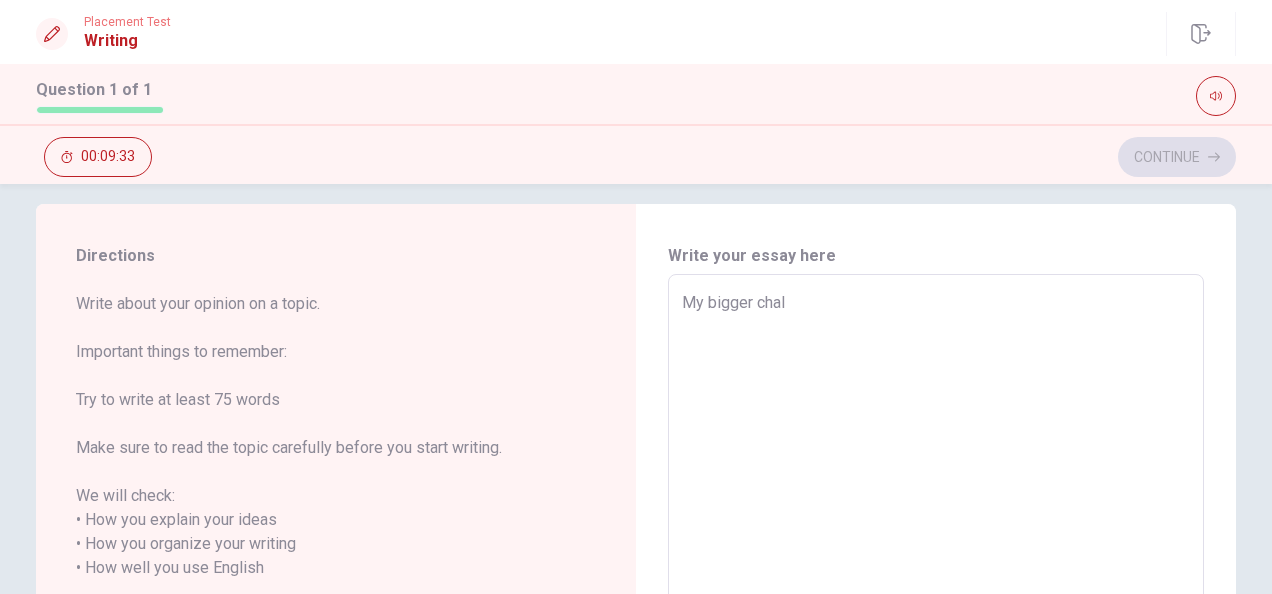 type on "x" 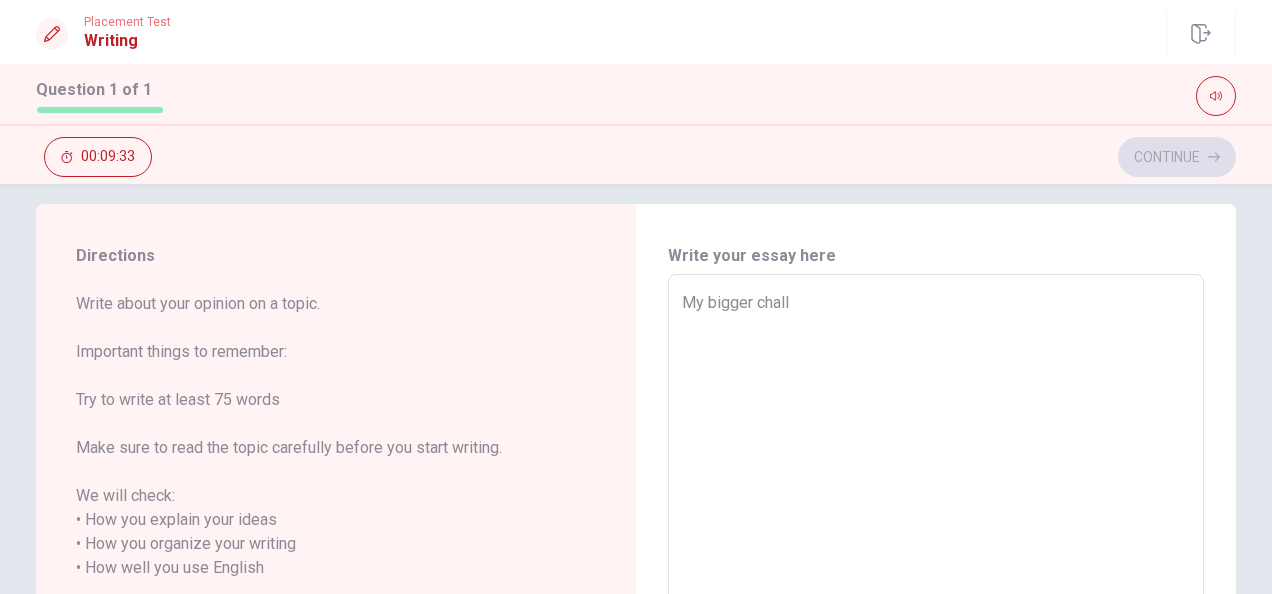 type on "x" 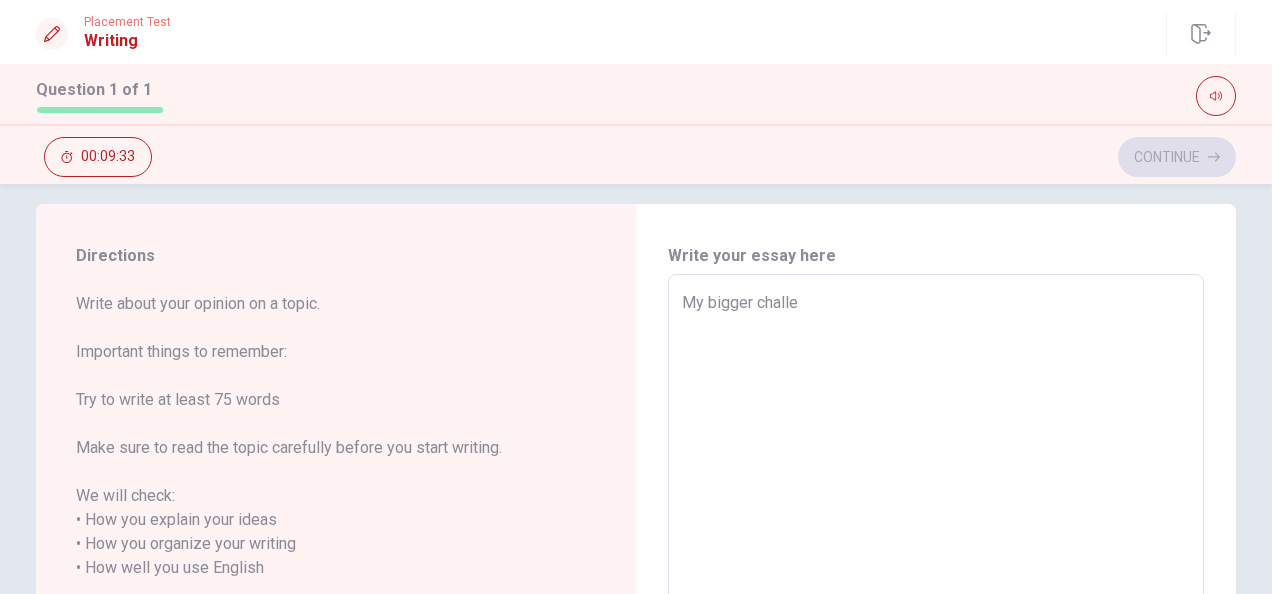 type on "x" 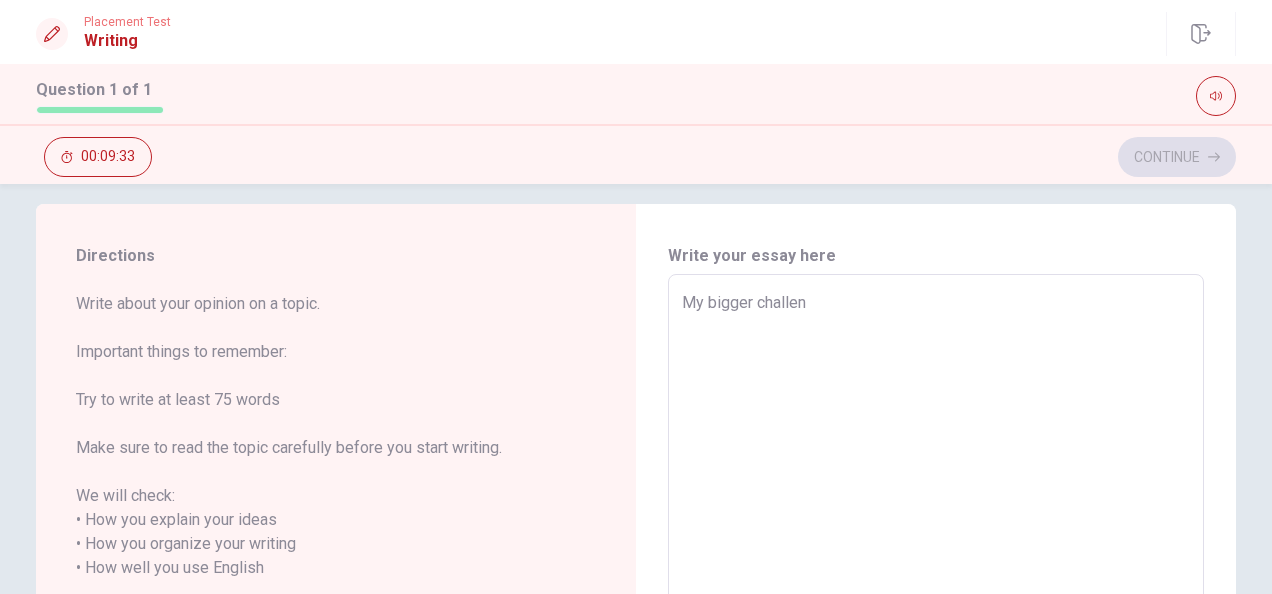 type on "x" 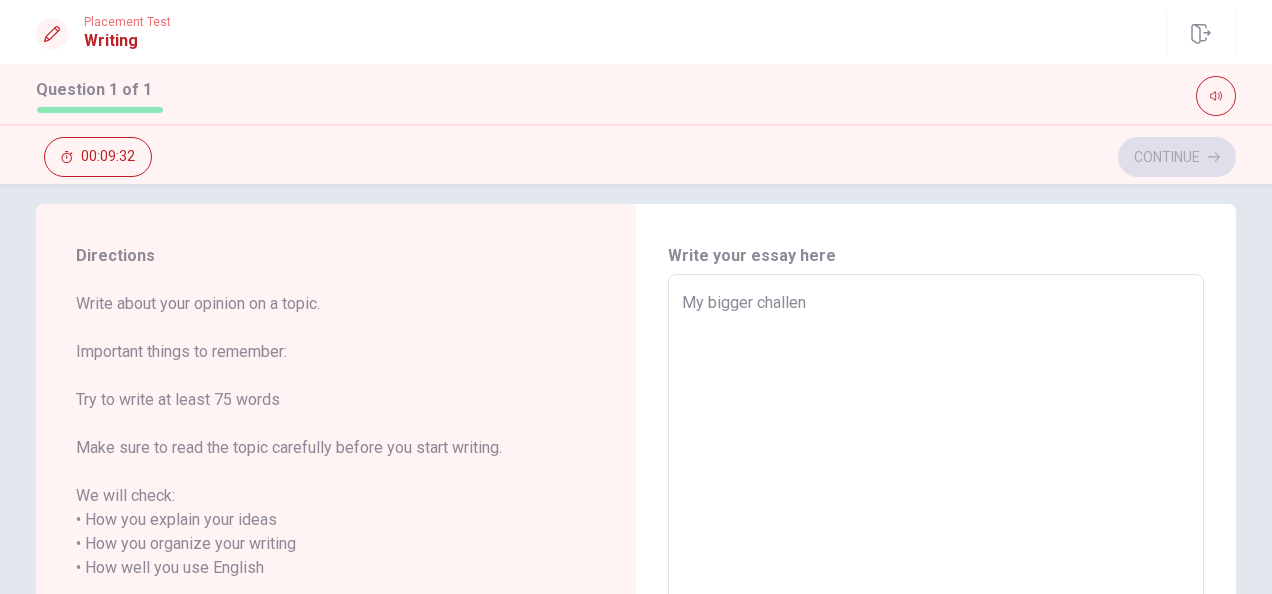 type on "My bigger challeng" 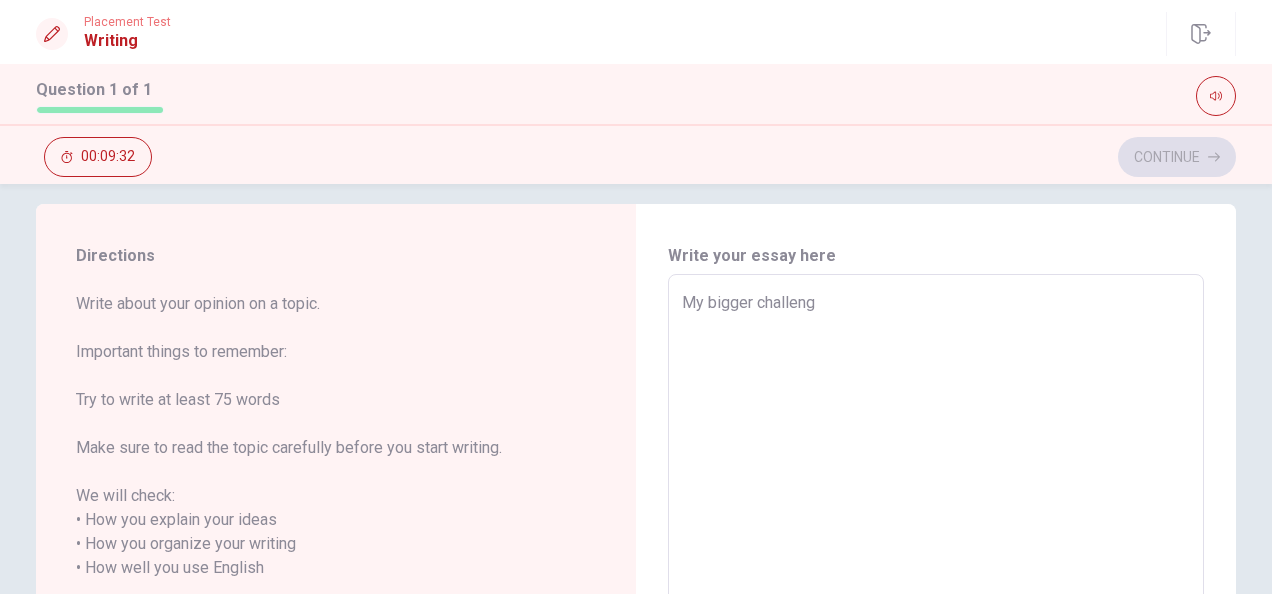 type on "x" 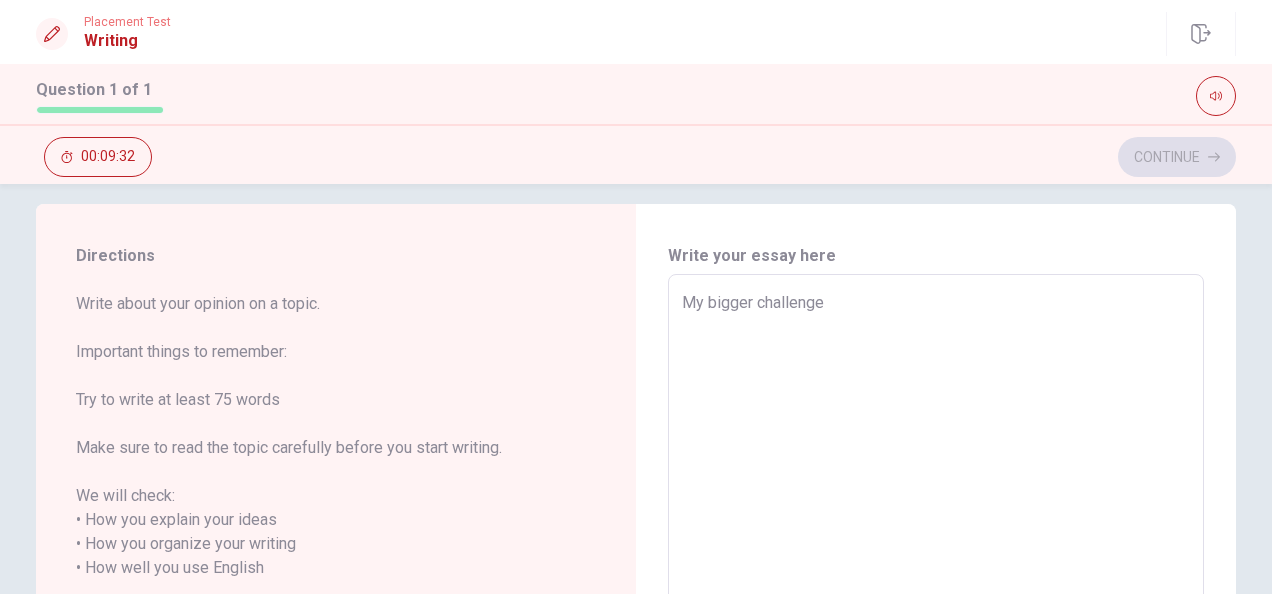 type on "x" 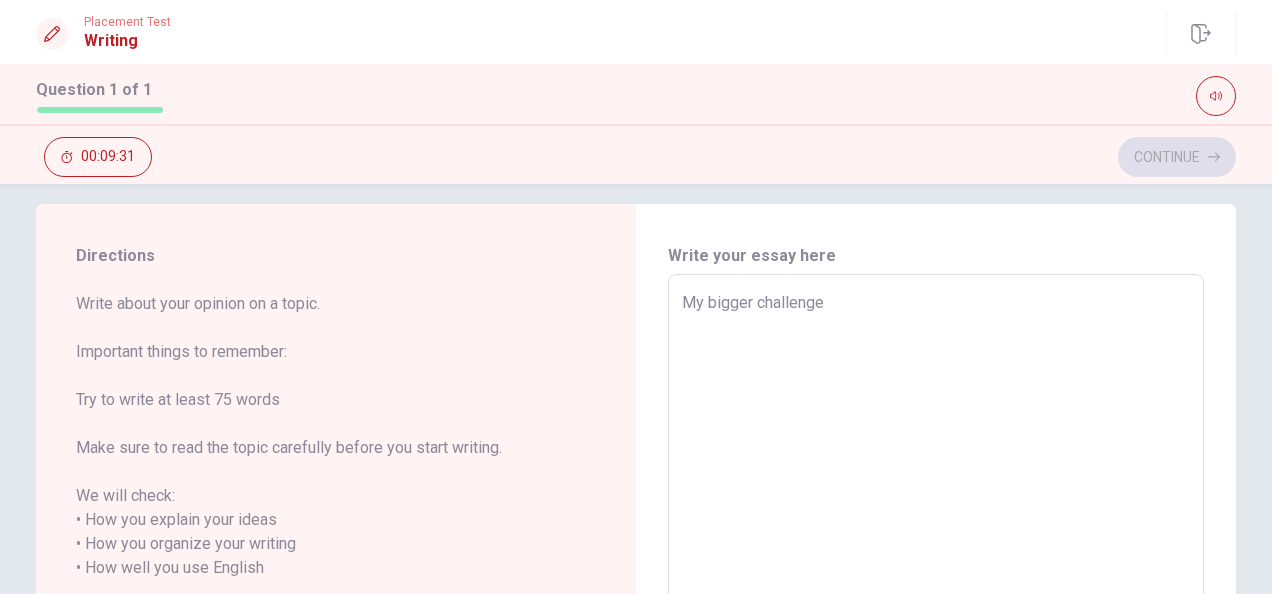 type on "My bigger challenge" 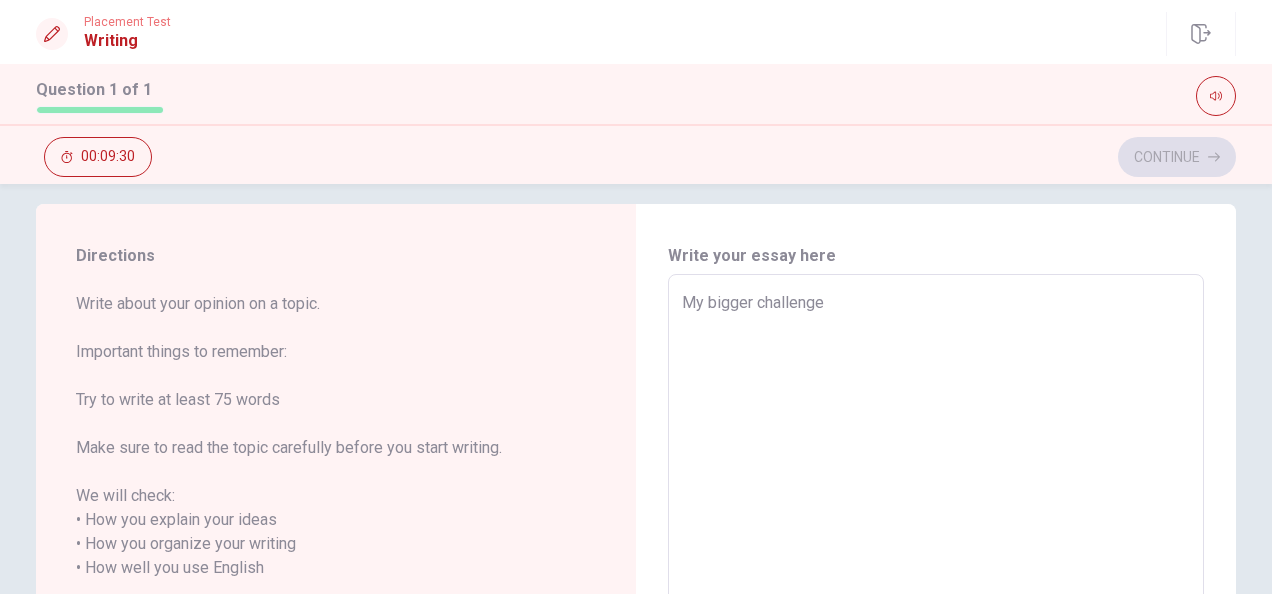 type on "x" 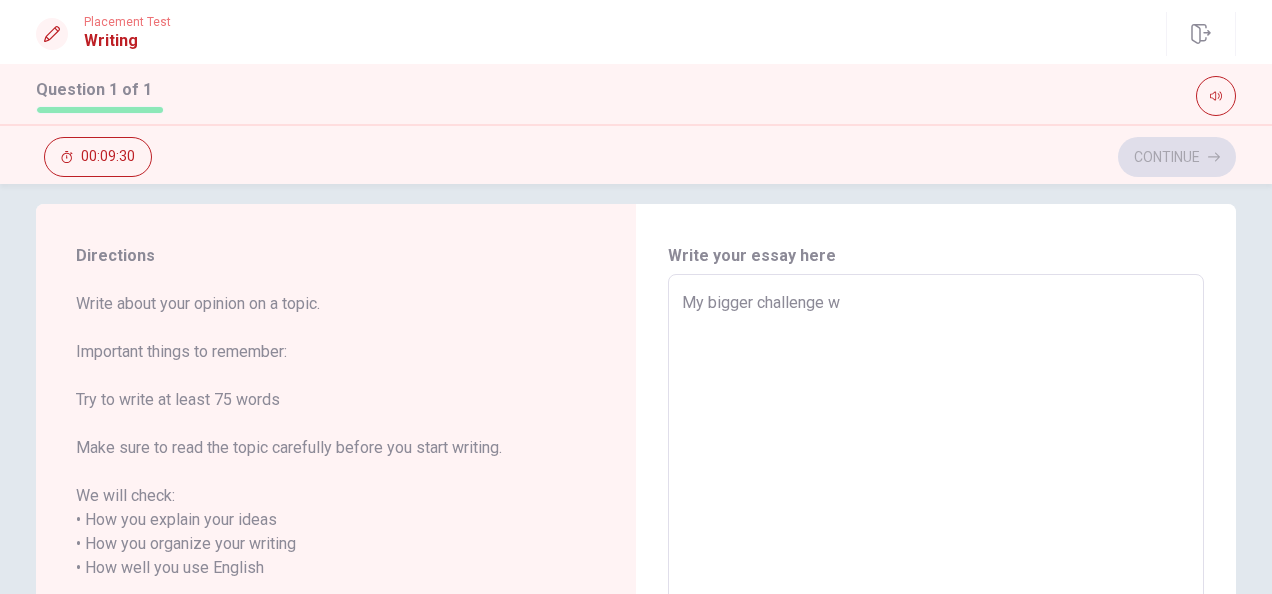 type on "x" 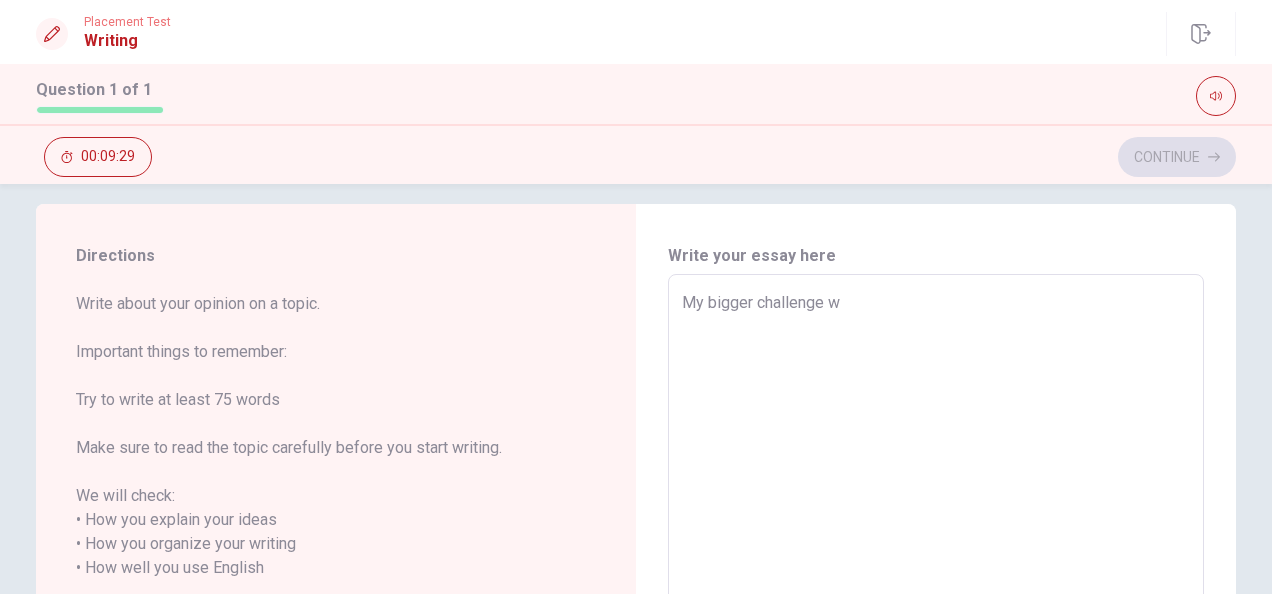 type on "My bigger challenge wa" 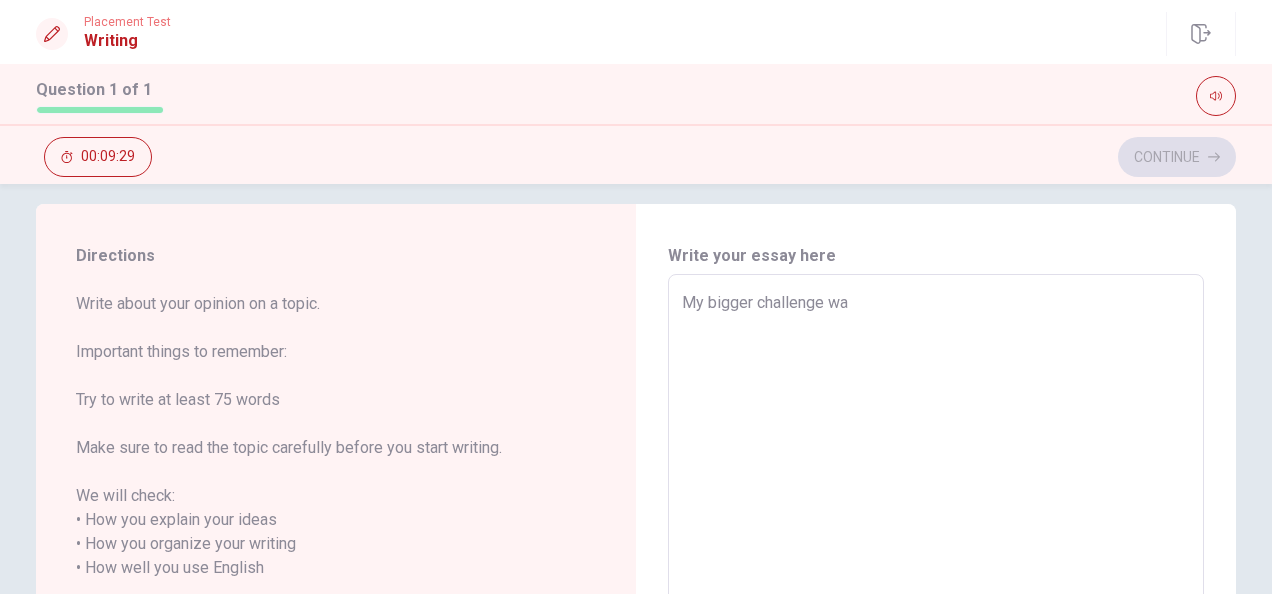 type on "x" 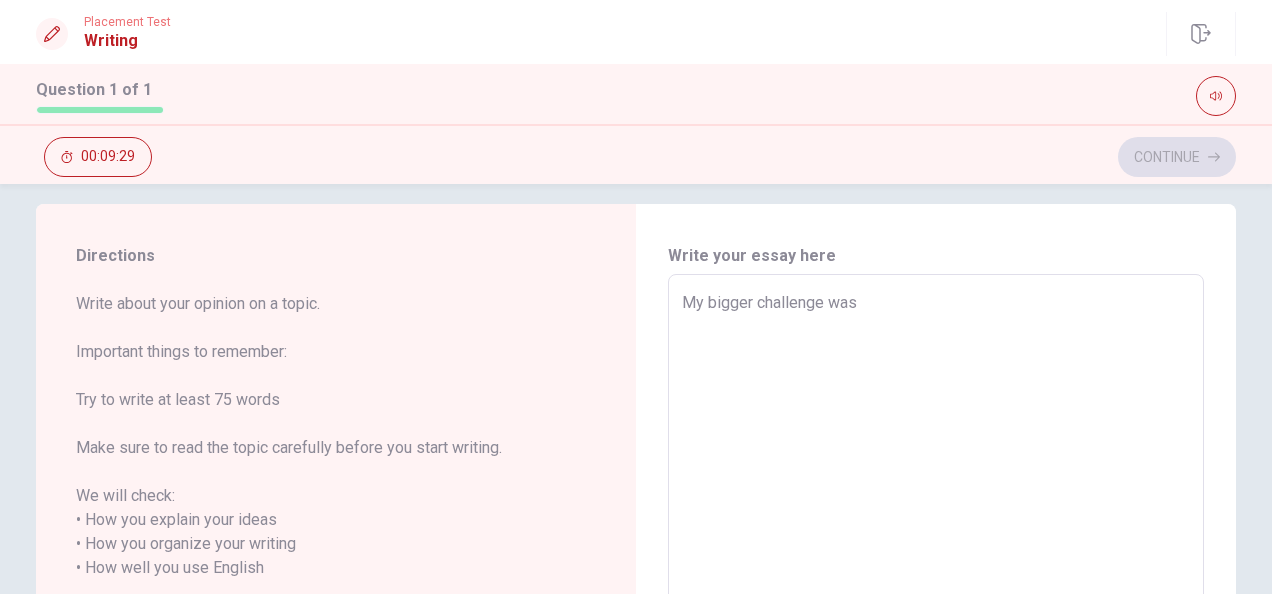 type on "x" 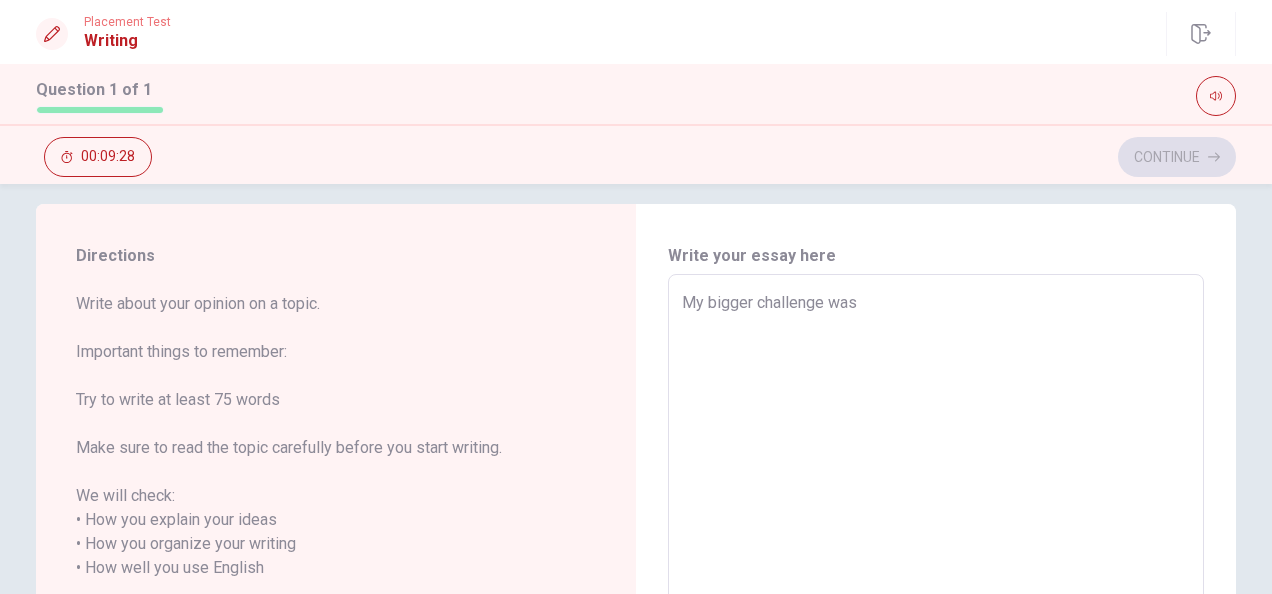 type on "My bigger challenge was w" 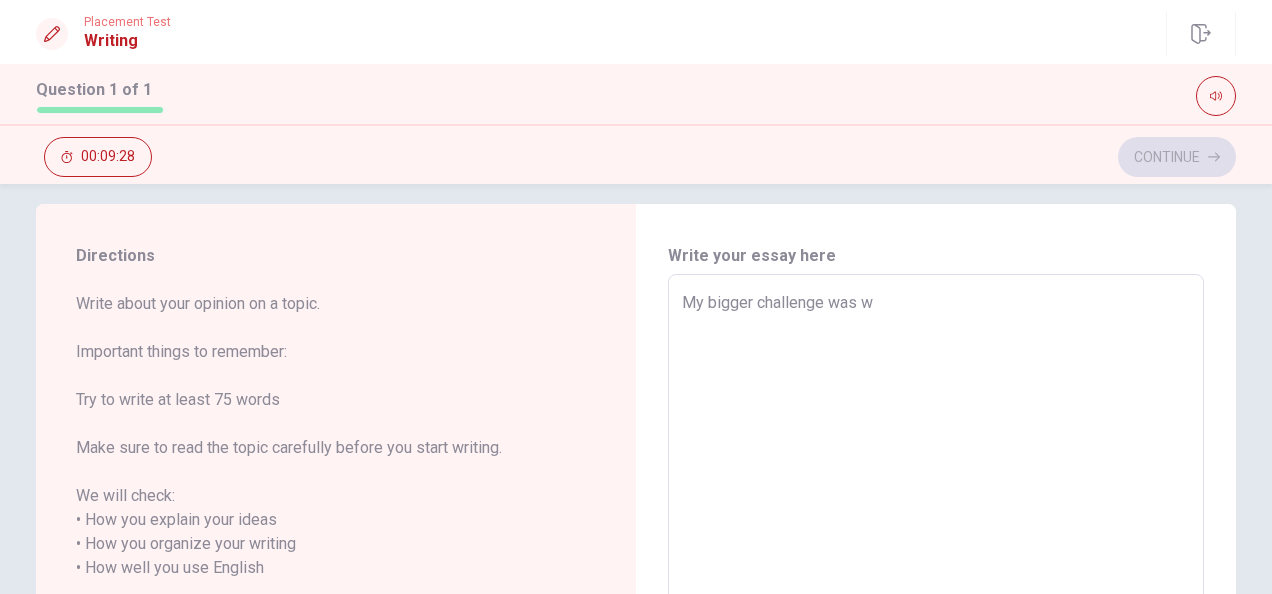type on "x" 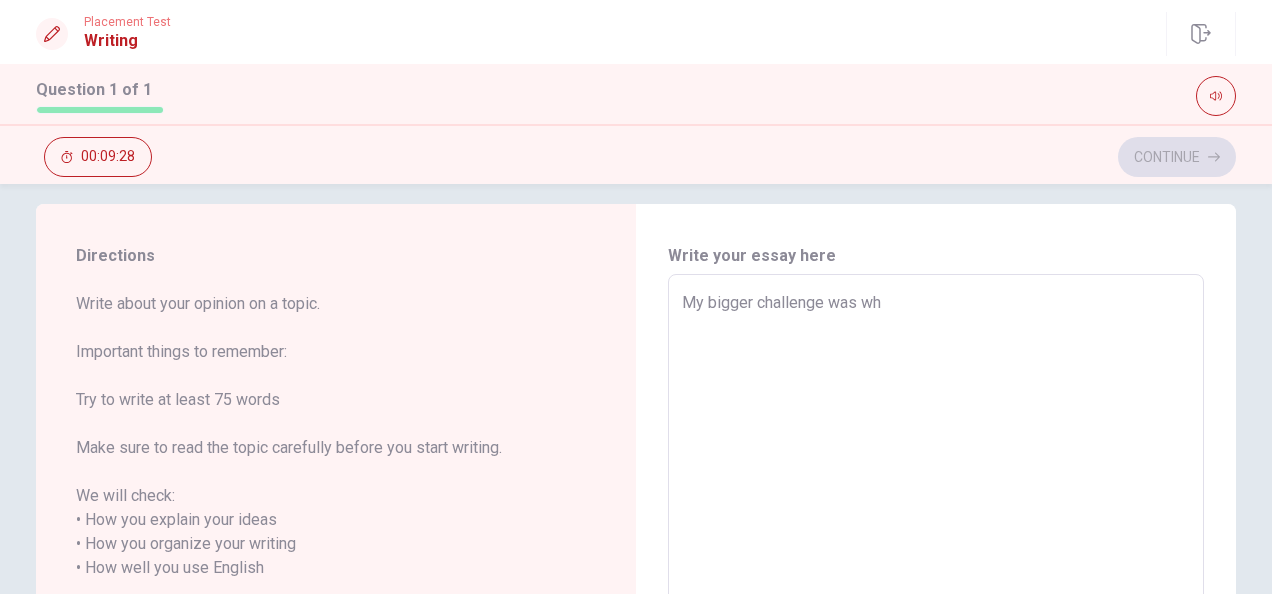 type on "x" 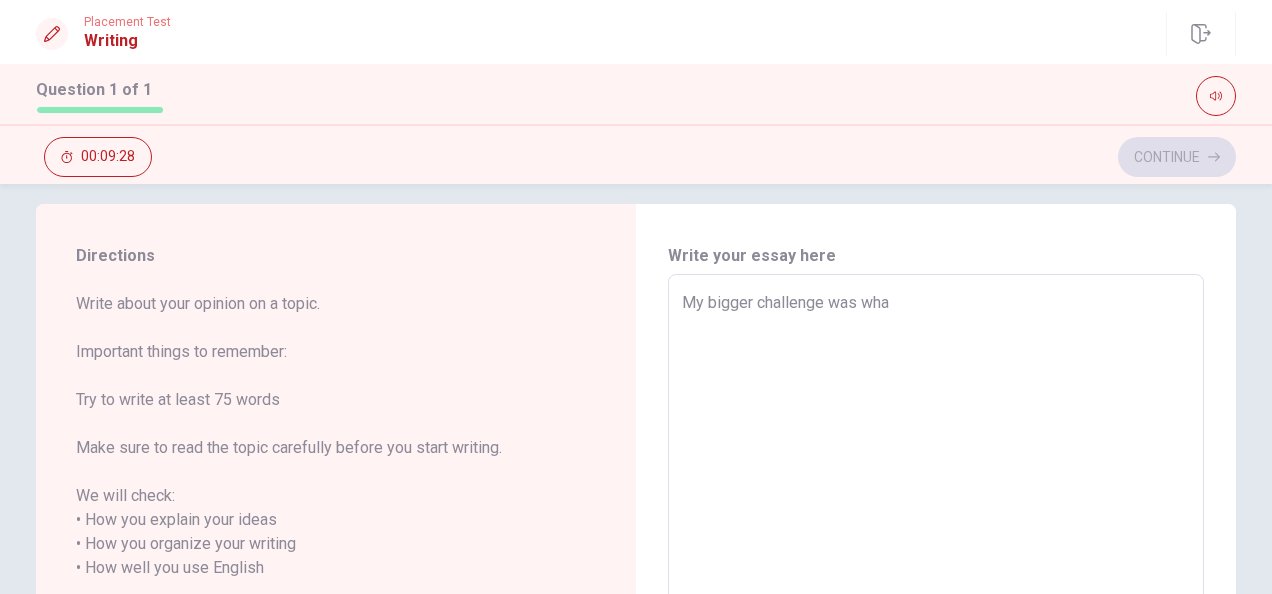 type on "x" 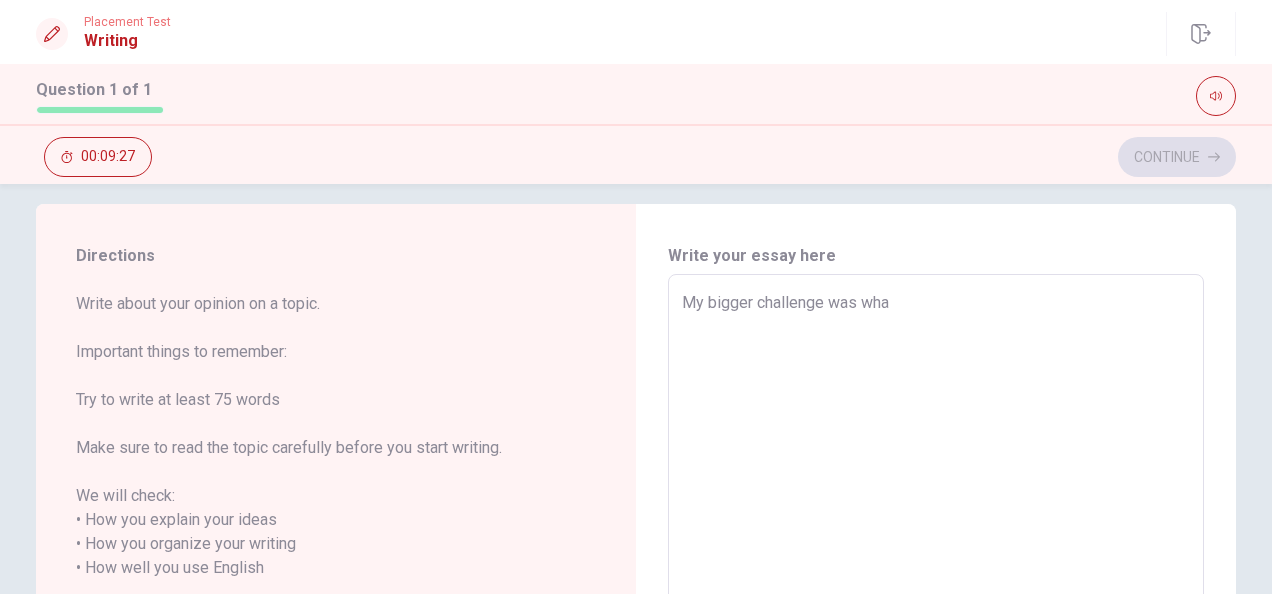 type on "My bigger challenge was wh" 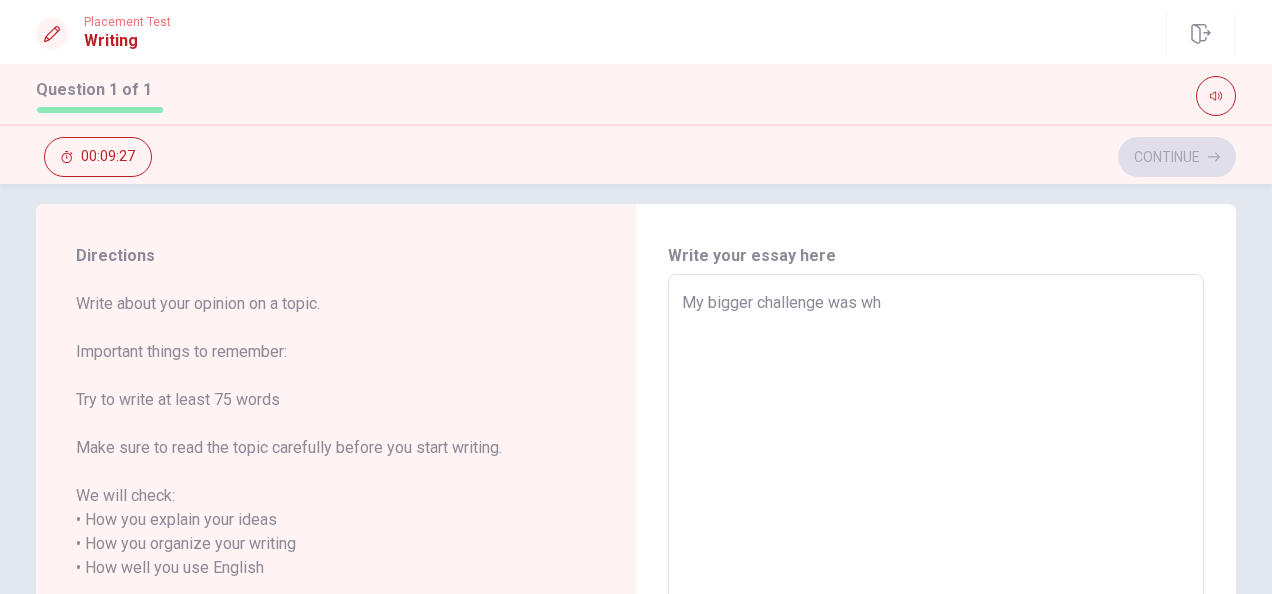 type on "x" 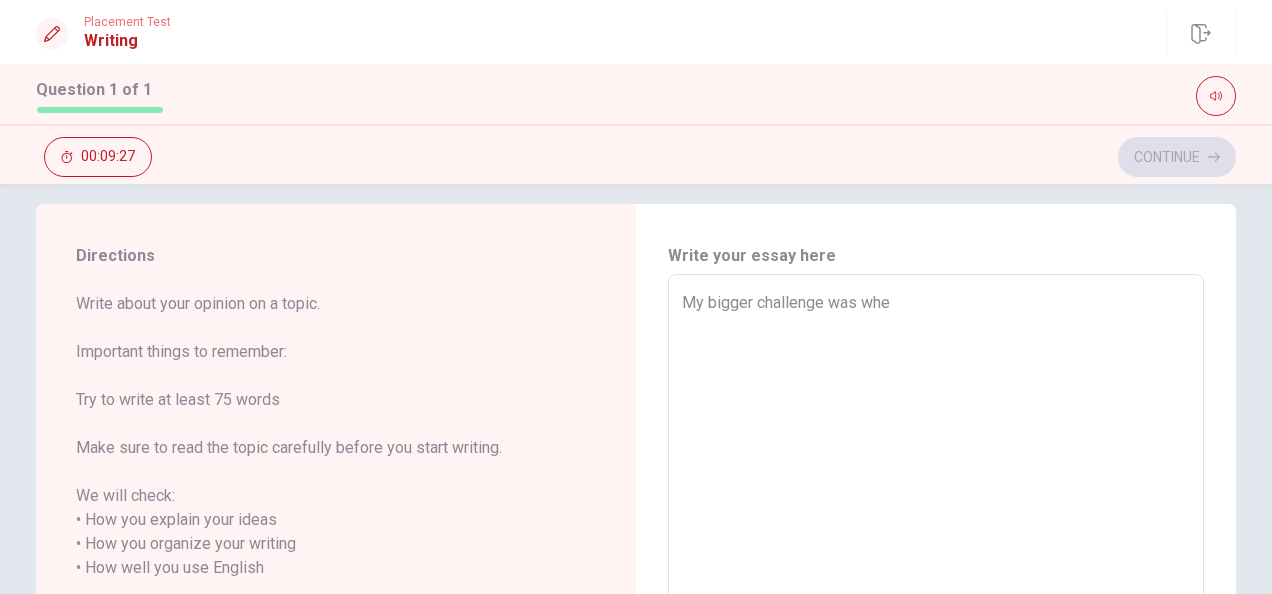 type on "x" 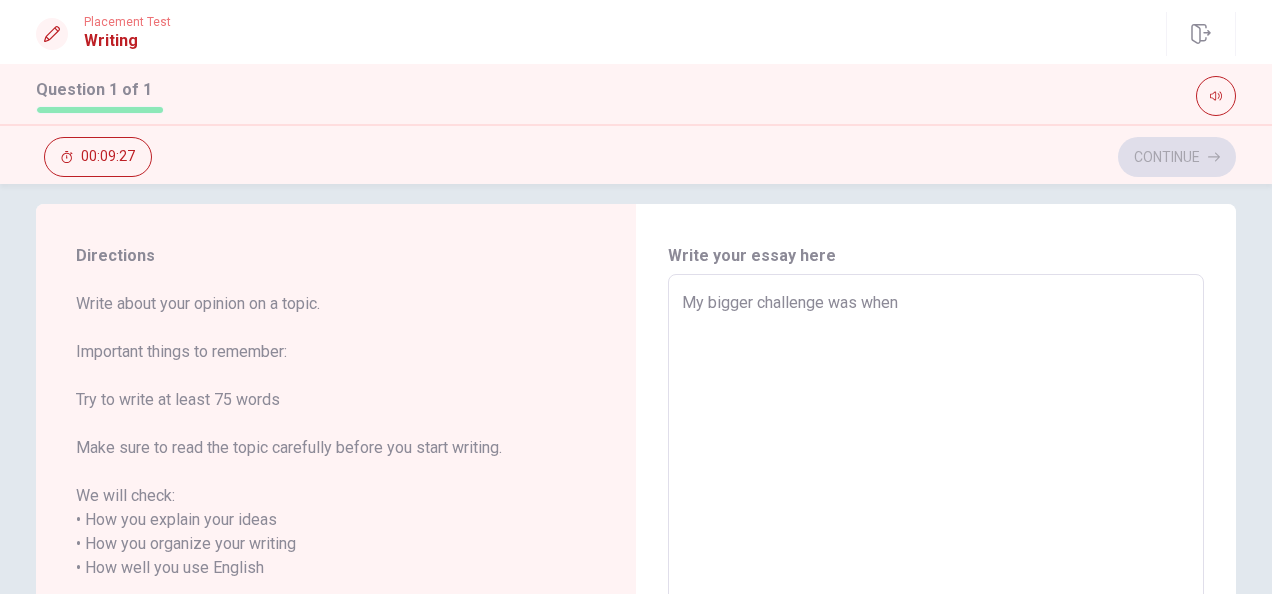 type on "x" 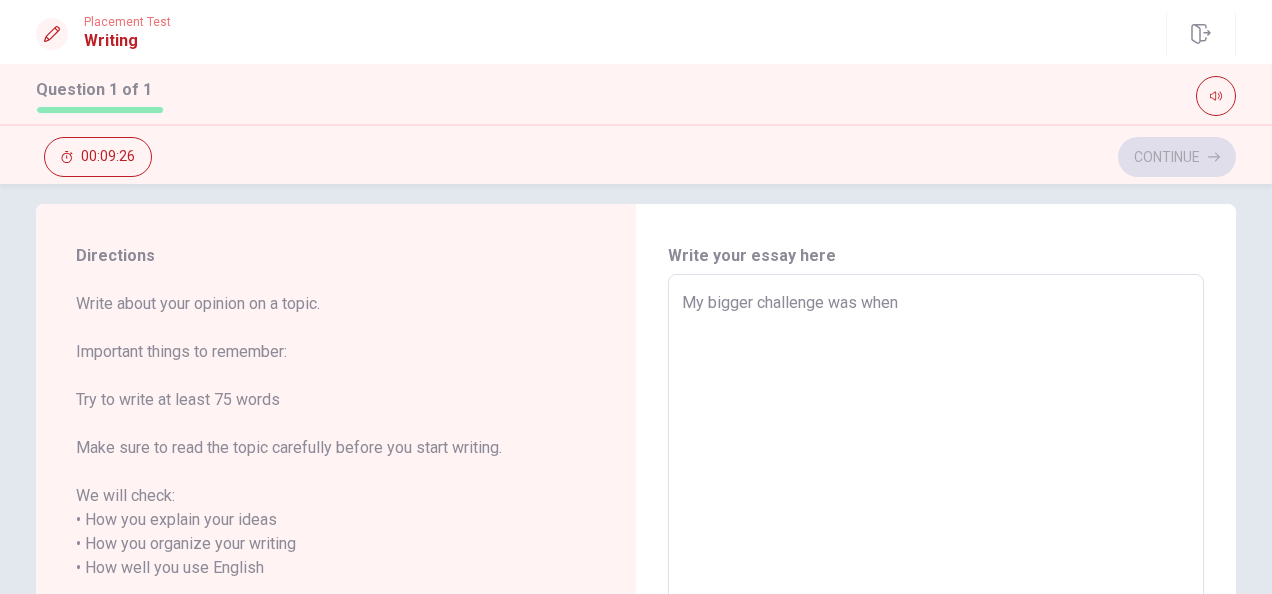 type on "My bigger challenge was when" 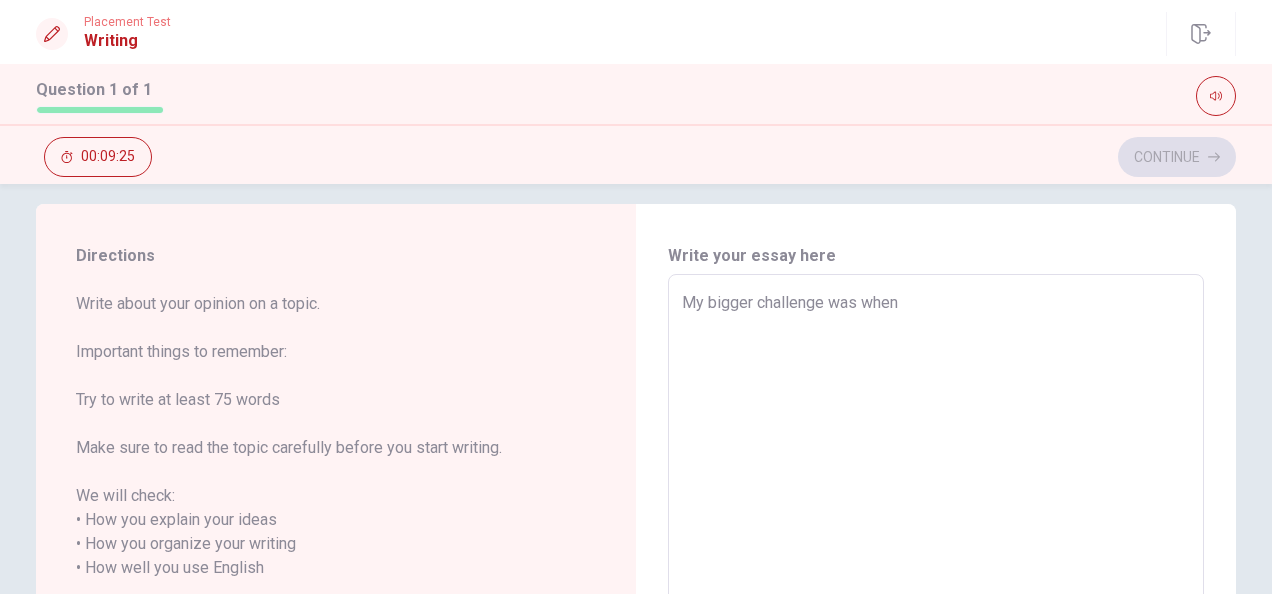 type on "My bigger challenge was when i" 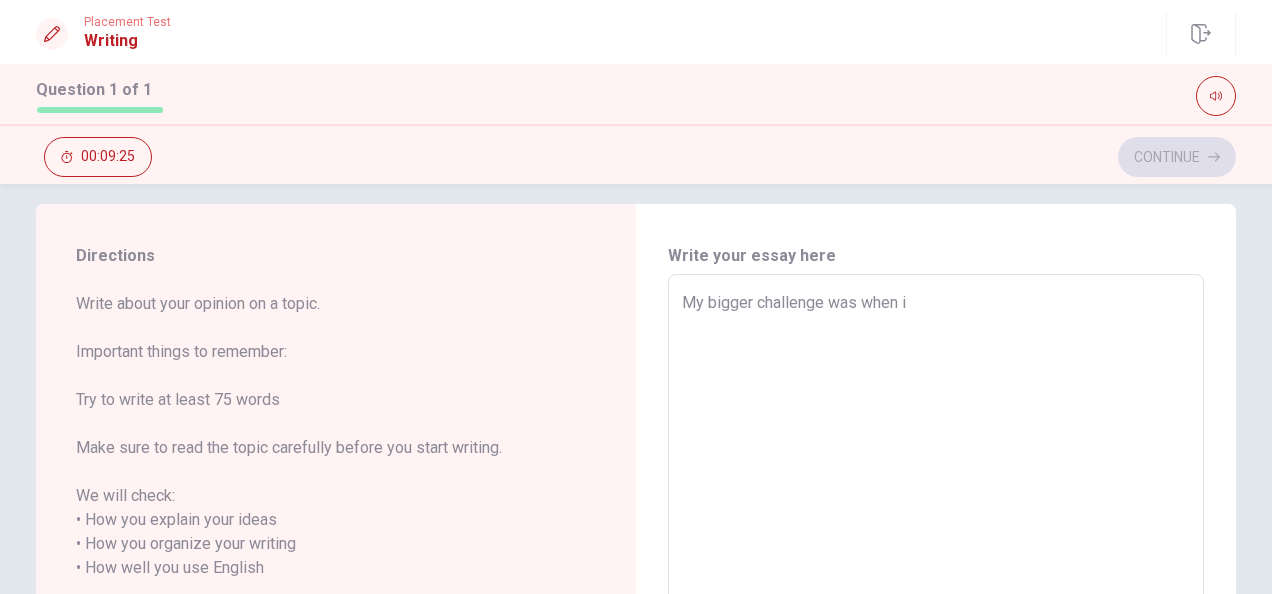 type on "x" 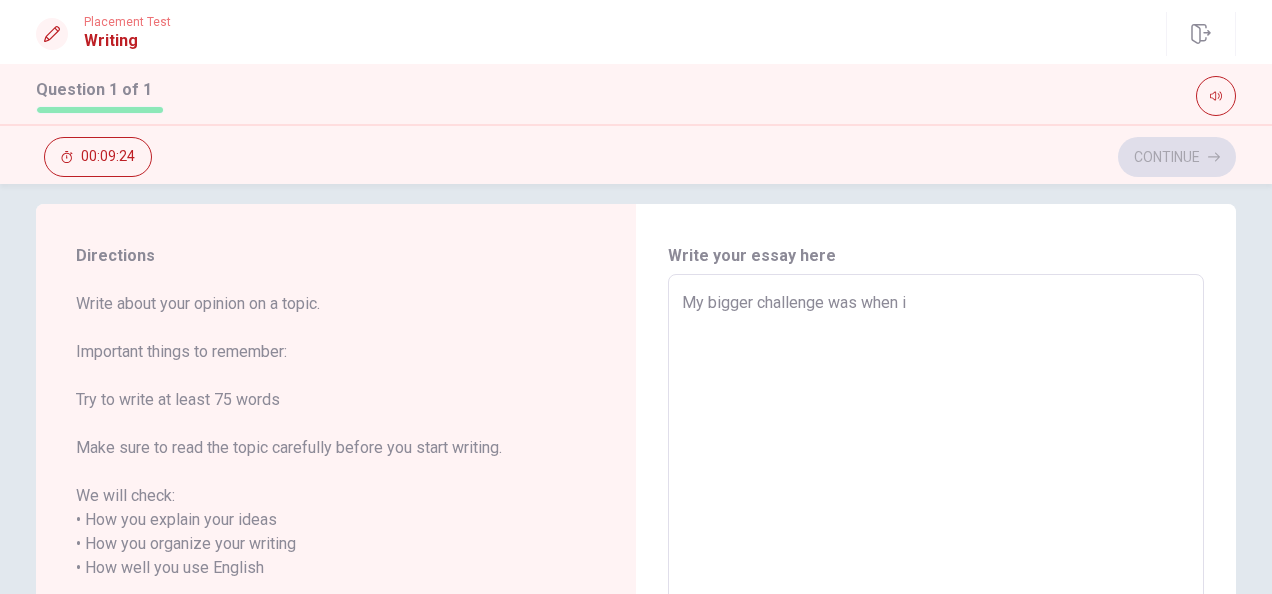 type on "x" 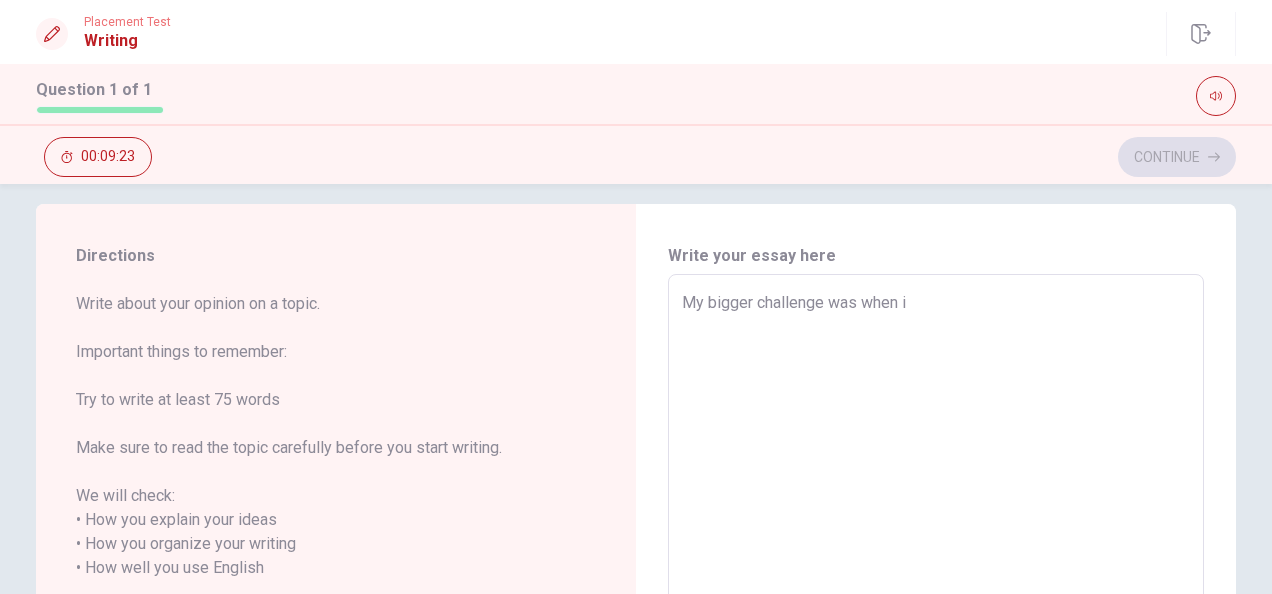 type on "My bigger challenge was when i w" 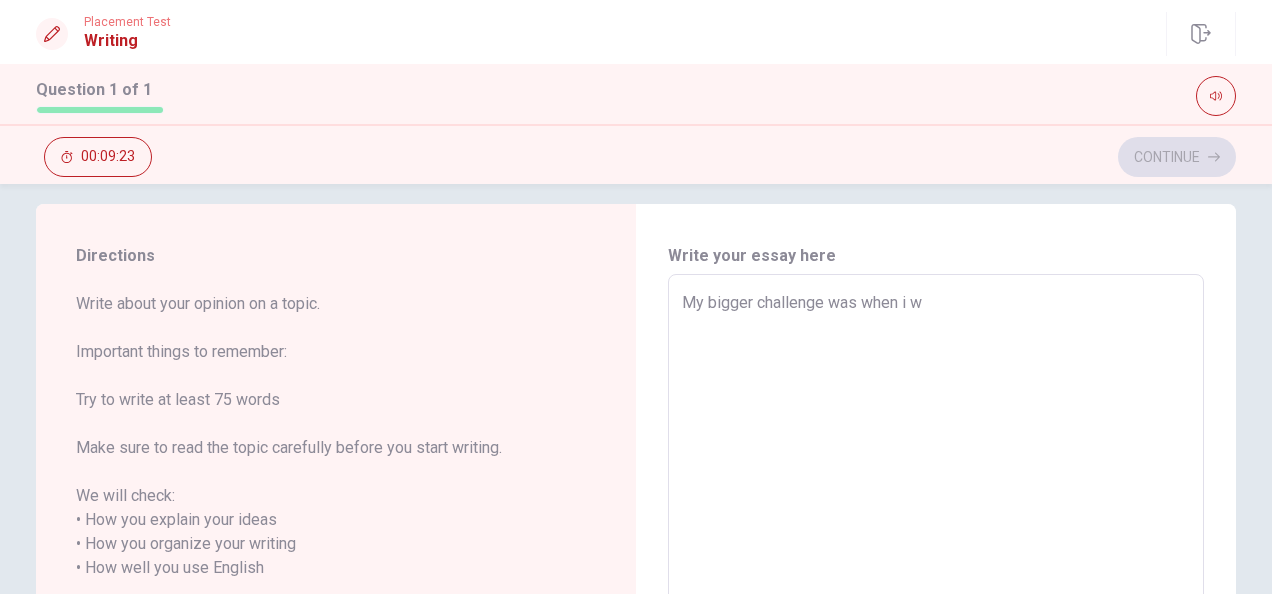 type on "x" 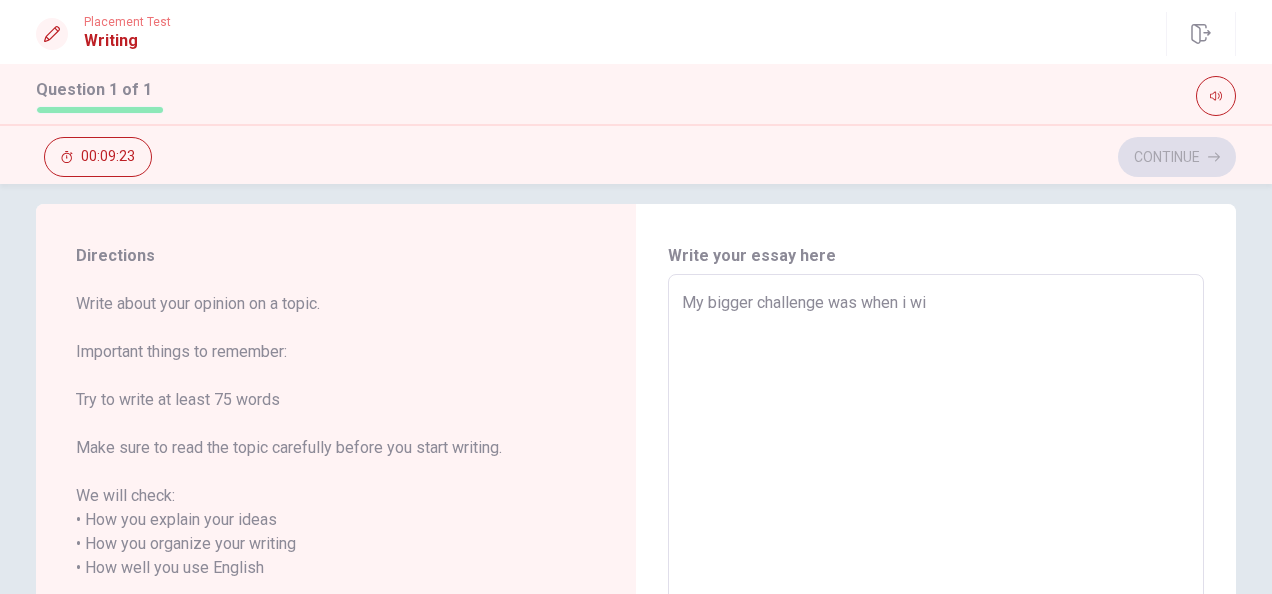 type on "x" 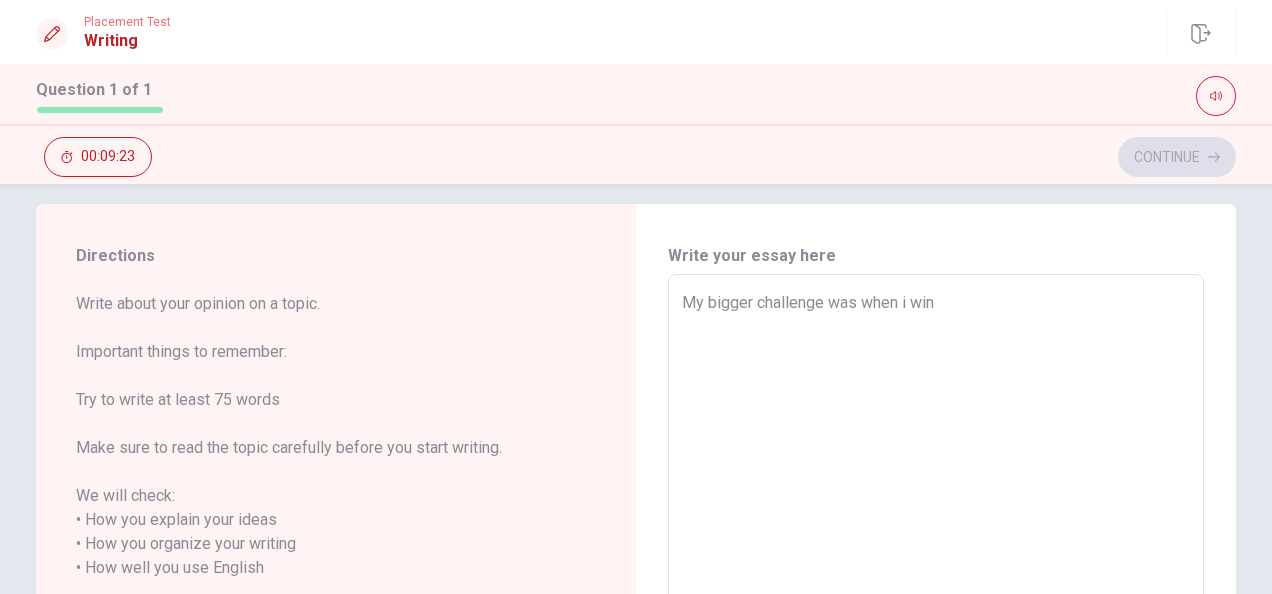 type on "x" 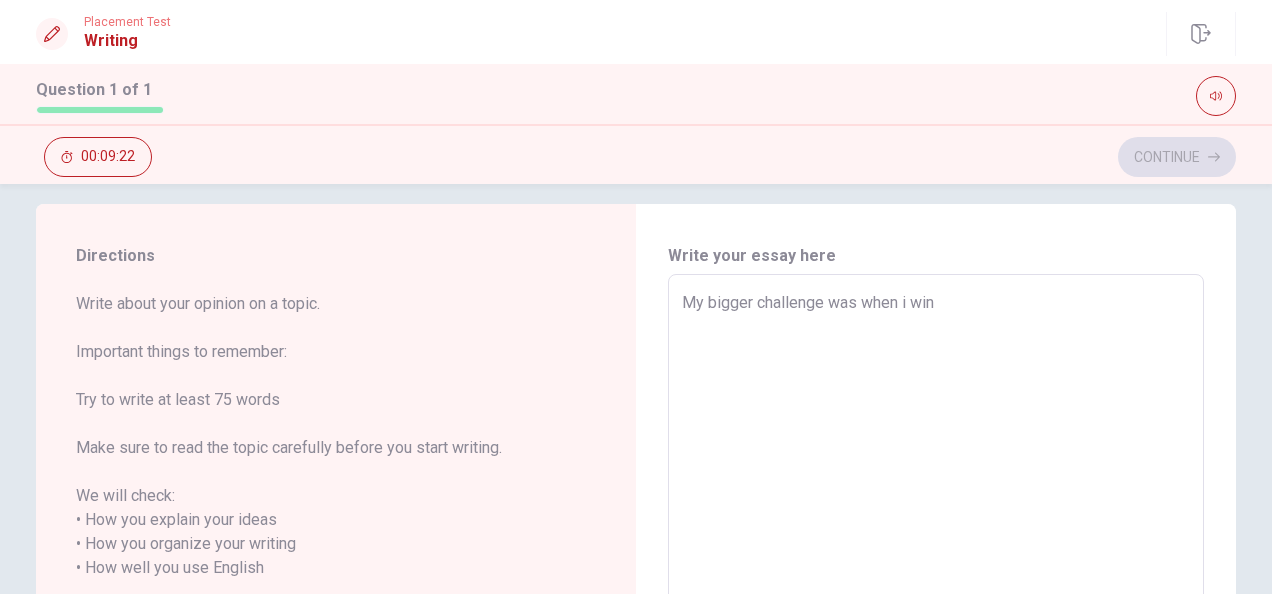 type on "My bigger challenge was when i win m" 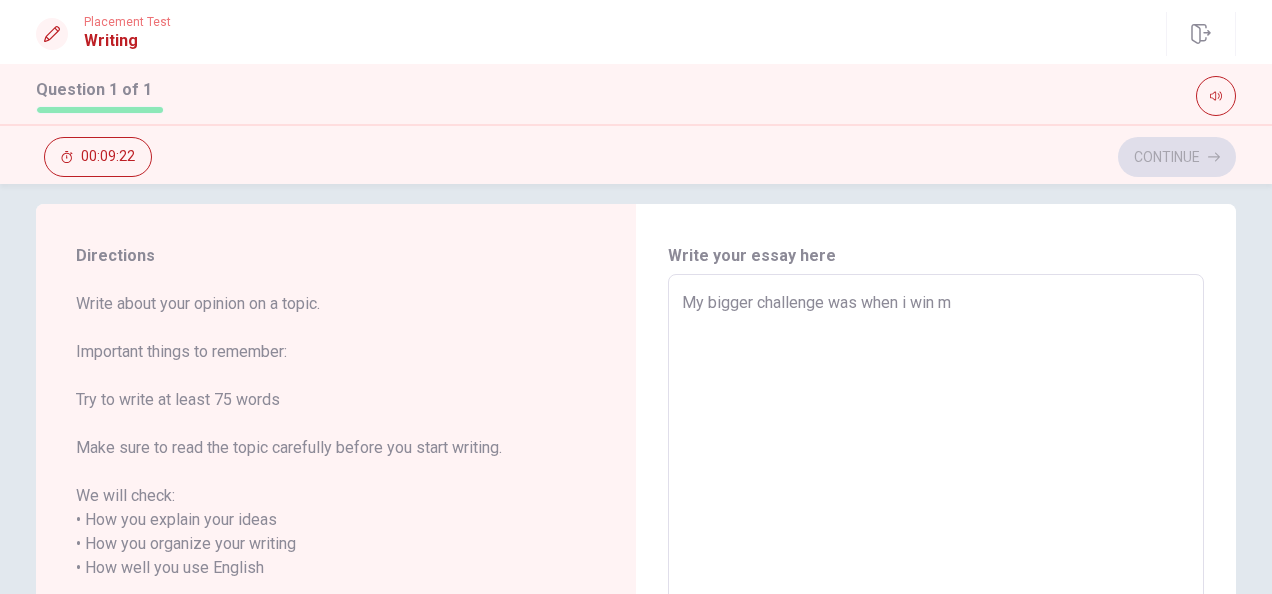 type on "x" 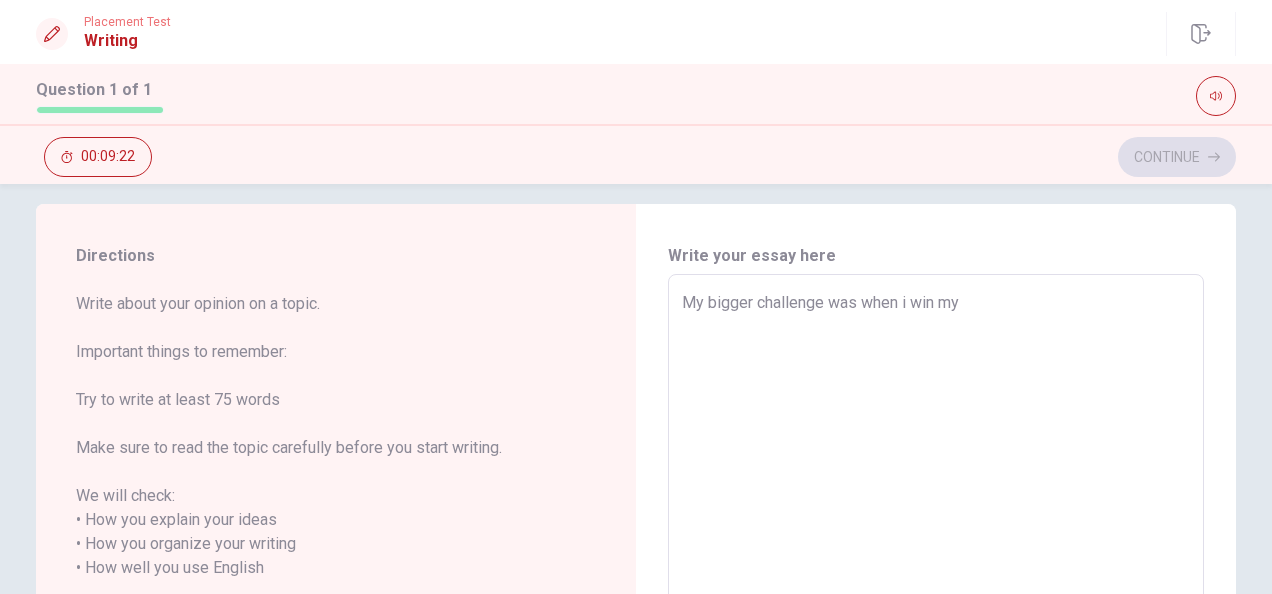 type on "x" 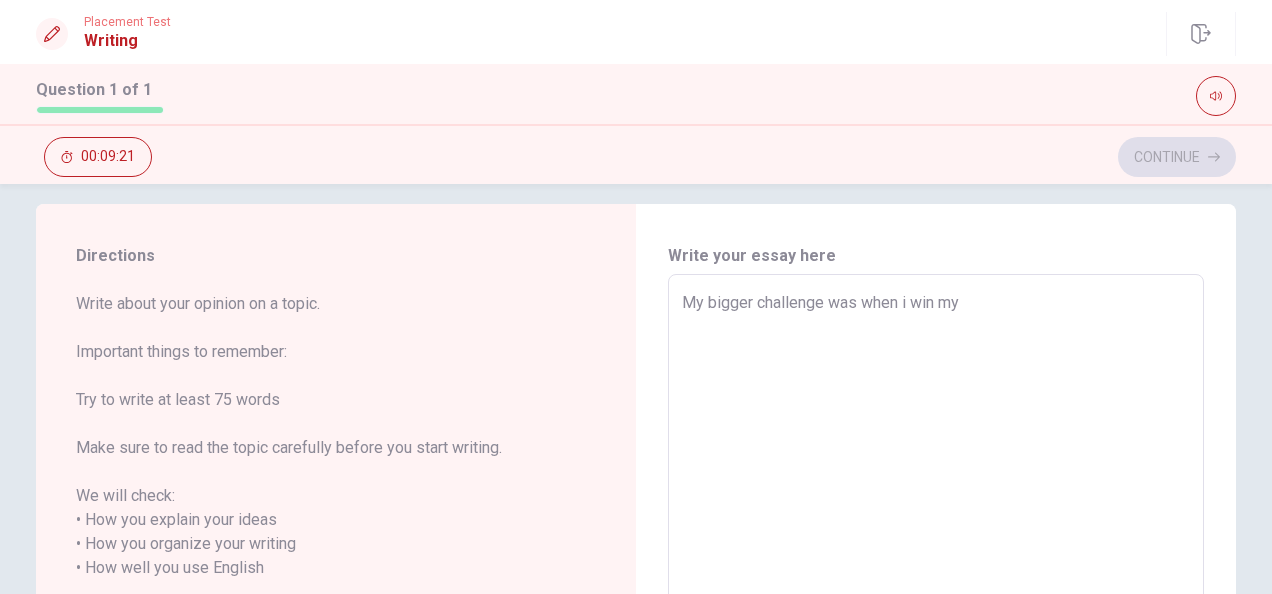 type on "My bigger challenge was when i win my" 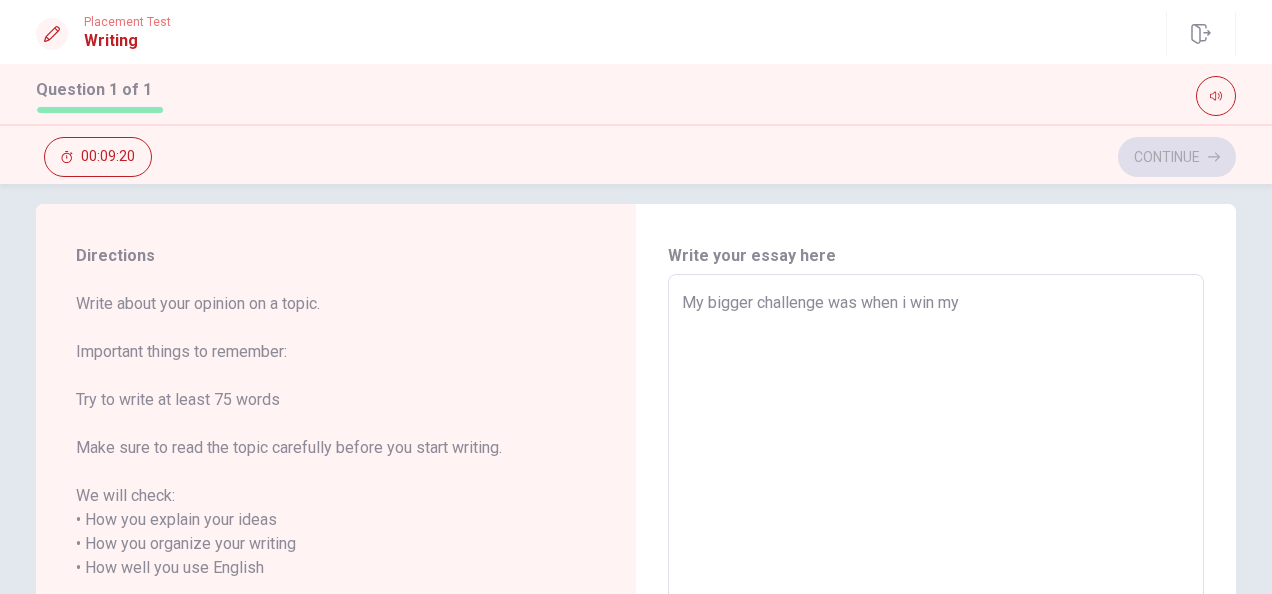 type on "My bigger challenge was when i win m" 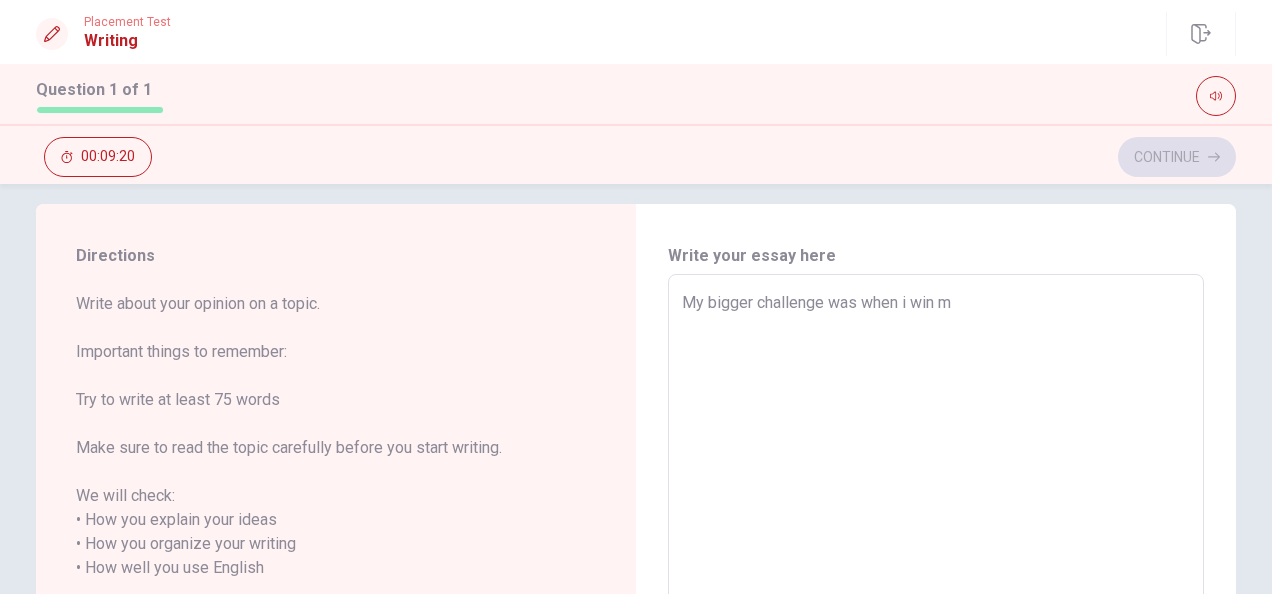 type on "x" 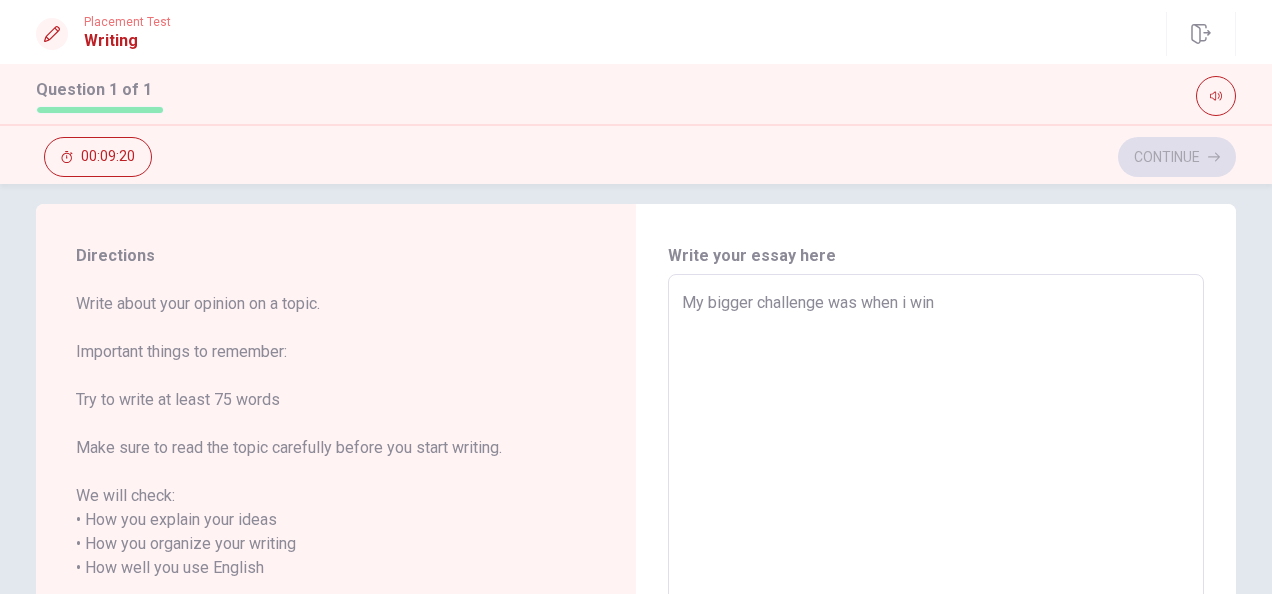 type on "x" 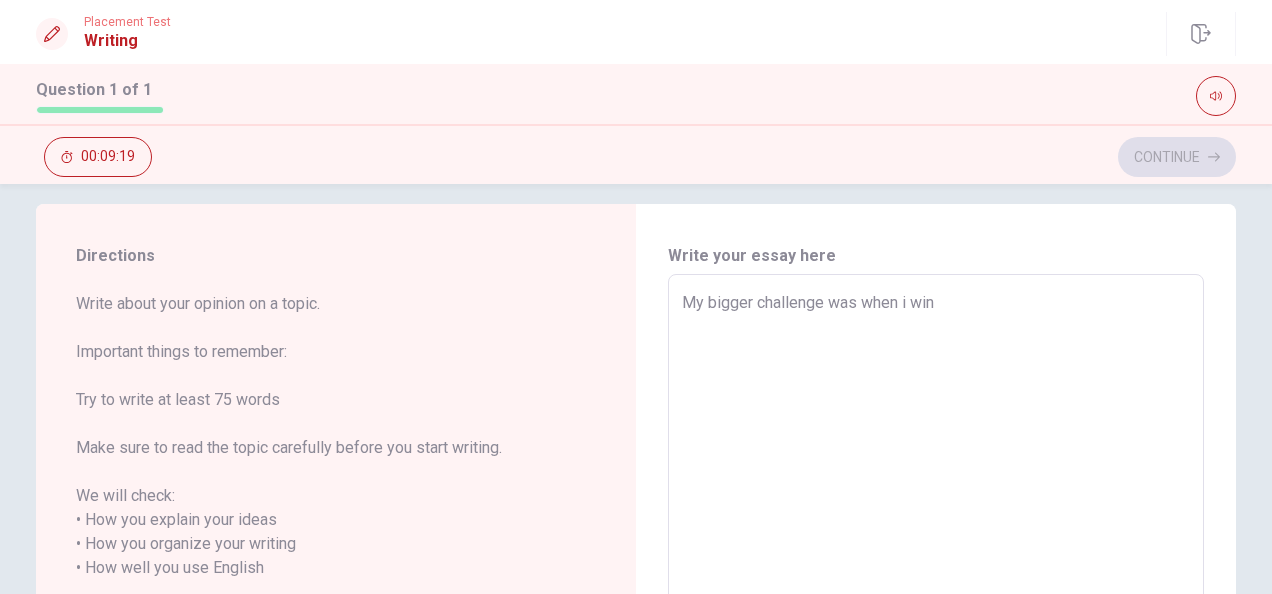type on "My bigger challenge was when i win a" 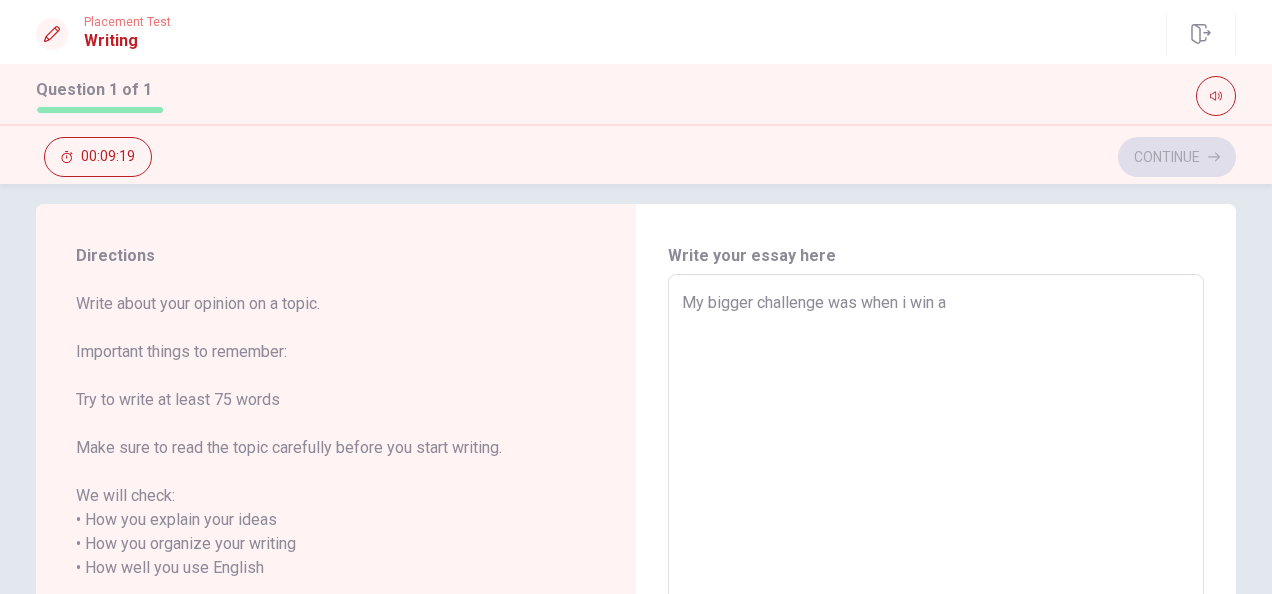 type on "x" 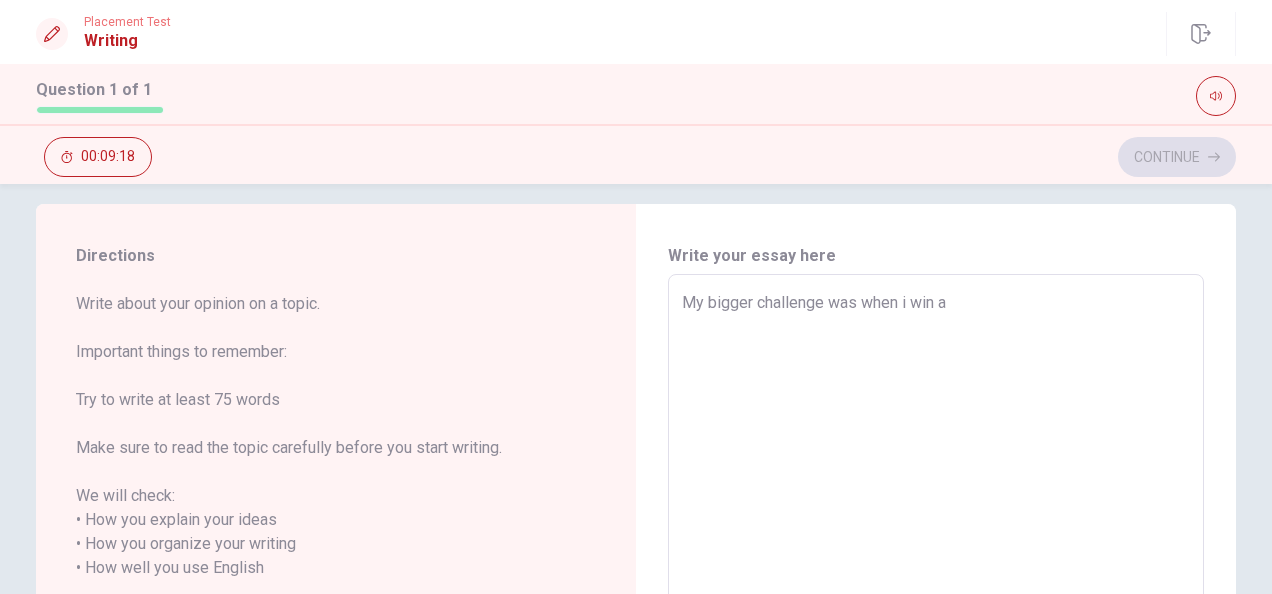 type on "My bigger challenge was when i win" 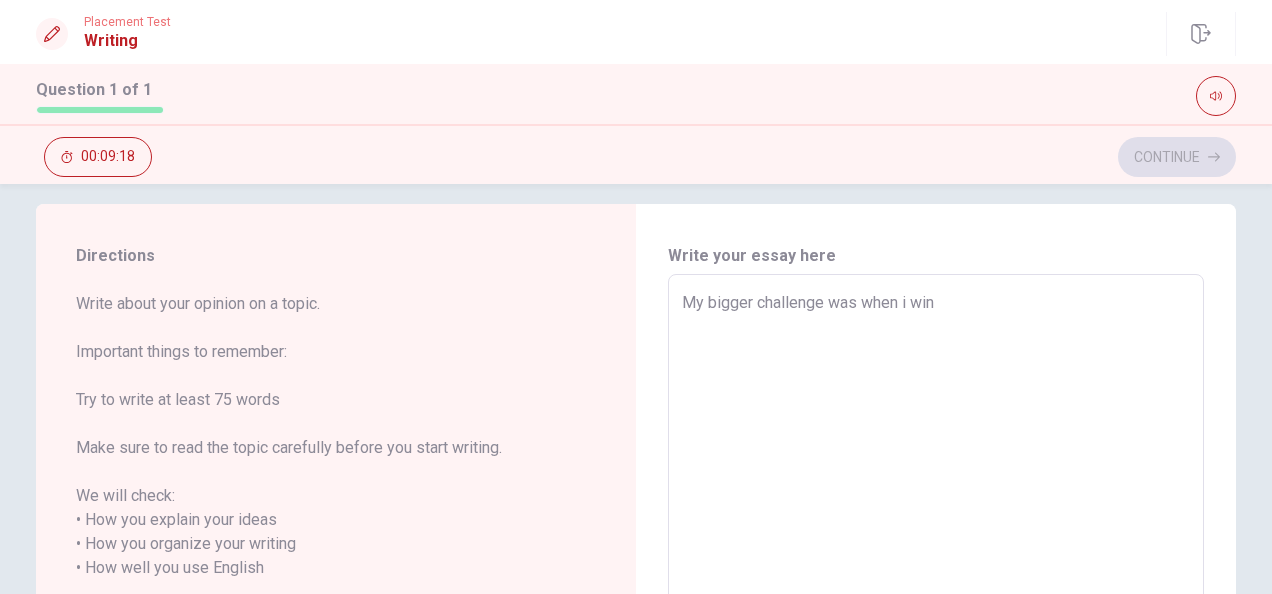 type on "x" 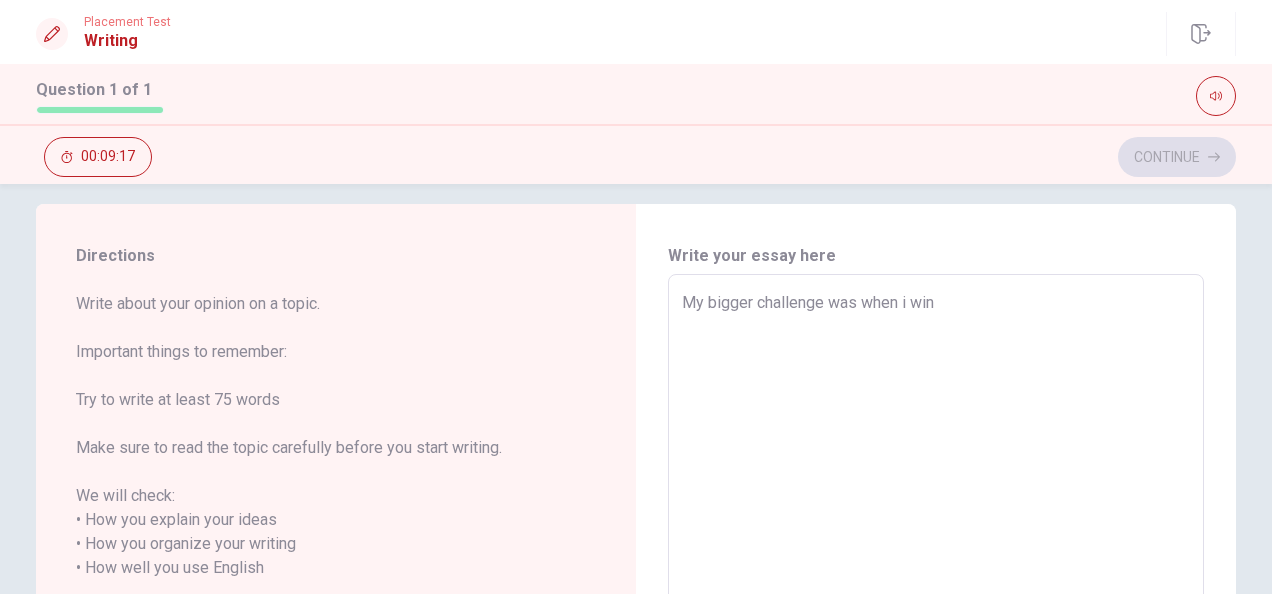 type on "My bigger challenge was when i wi" 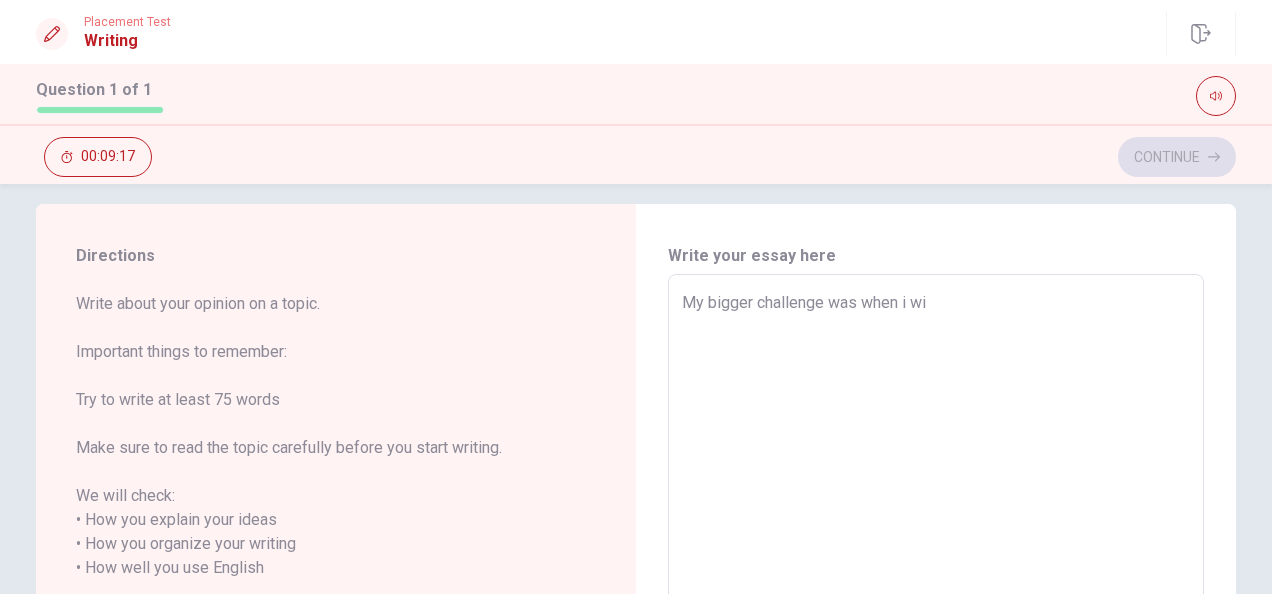 type on "x" 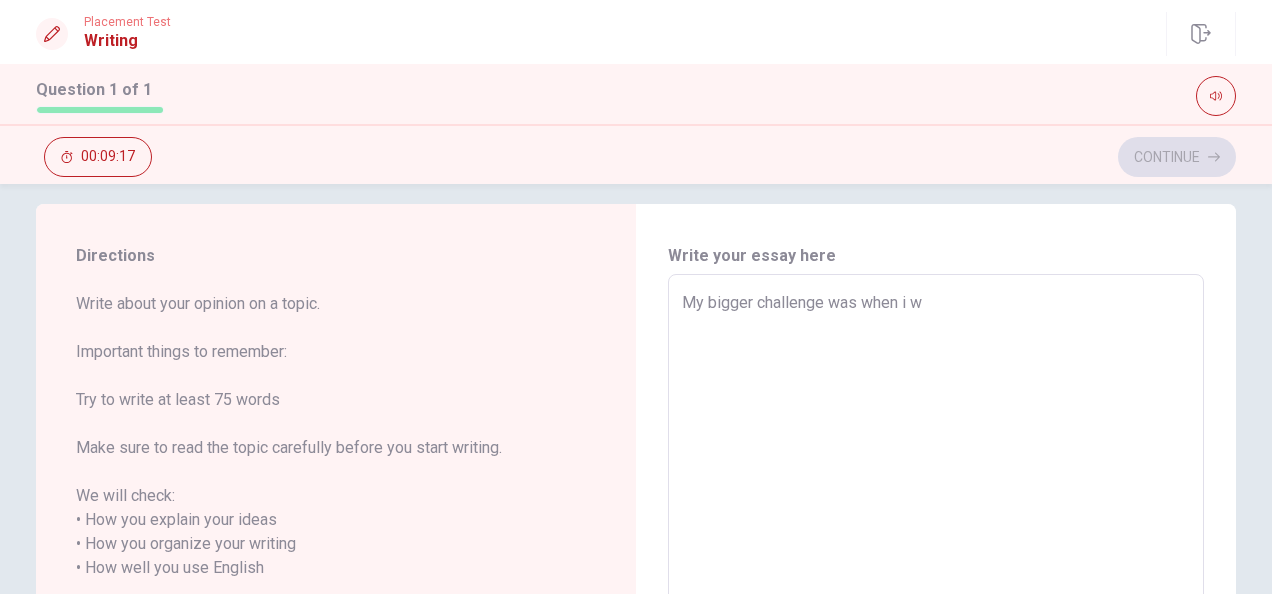 type on "x" 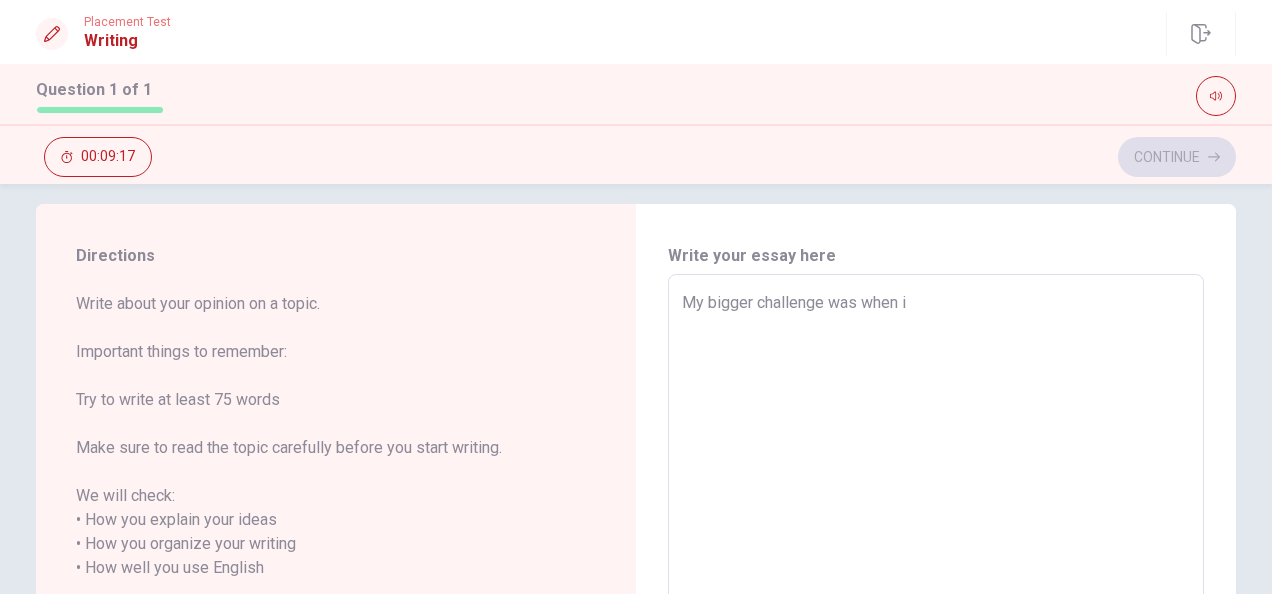 type on "x" 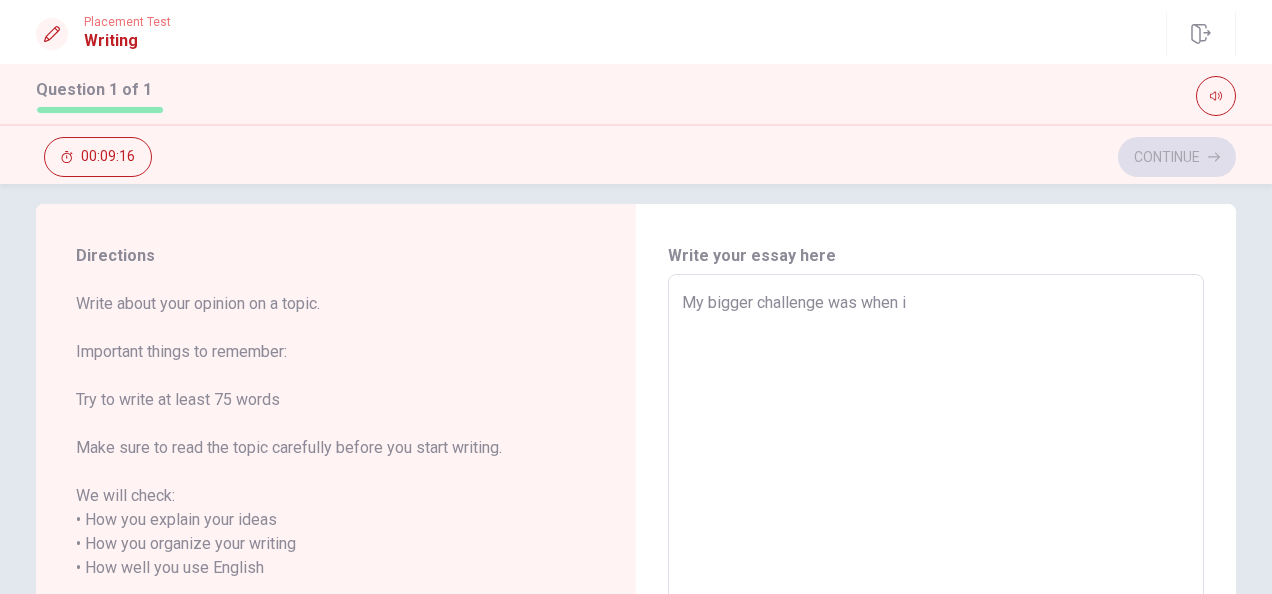 type on "My bigger challenge was when i s" 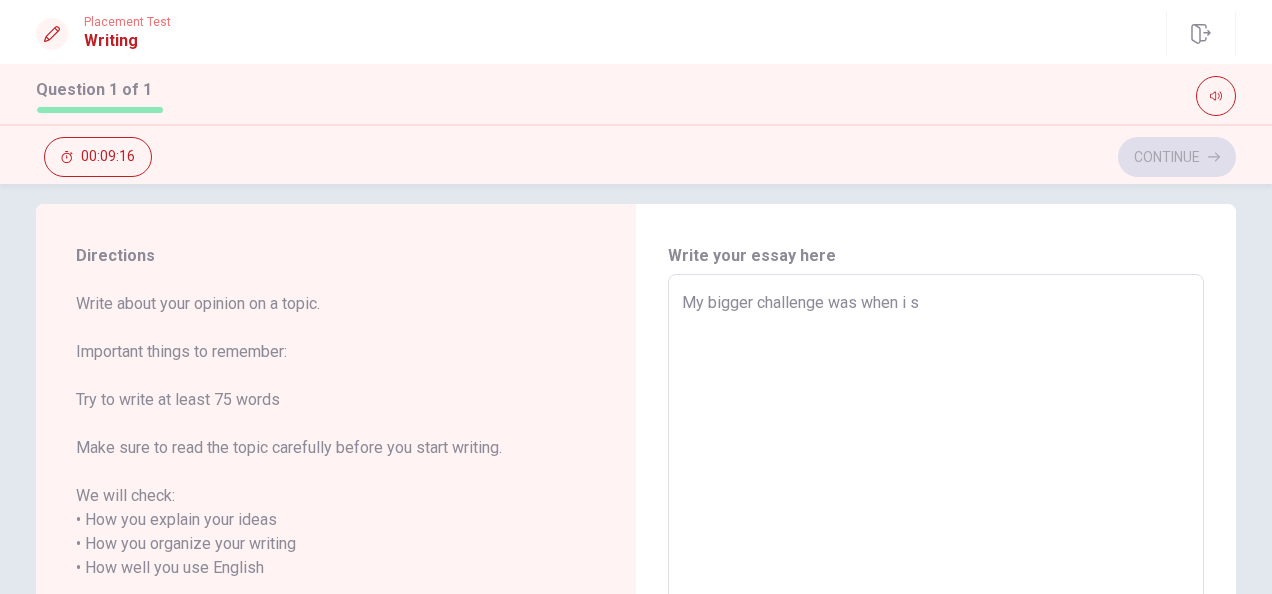 type on "x" 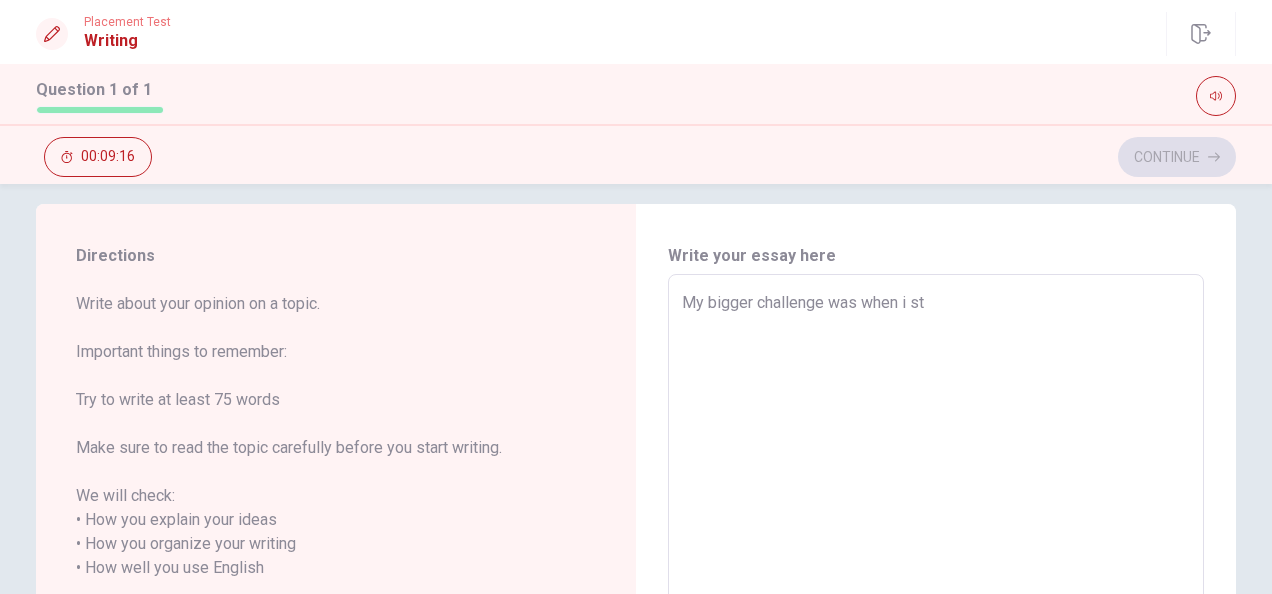 type on "x" 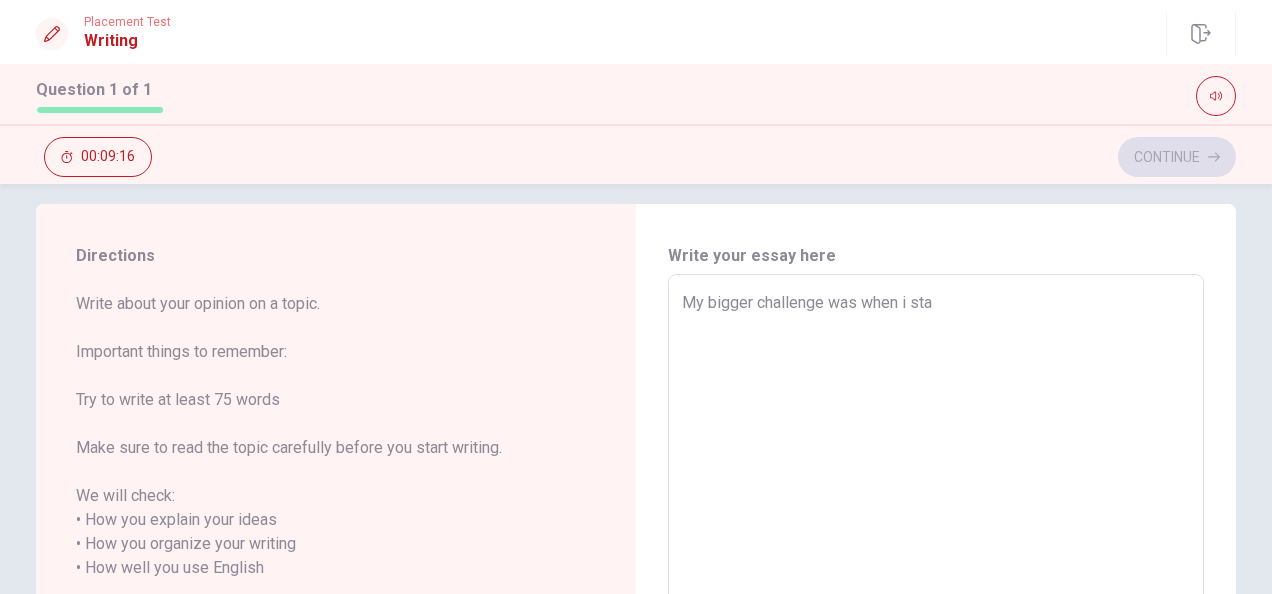 type on "x" 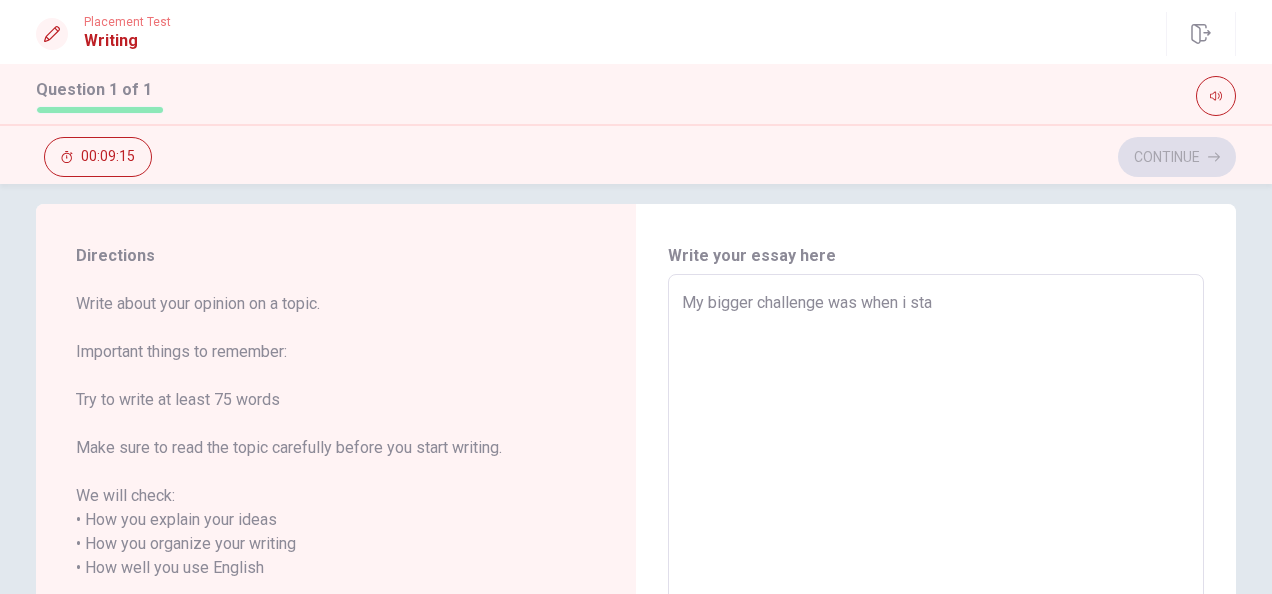 type on "My bigger challenge was when i star" 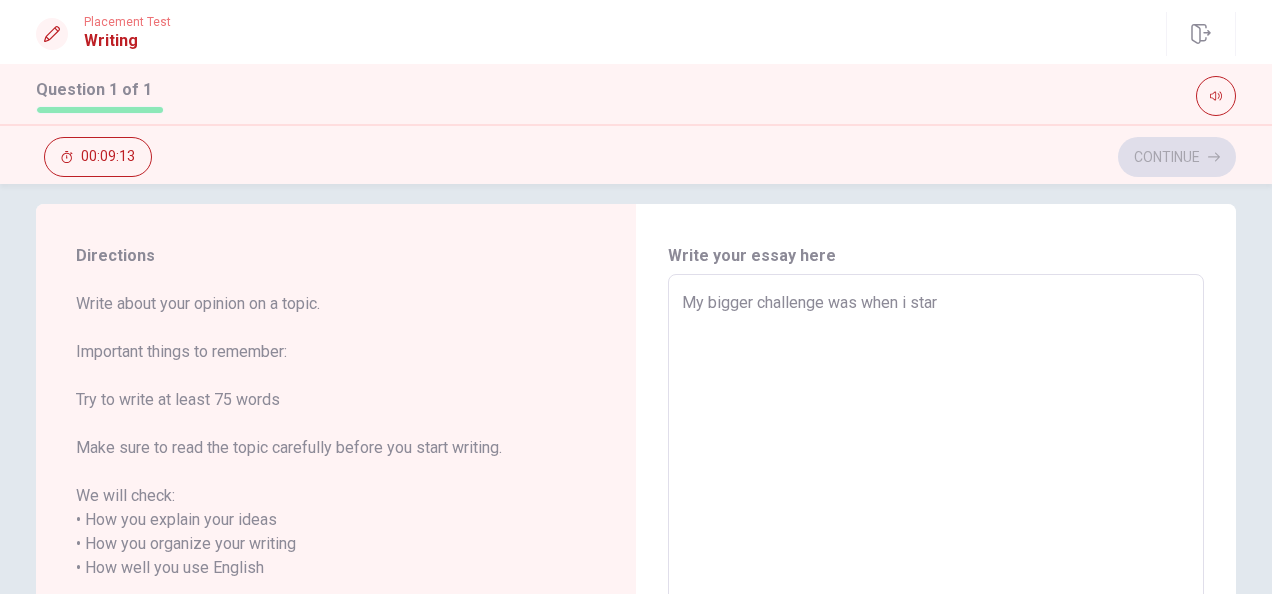 type on "x" 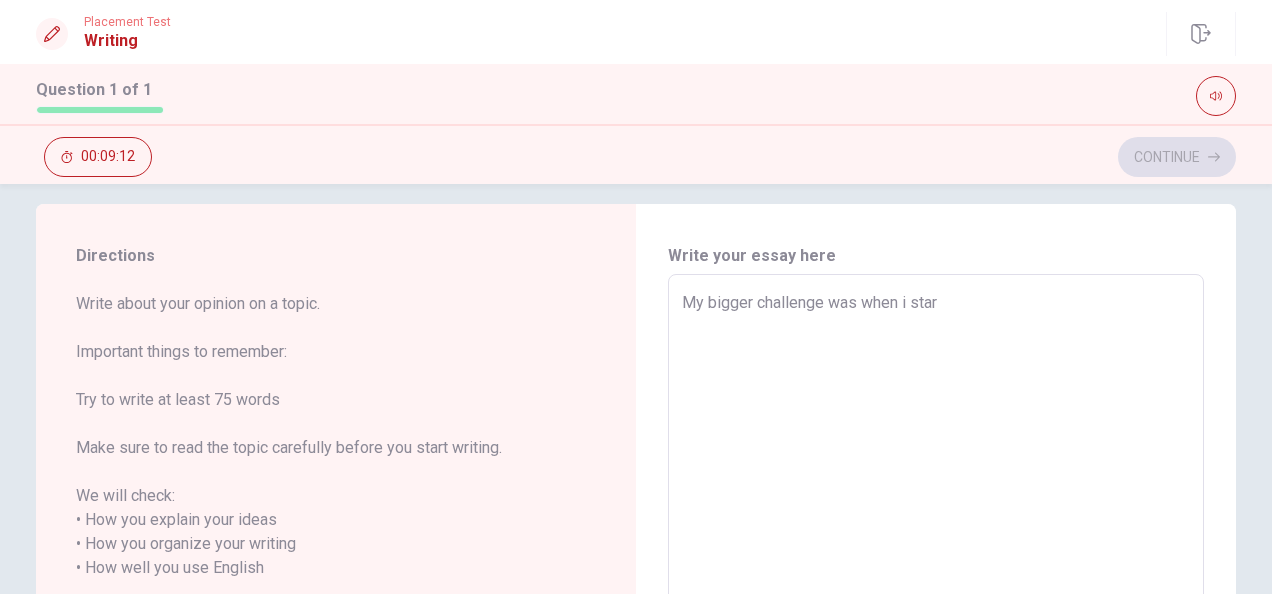 type on "My bigger challenge was when i start" 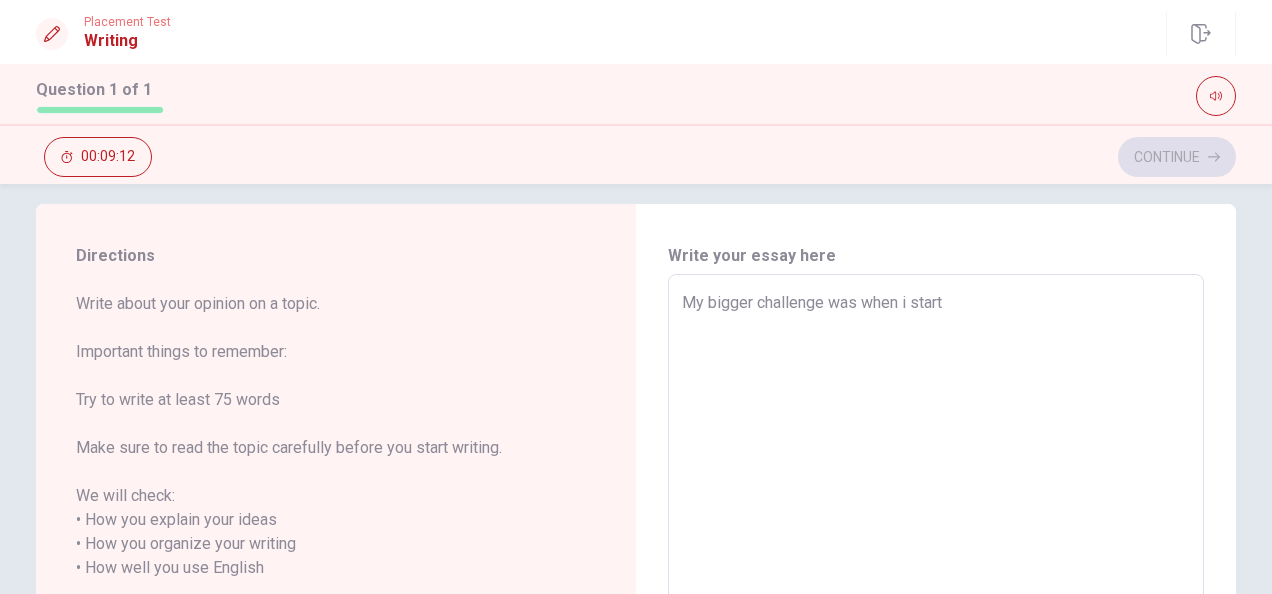 type on "x" 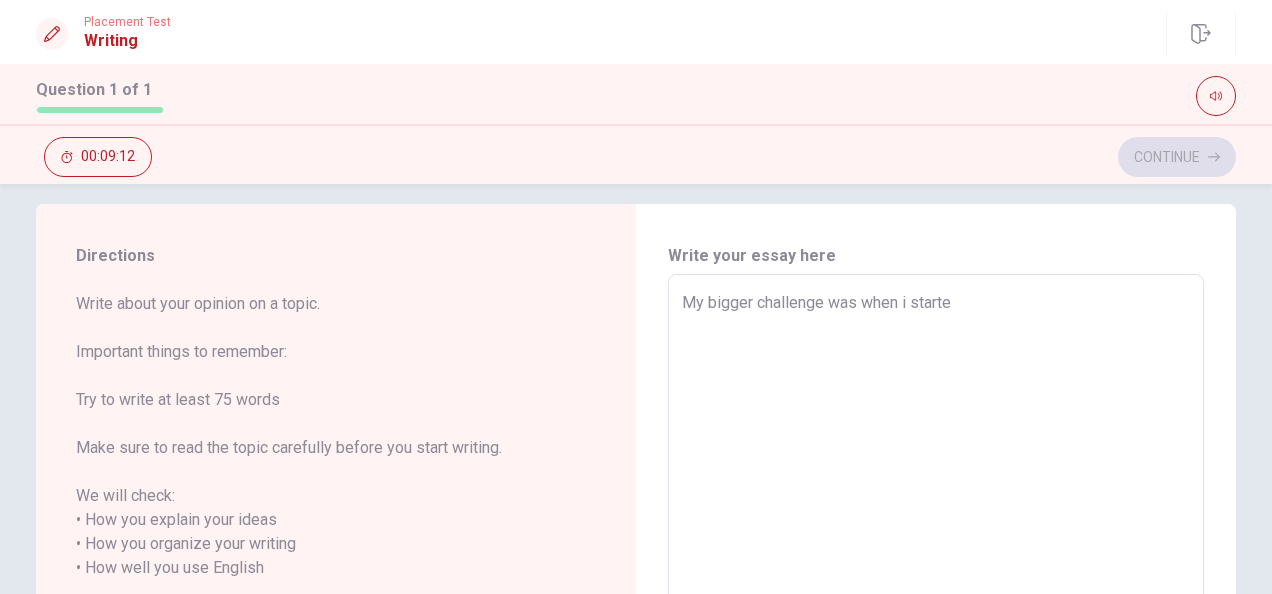 type on "x" 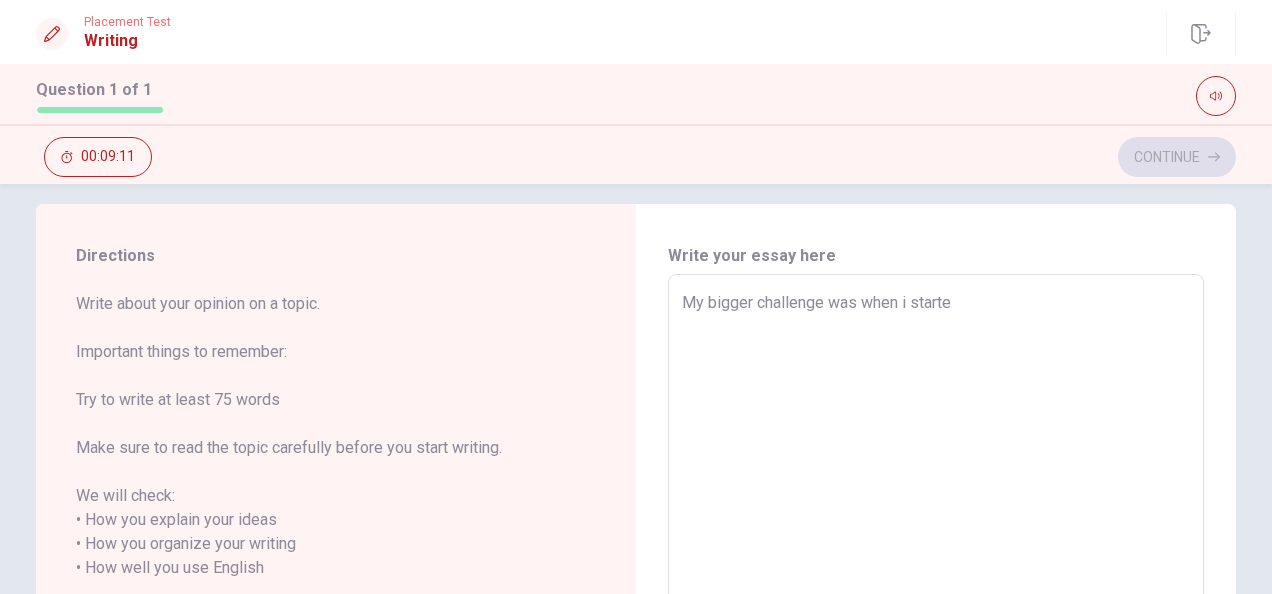 type on "My bigger challenge was when i started" 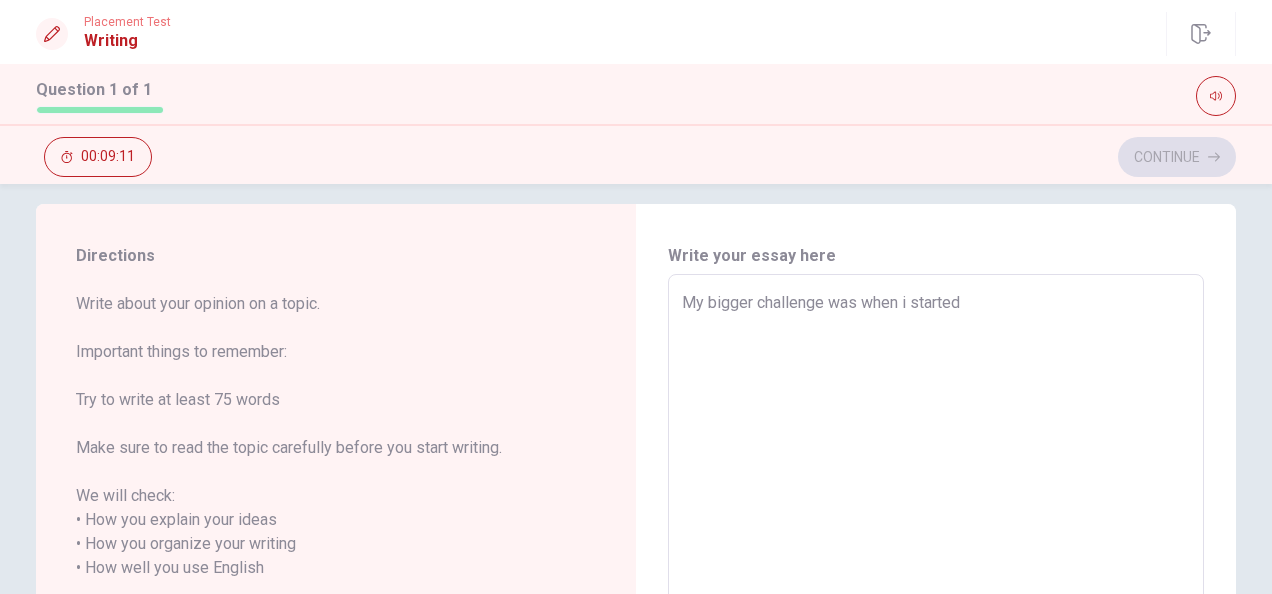 type on "x" 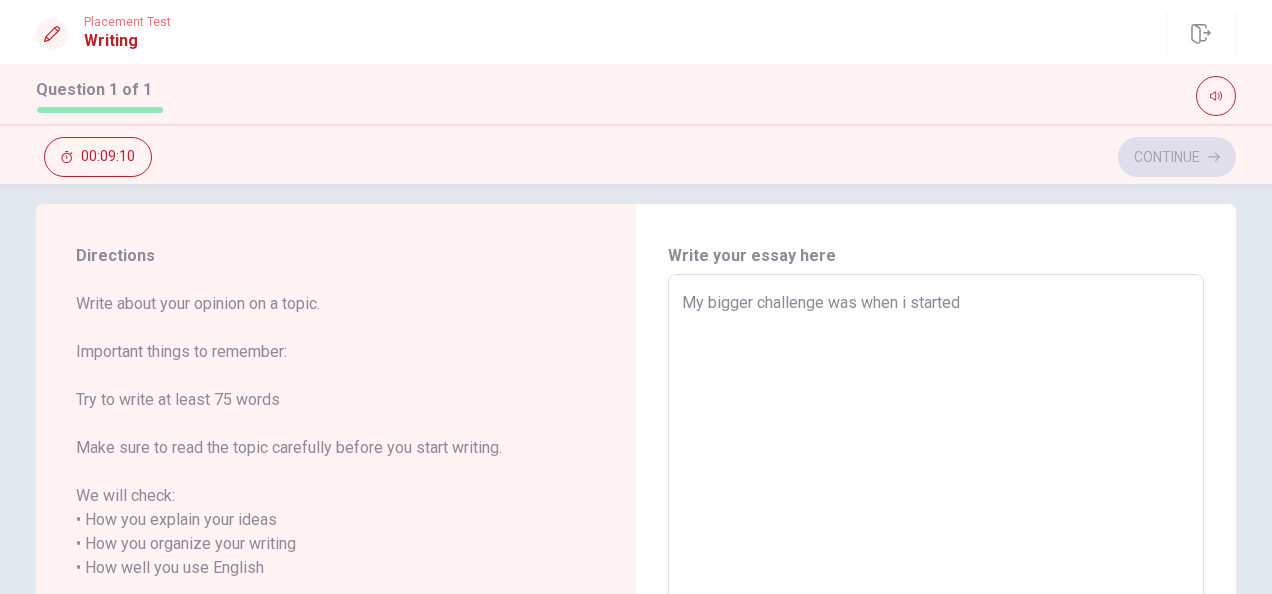 type on "x" 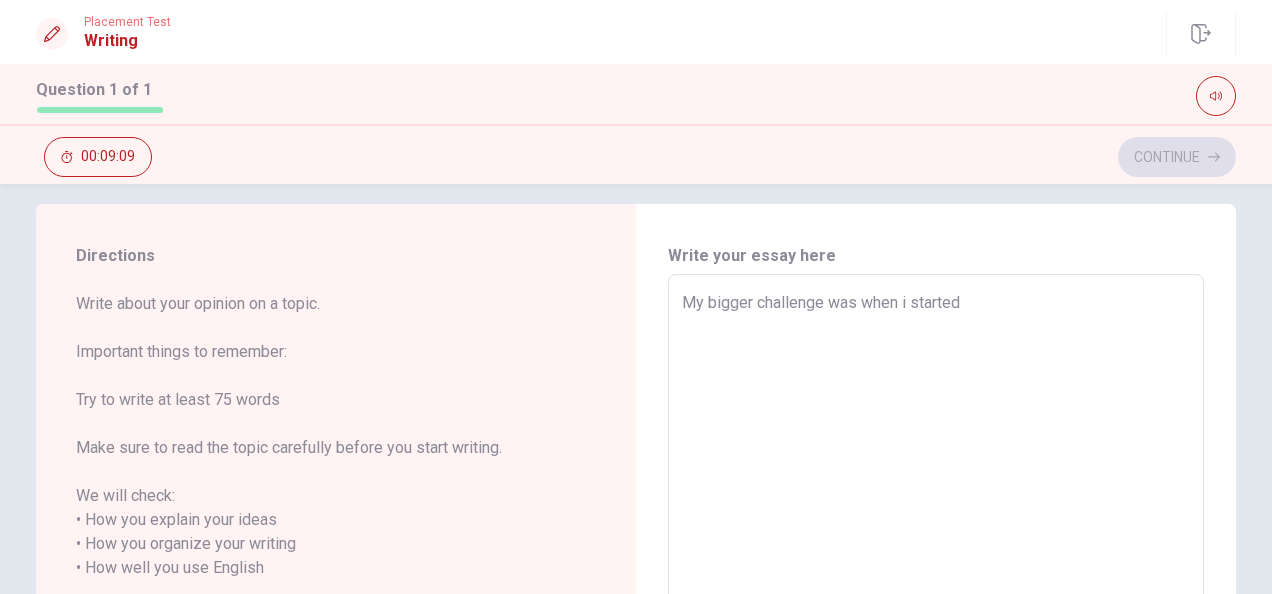 type on "My bigger challenge was when i started t" 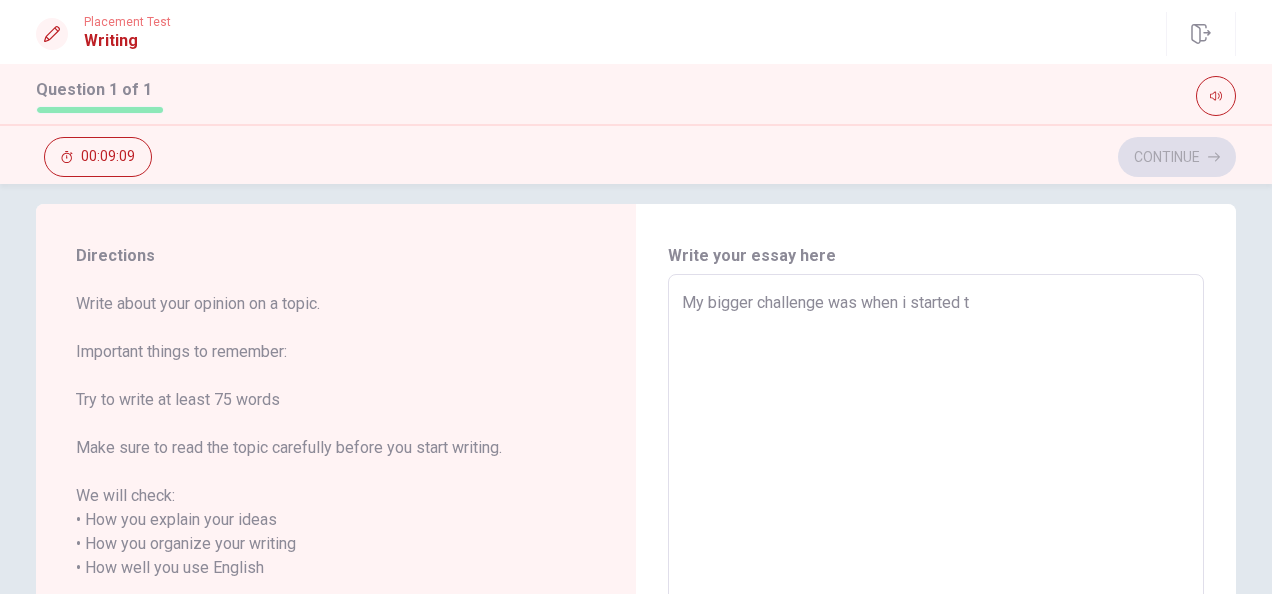 type on "x" 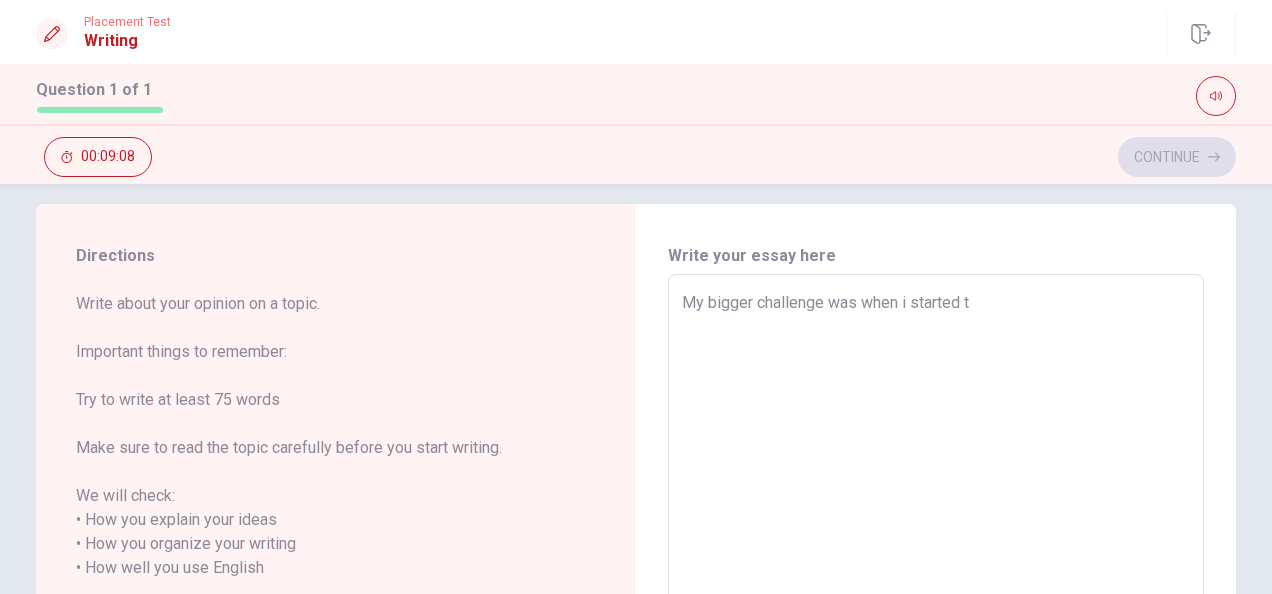 type on "My bigger challenge was when i started to" 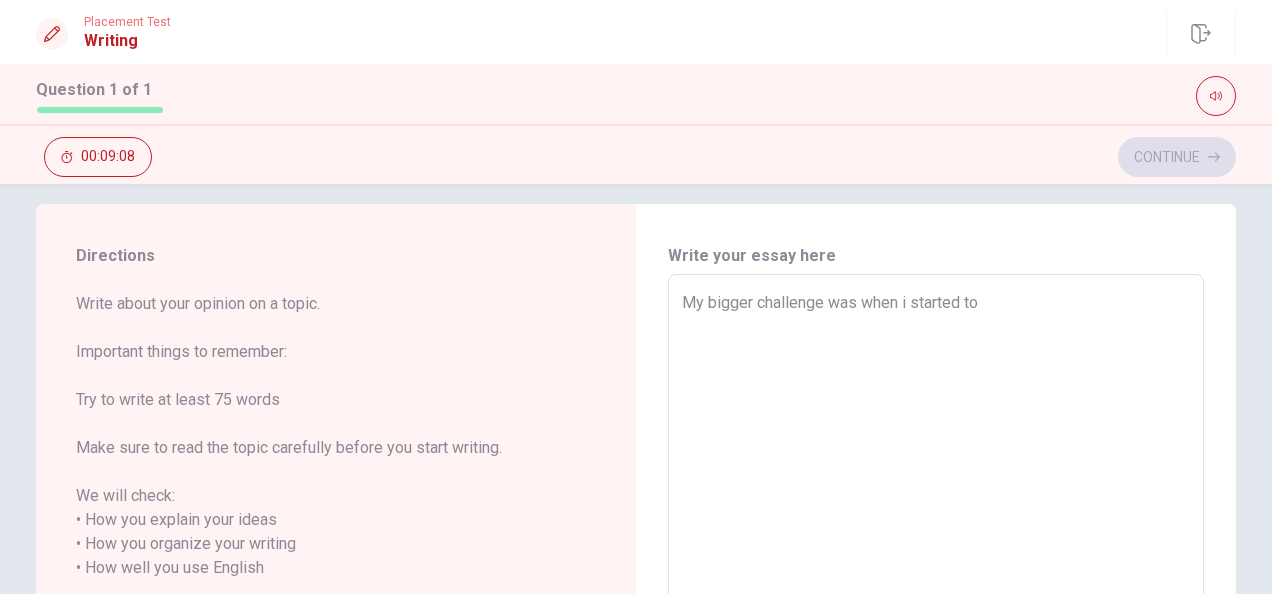 type on "x" 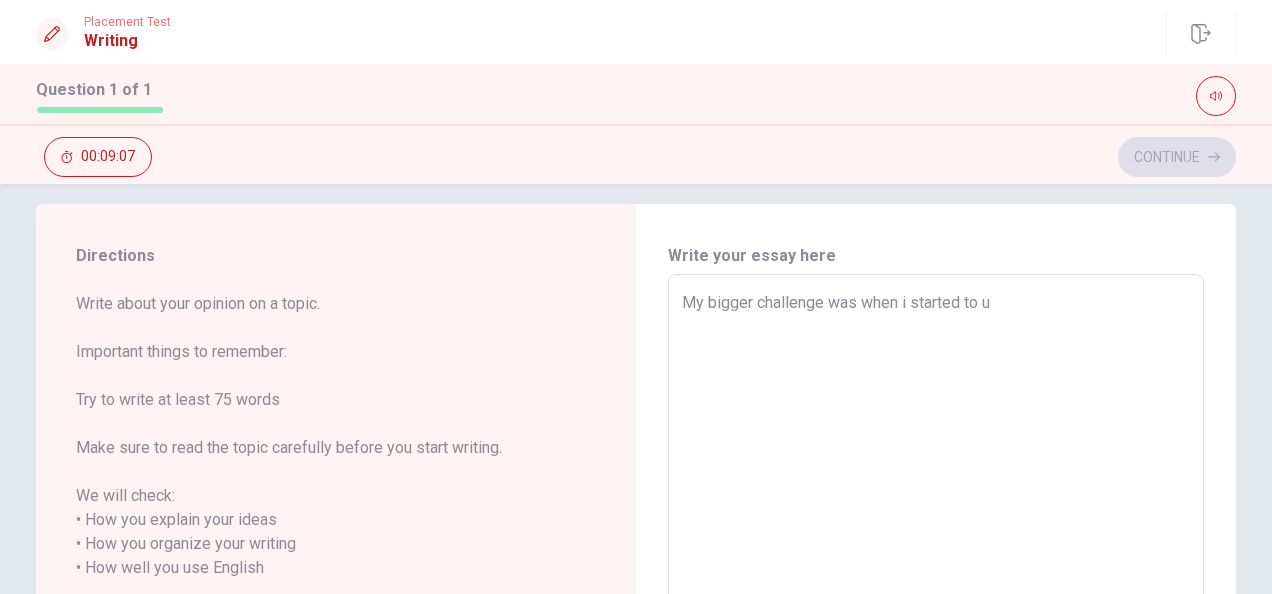 type on "x" 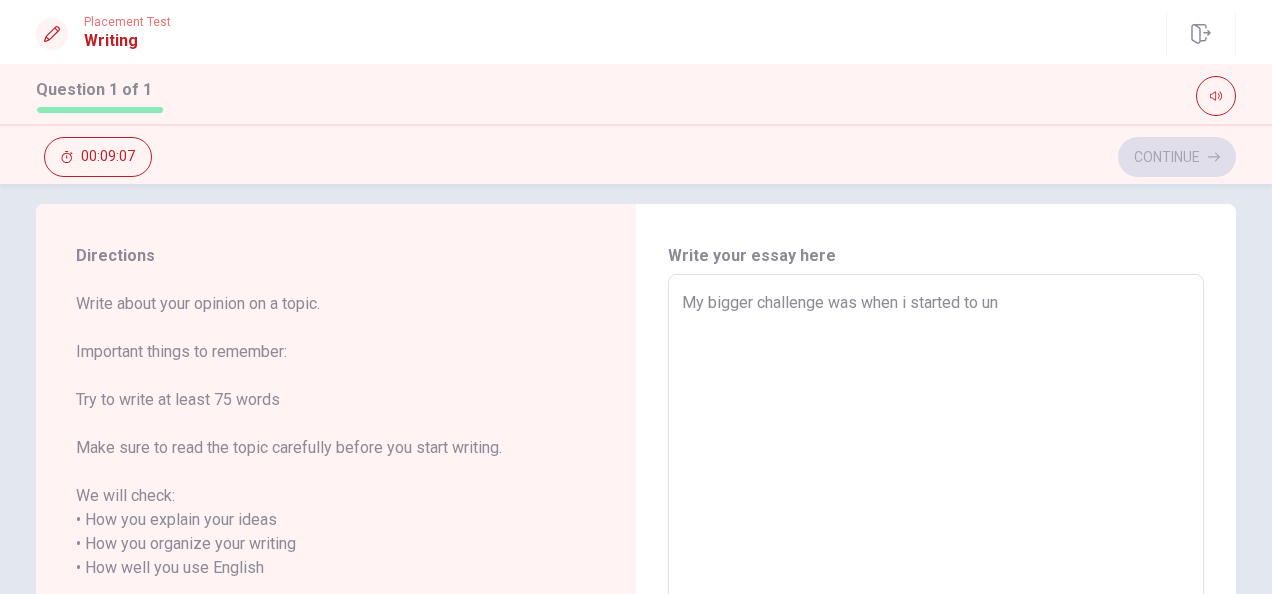 type on "x" 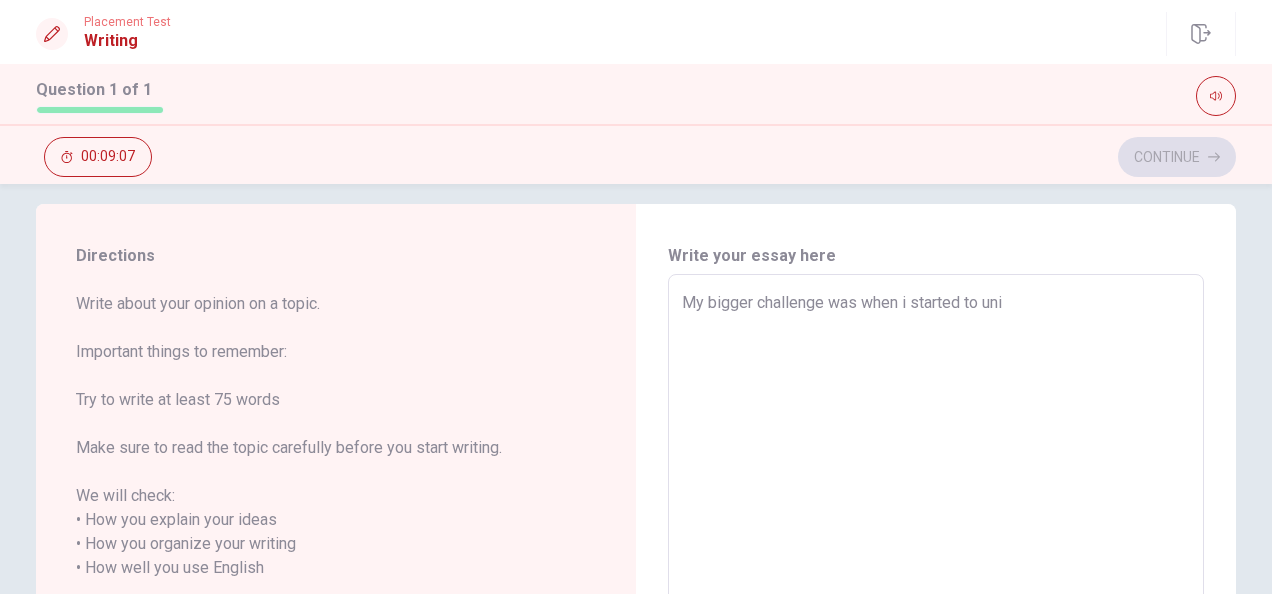 type on "x" 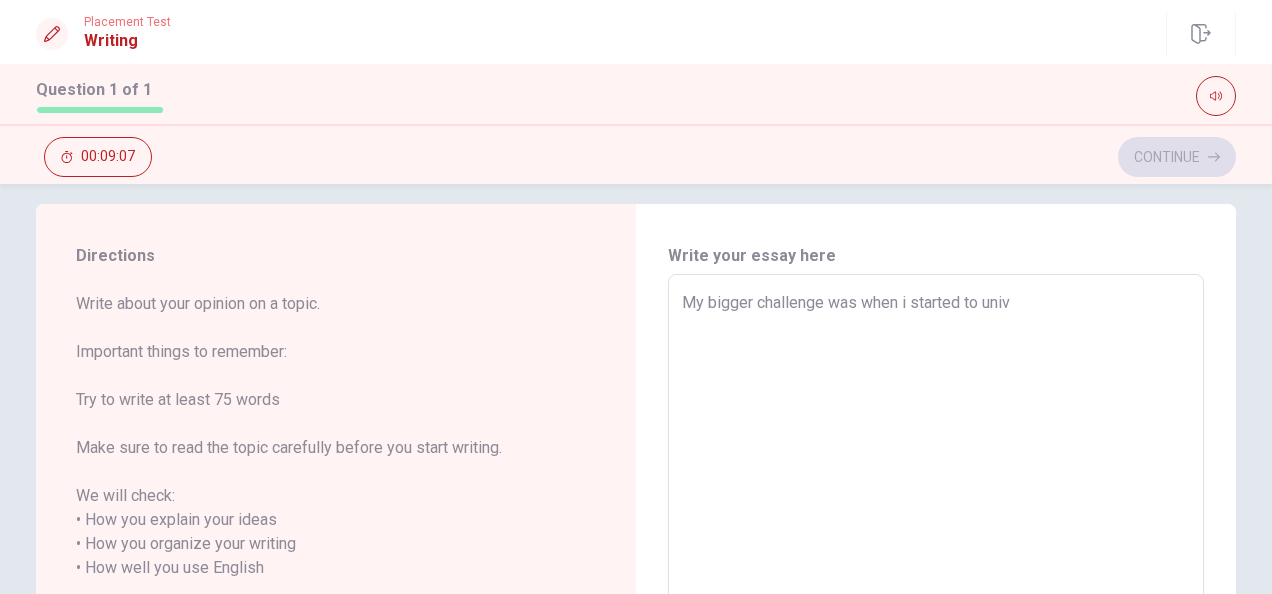 type on "x" 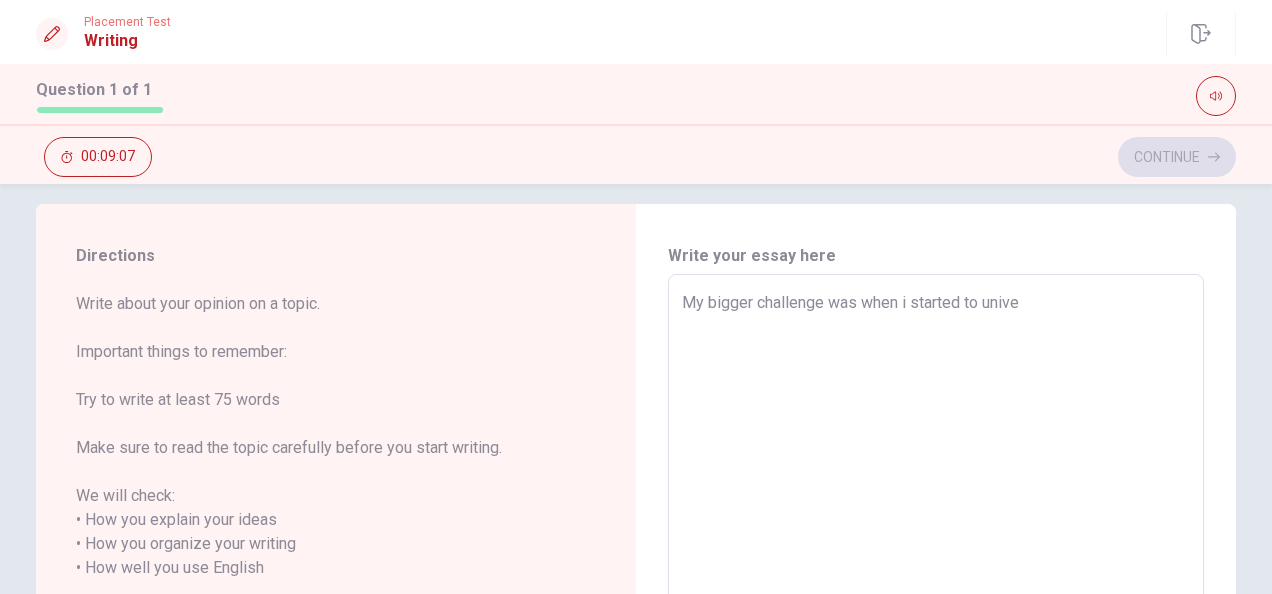type on "x" 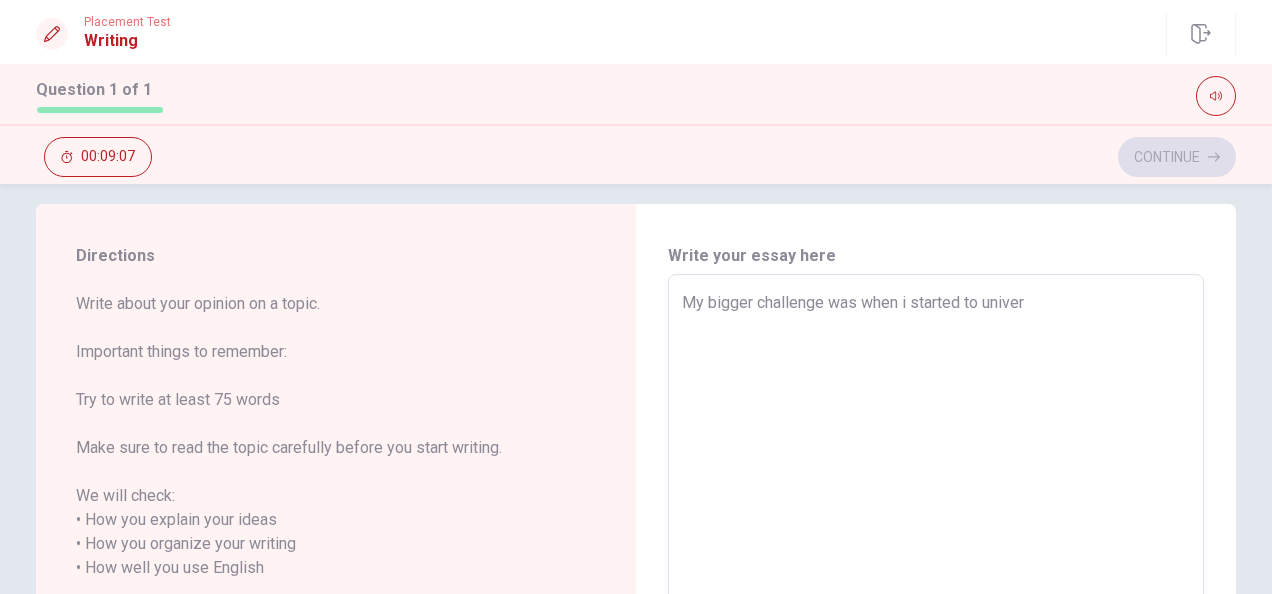type on "x" 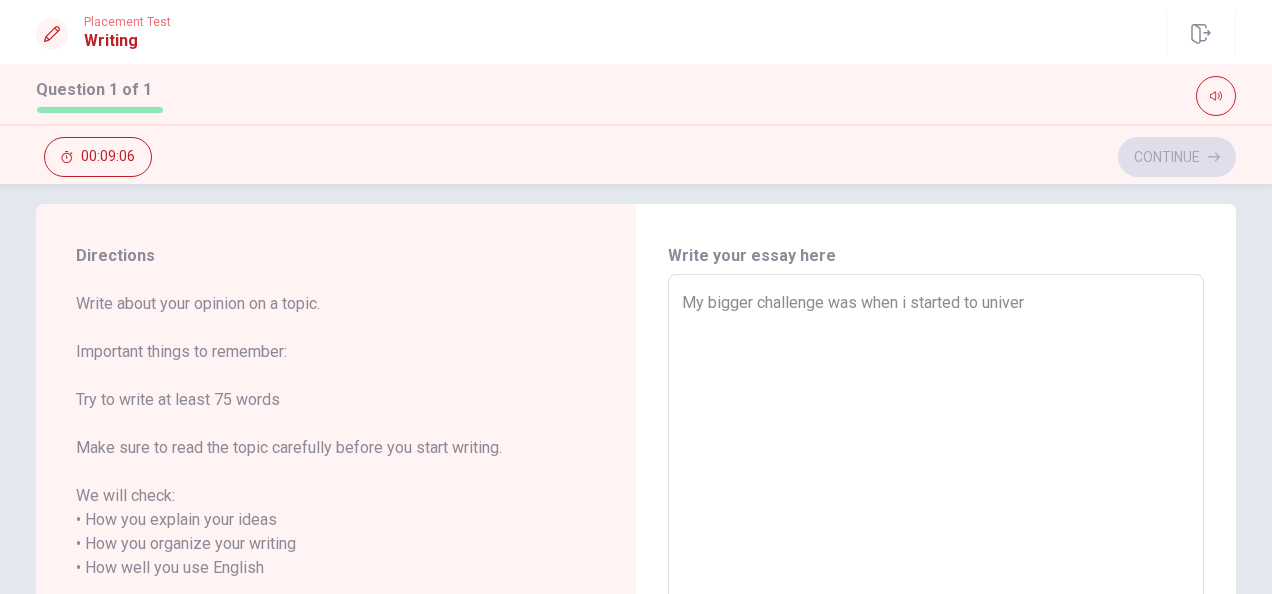type on "My bigger challenge was when i started to univers" 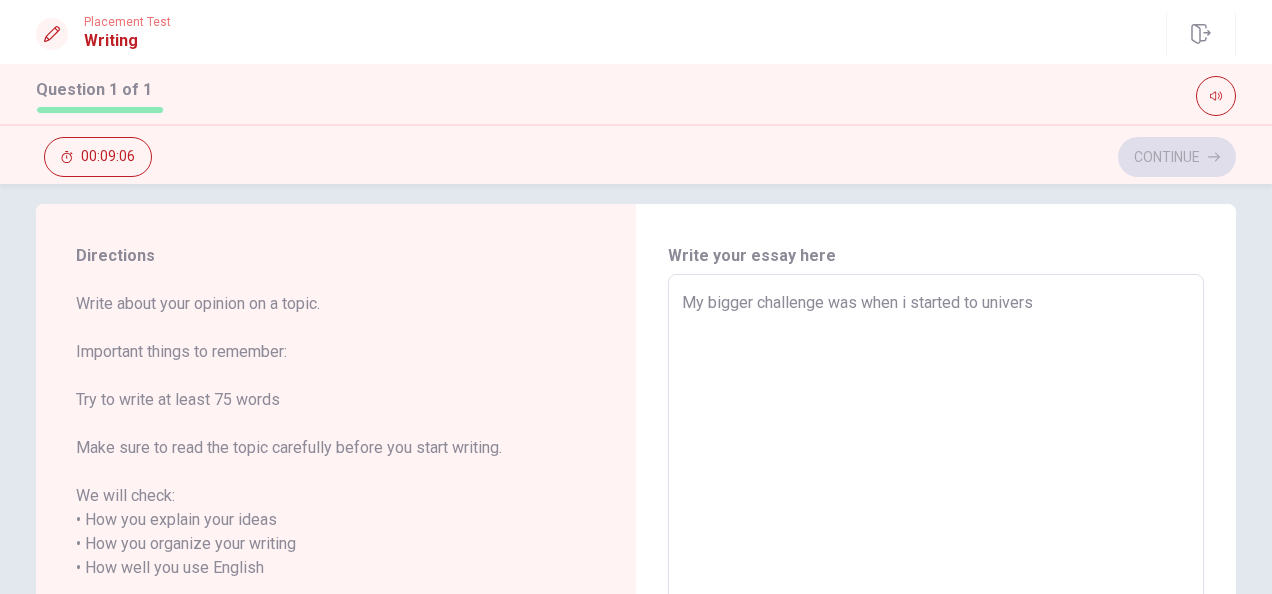 type on "x" 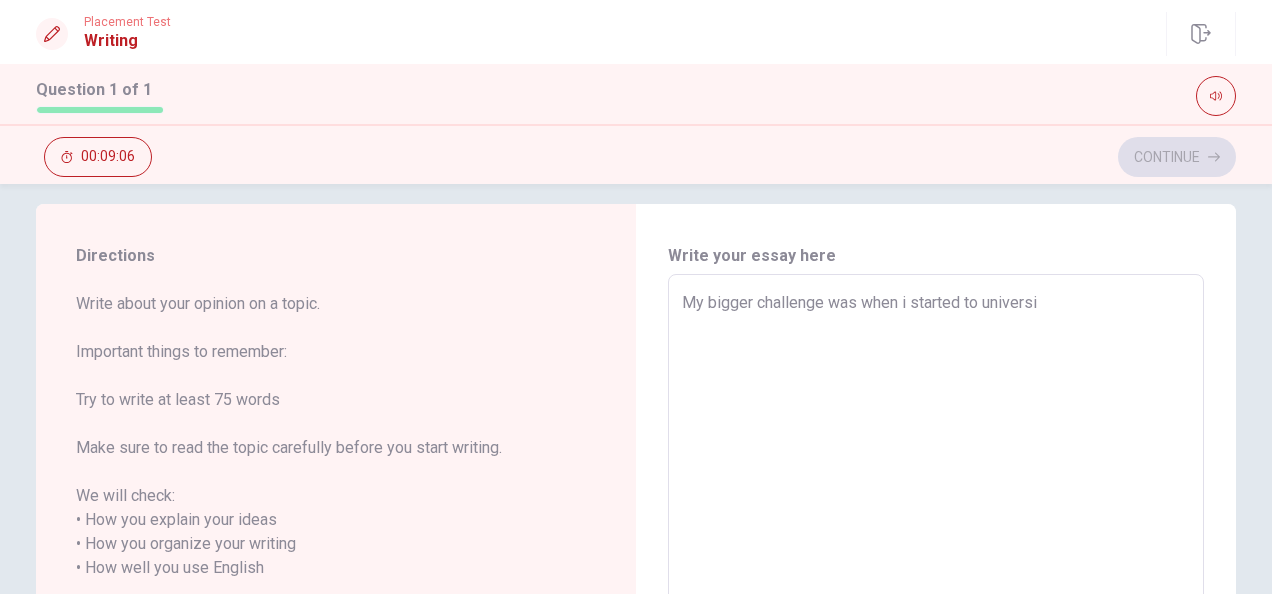 type on "x" 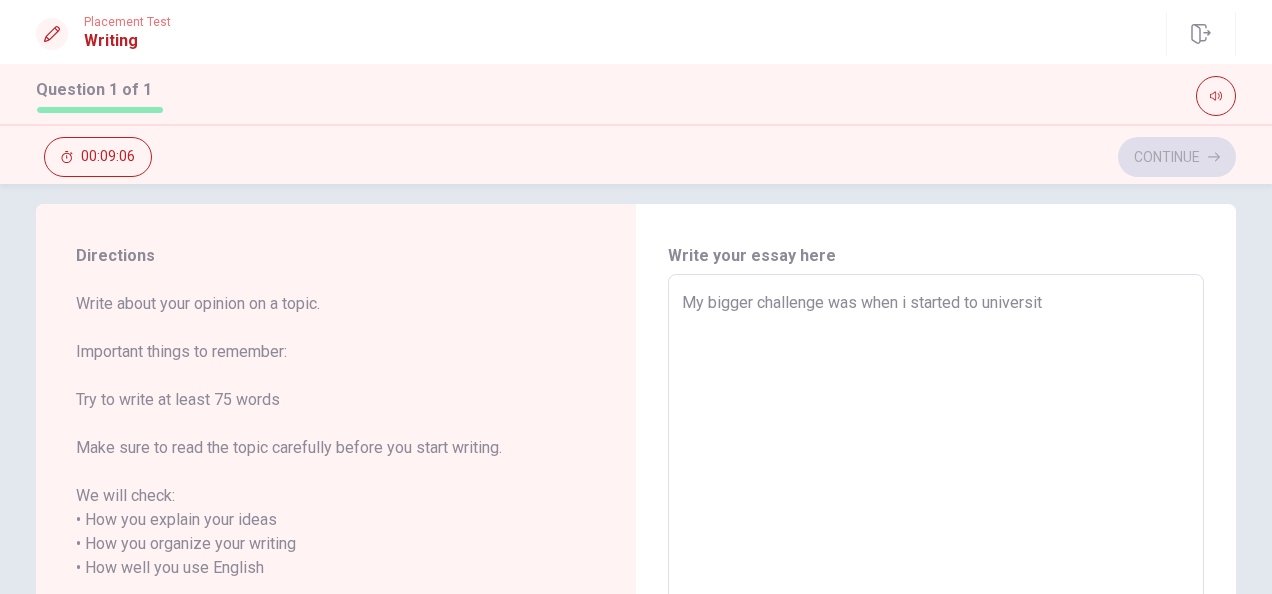 type on "x" 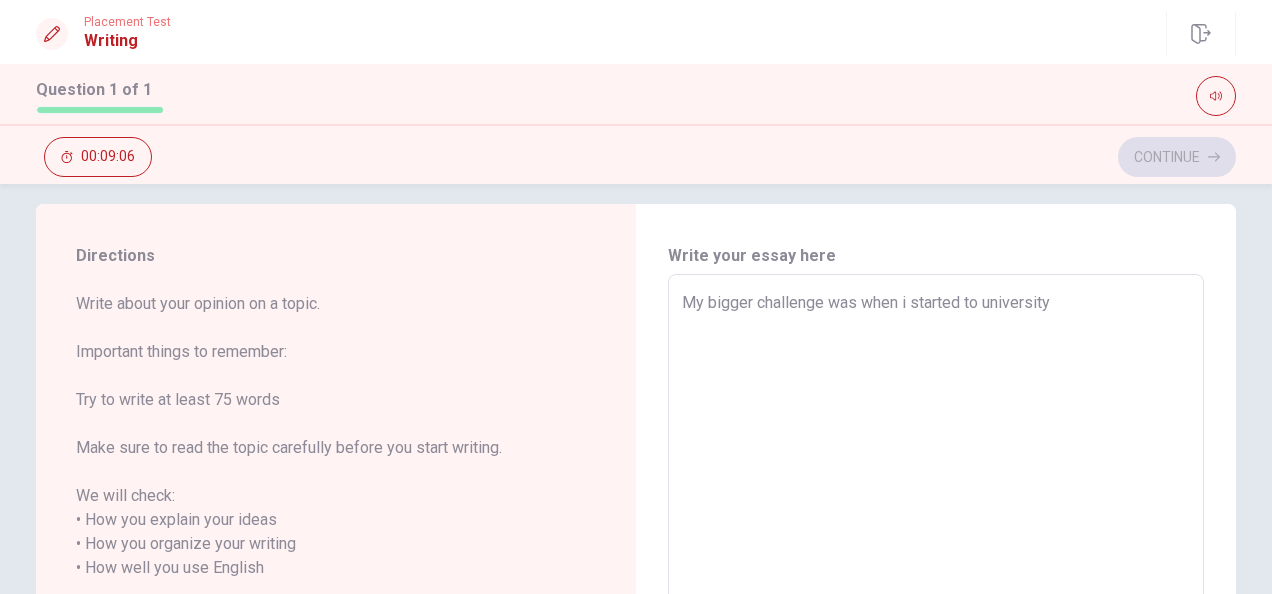 type on "x" 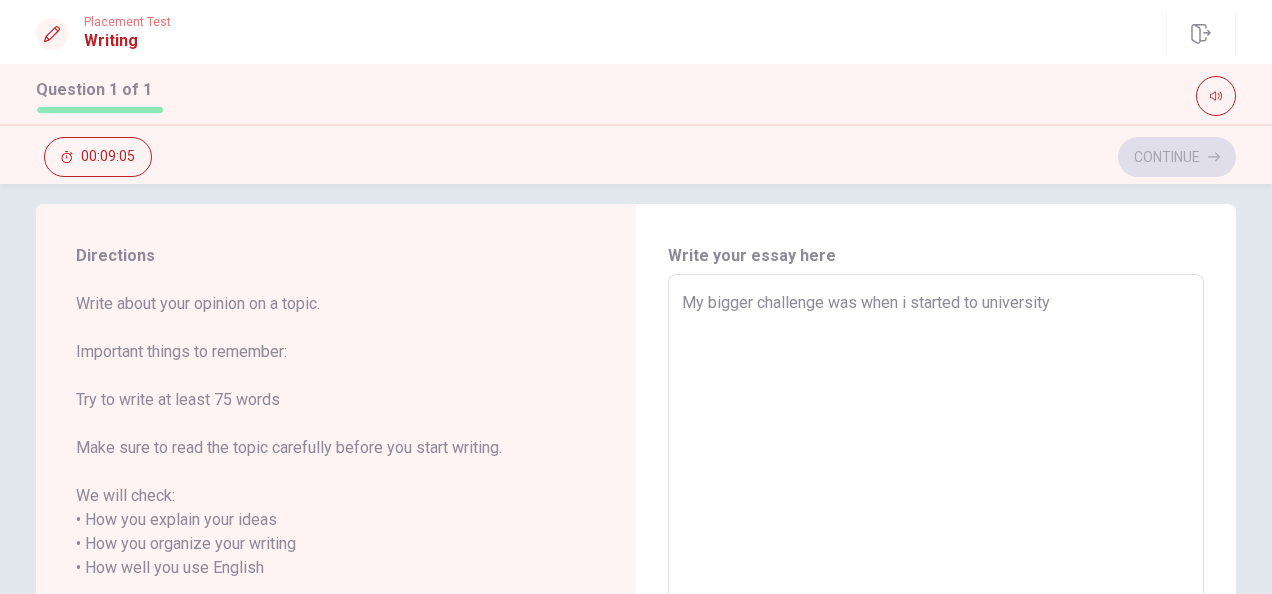 type on "My bigger challenge was when i started to university." 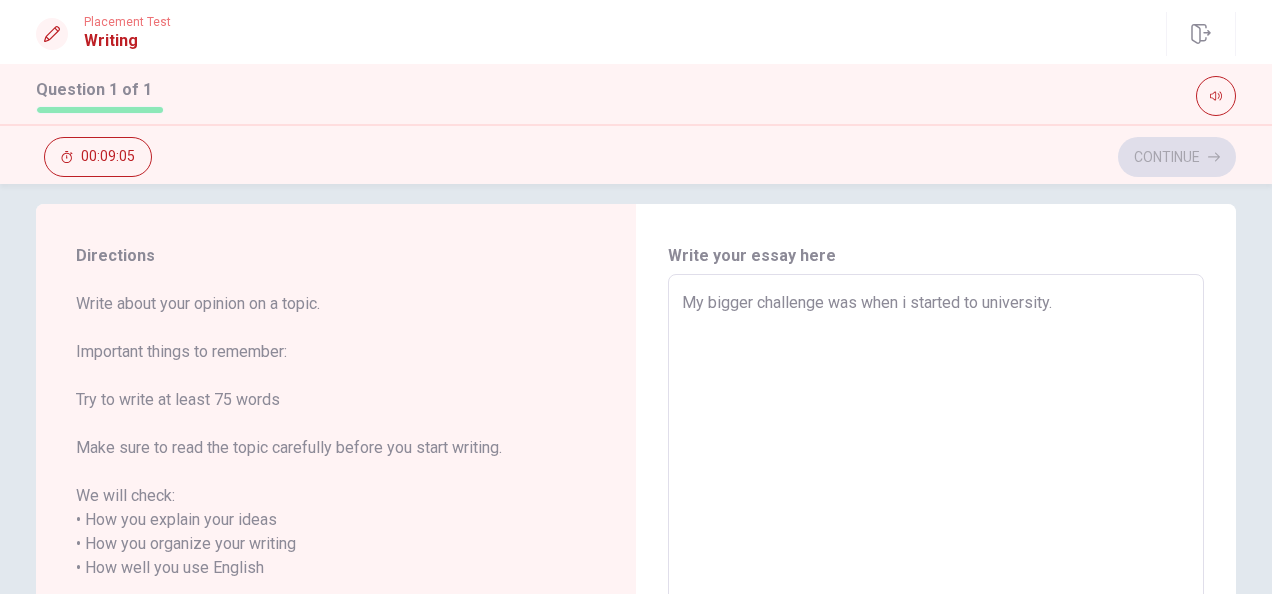 type on "x" 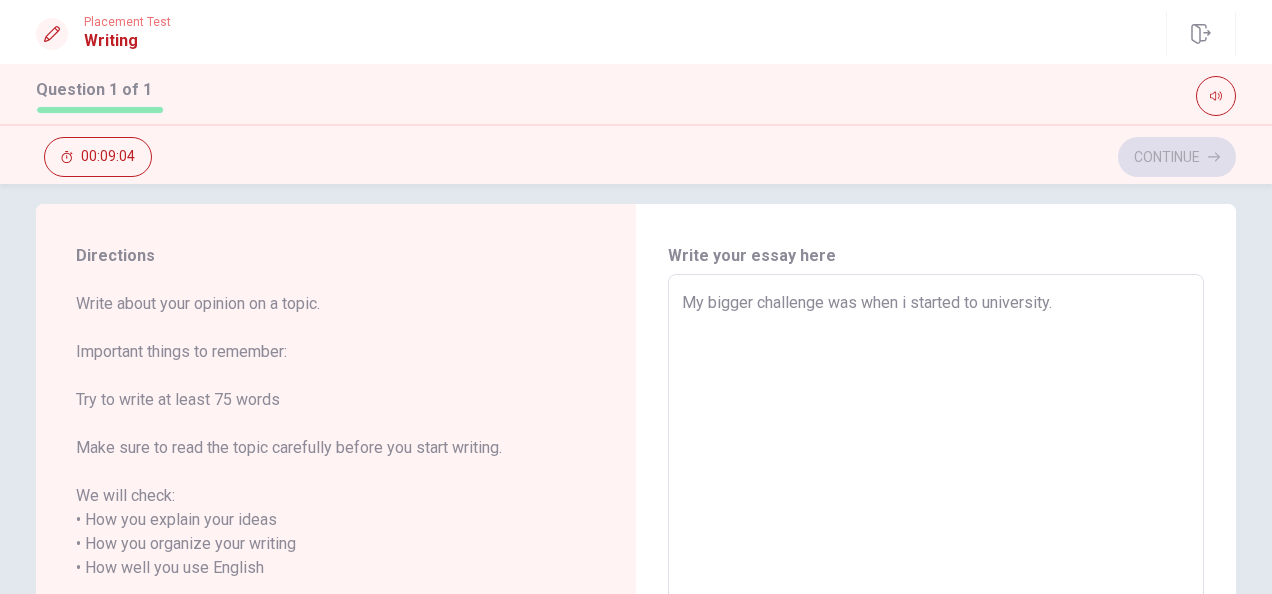type on "My bigger challenge was when i started to university." 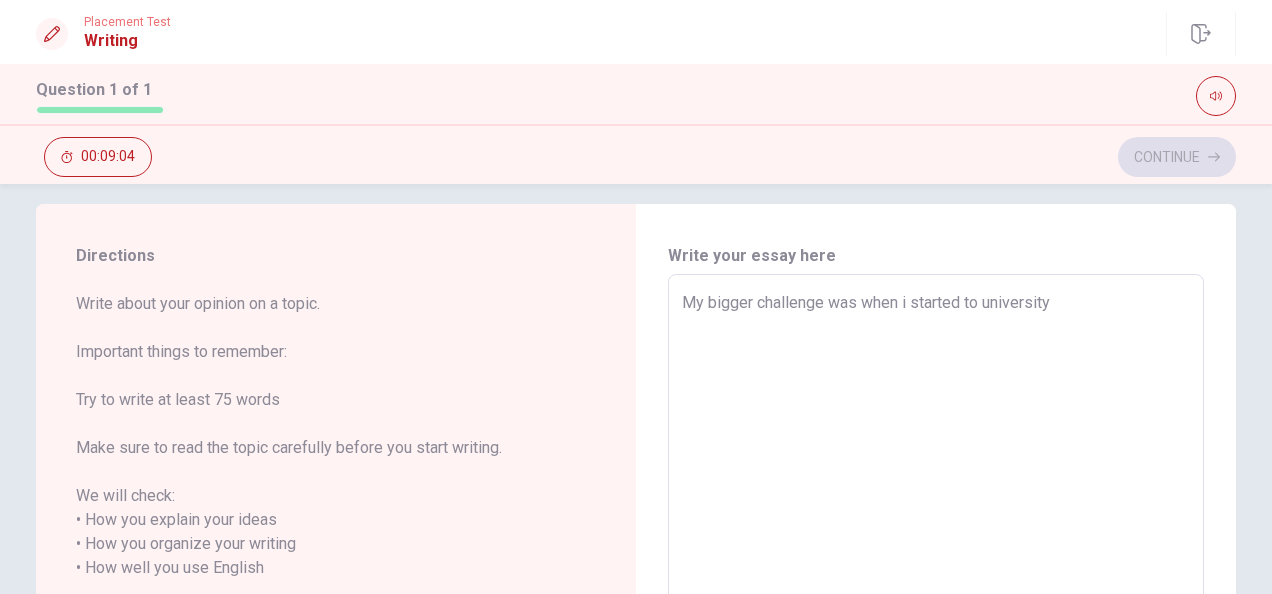 type on "x" 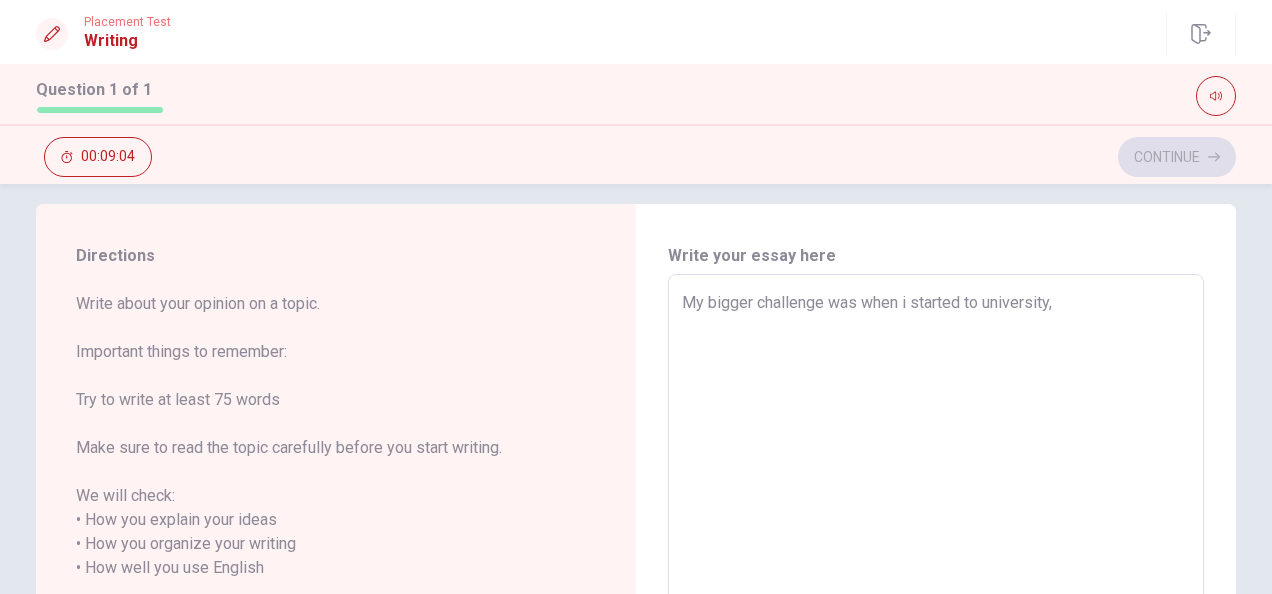 type on "x" 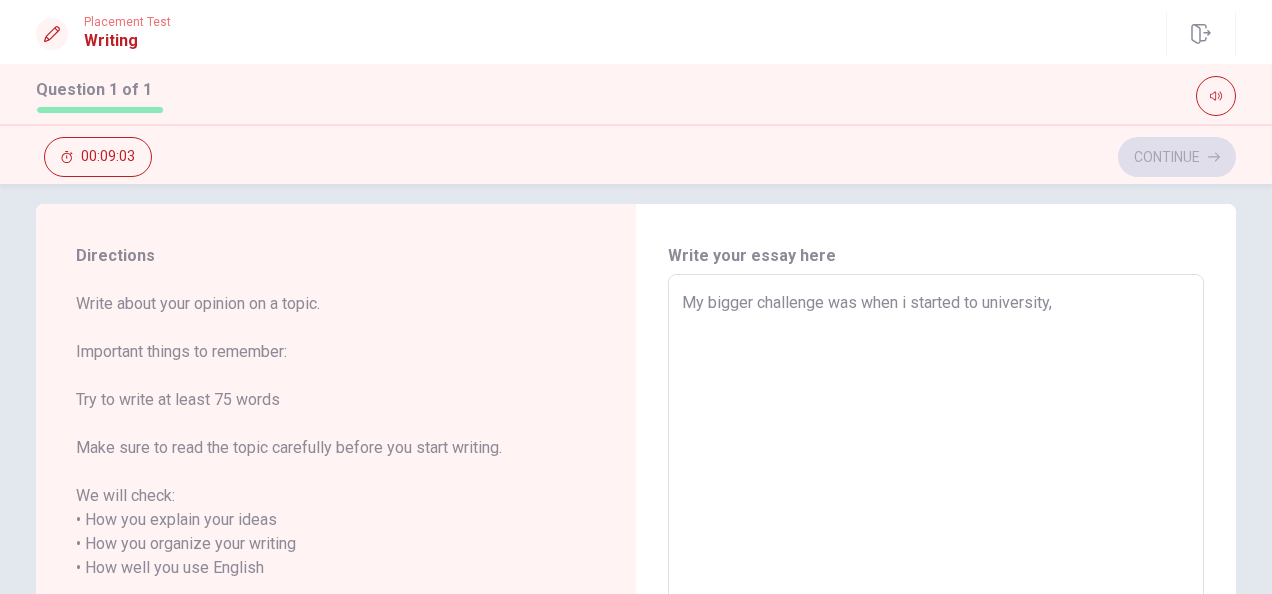 type on "My bigger challenge was when i started to university, b" 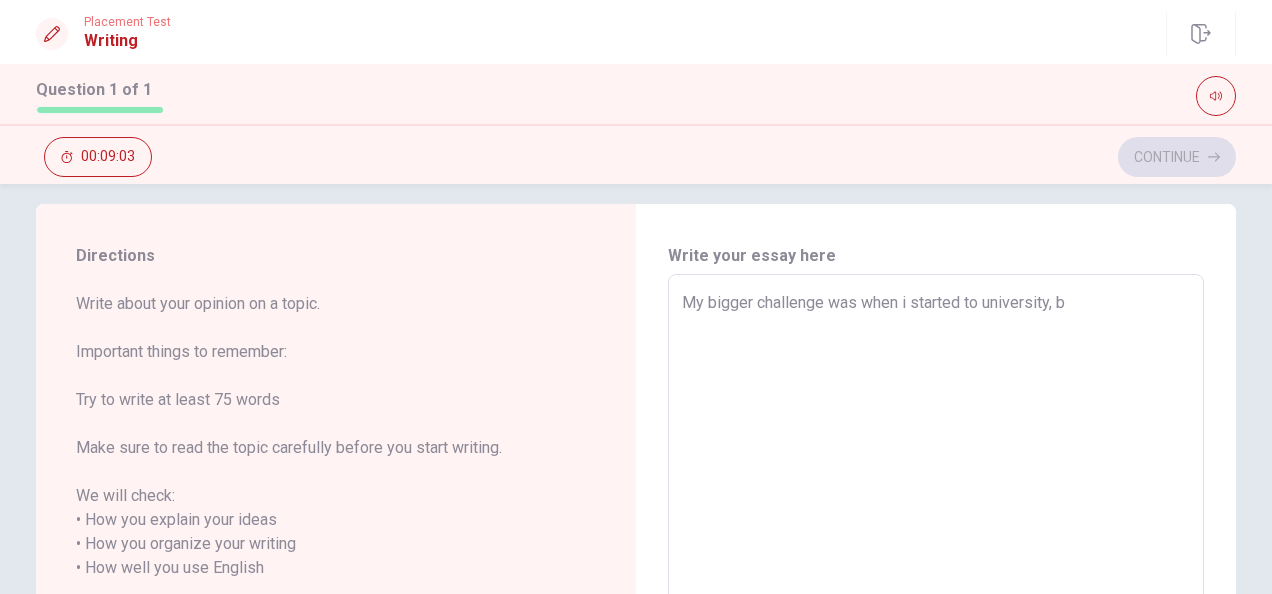type on "x" 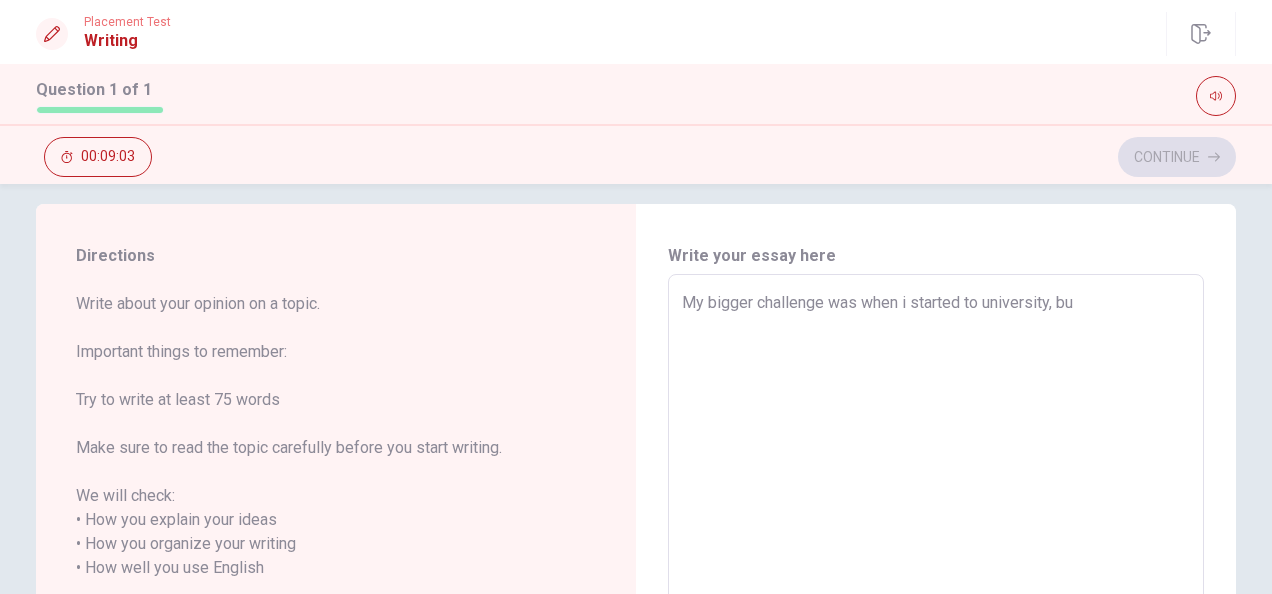 type on "x" 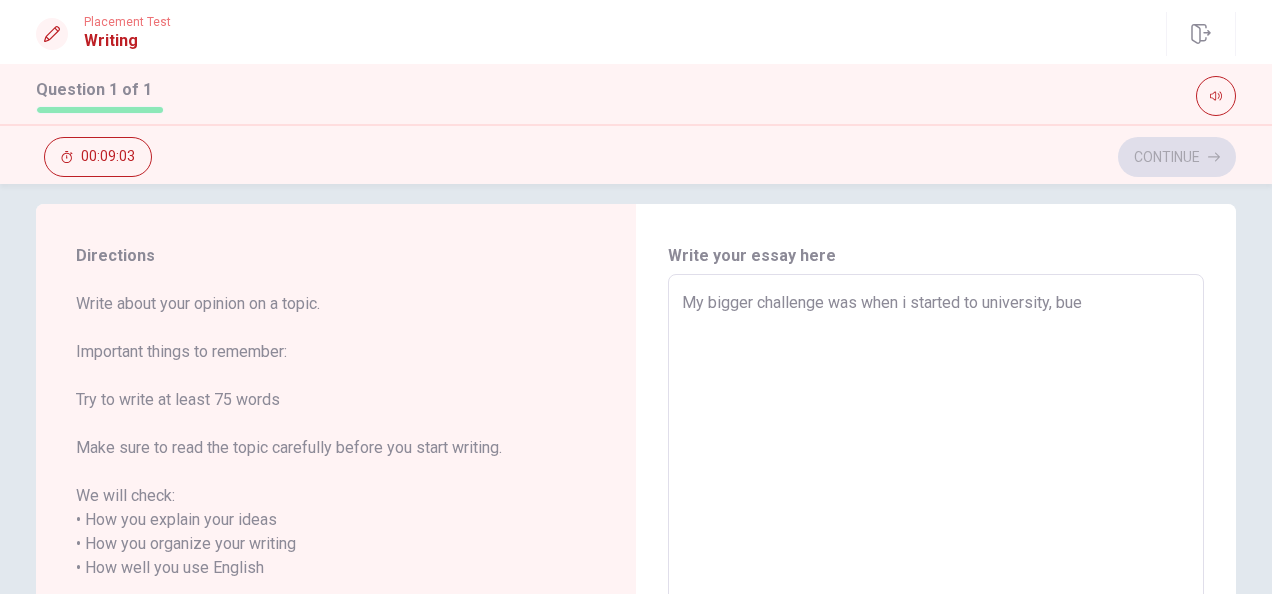 type on "x" 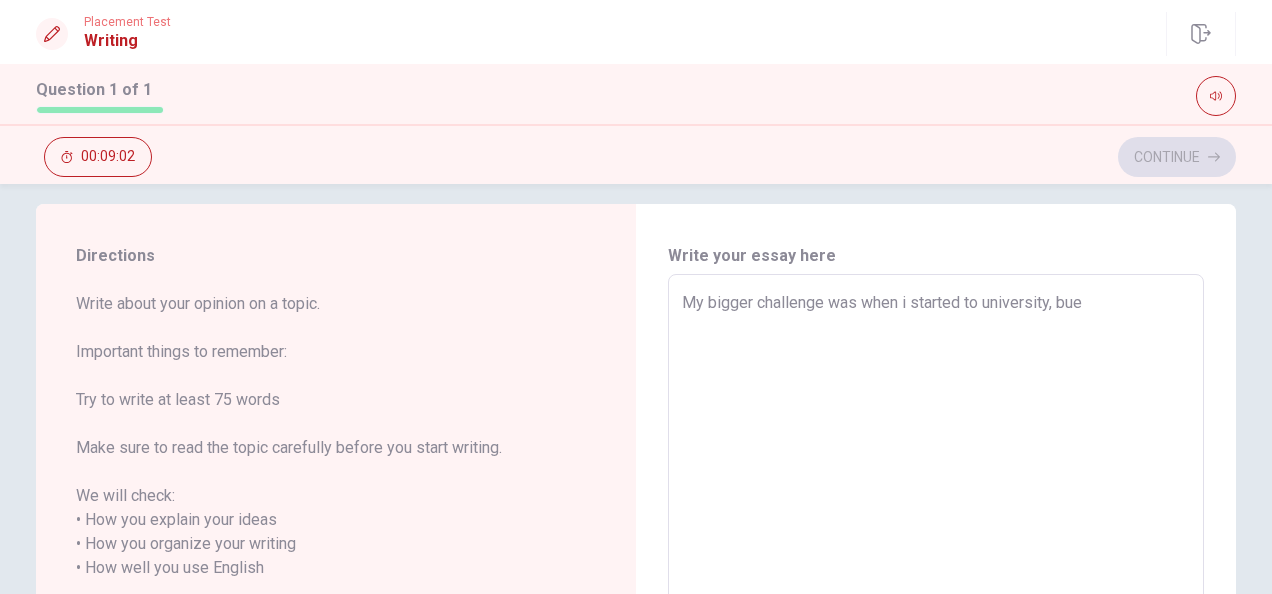 type on "My bigger challenge was when i started to university, bu" 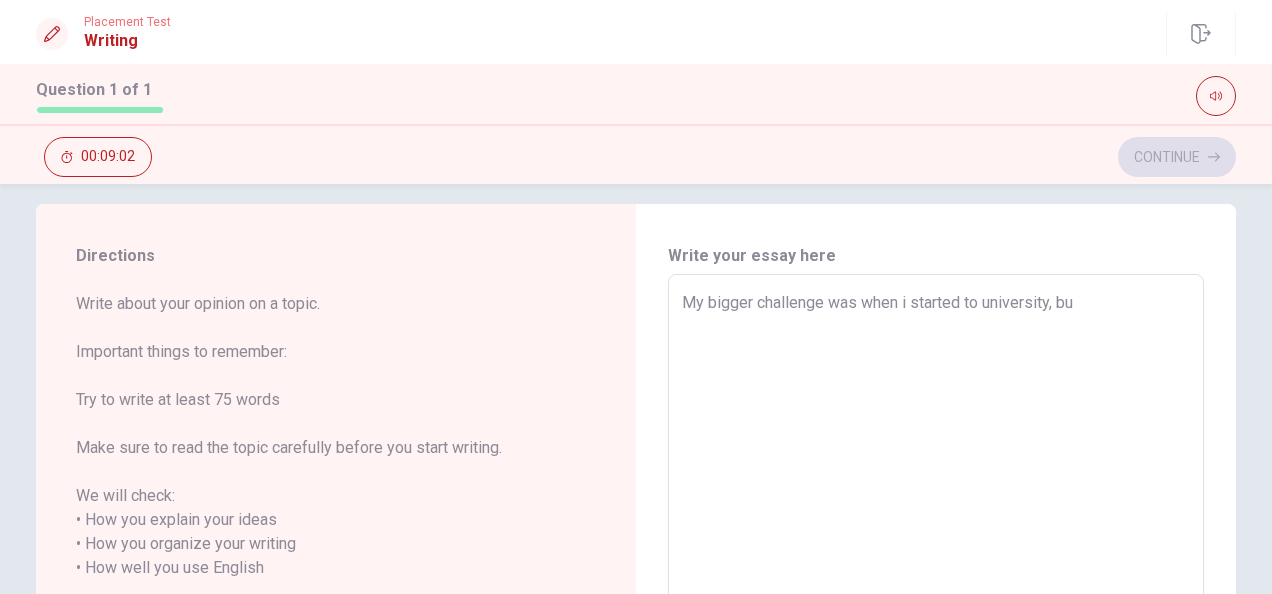 type on "x" 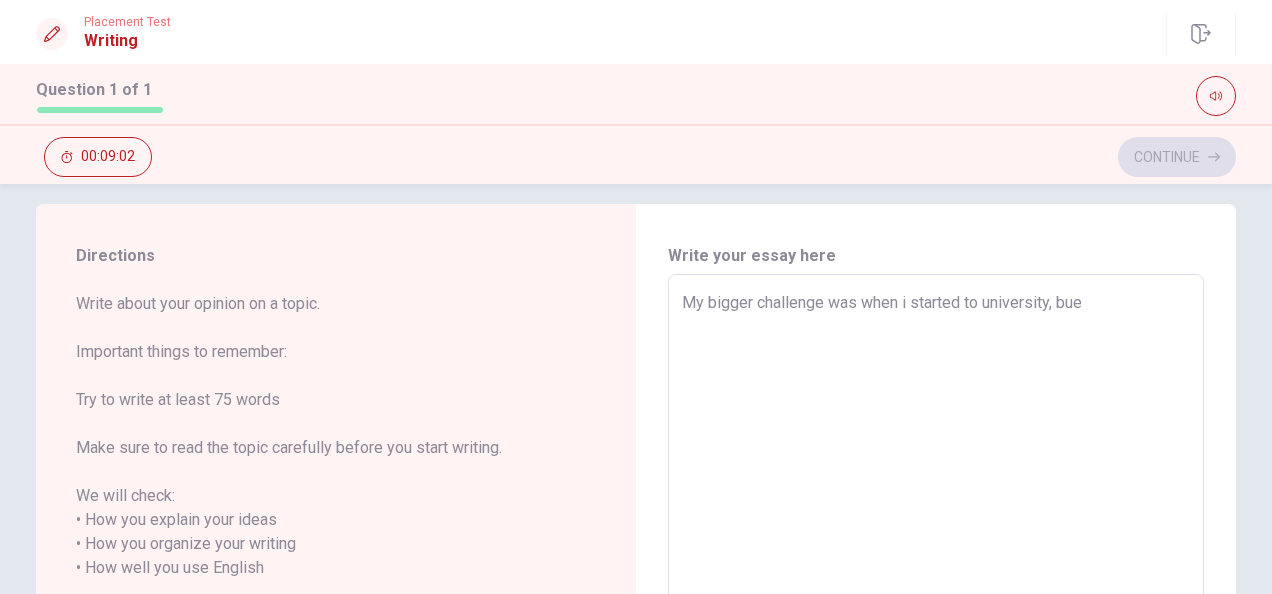 type on "x" 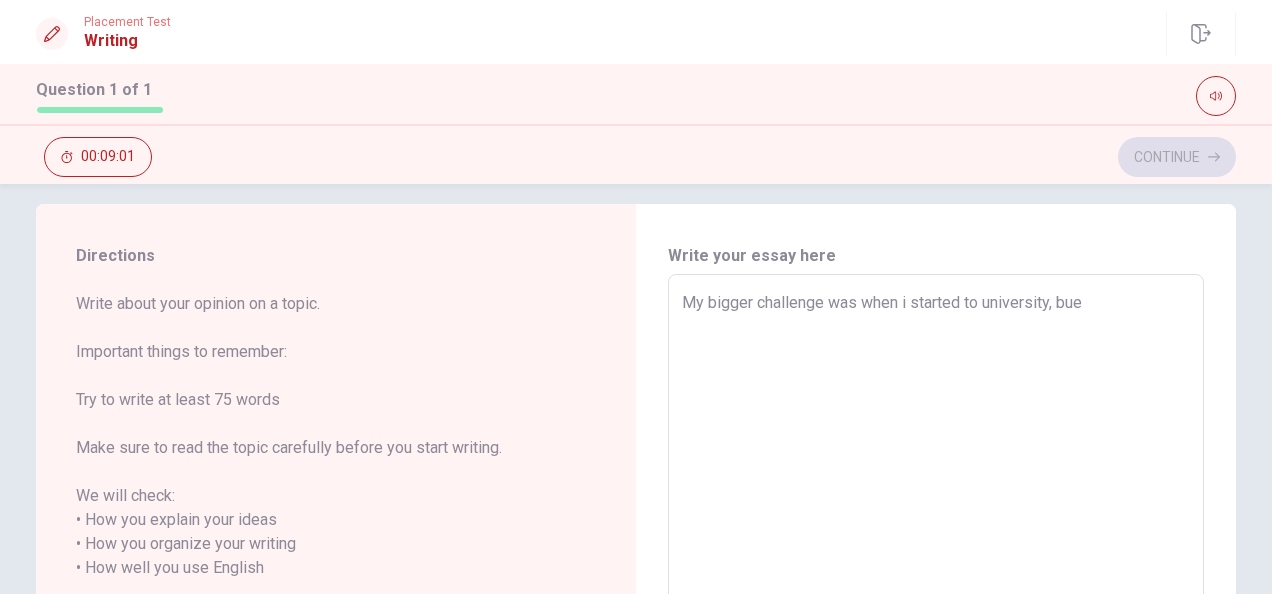 type on "My bigger challenge was when i started to university, bu" 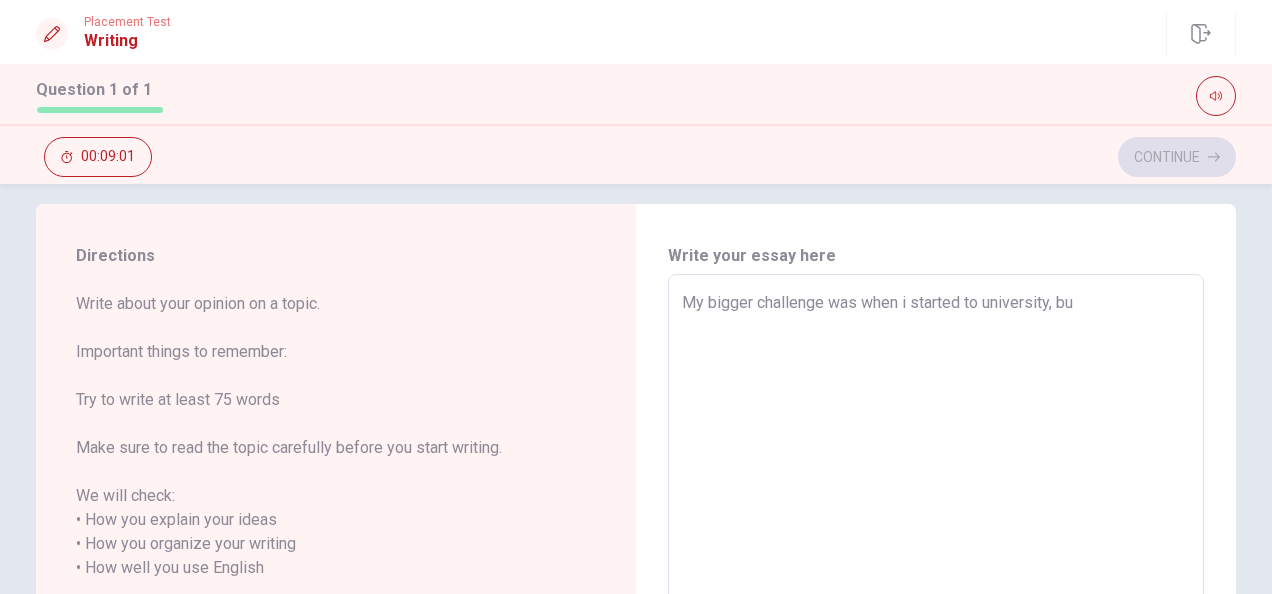 type on "x" 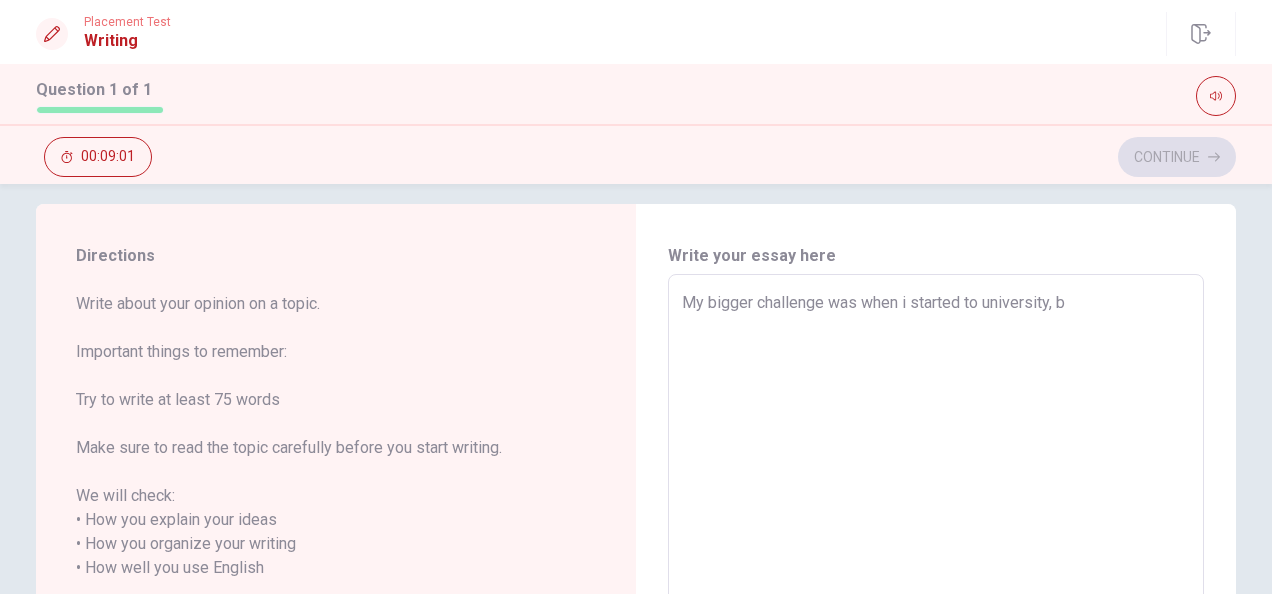 type on "x" 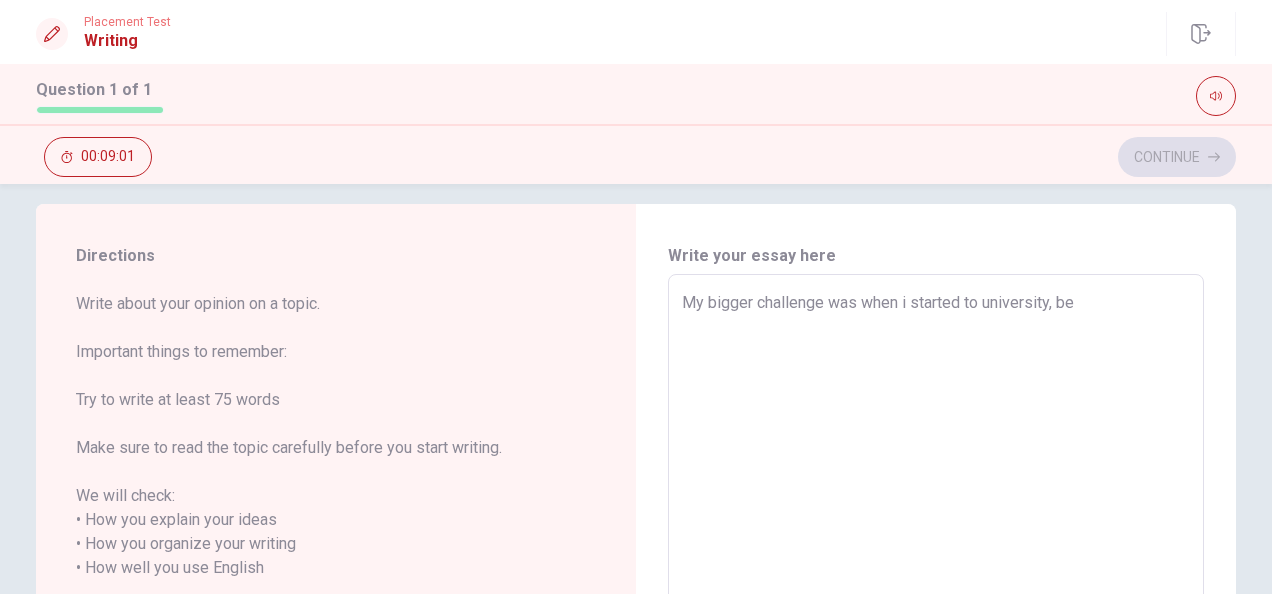 type on "x" 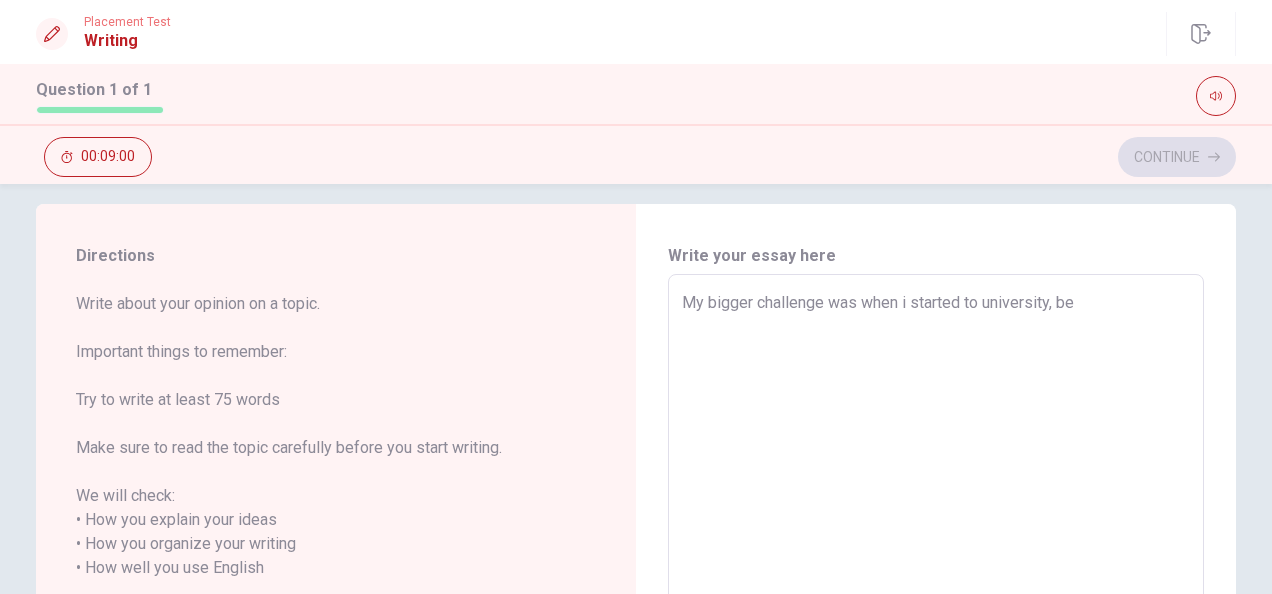 type on "My bigger challenge was when i started to university, bec" 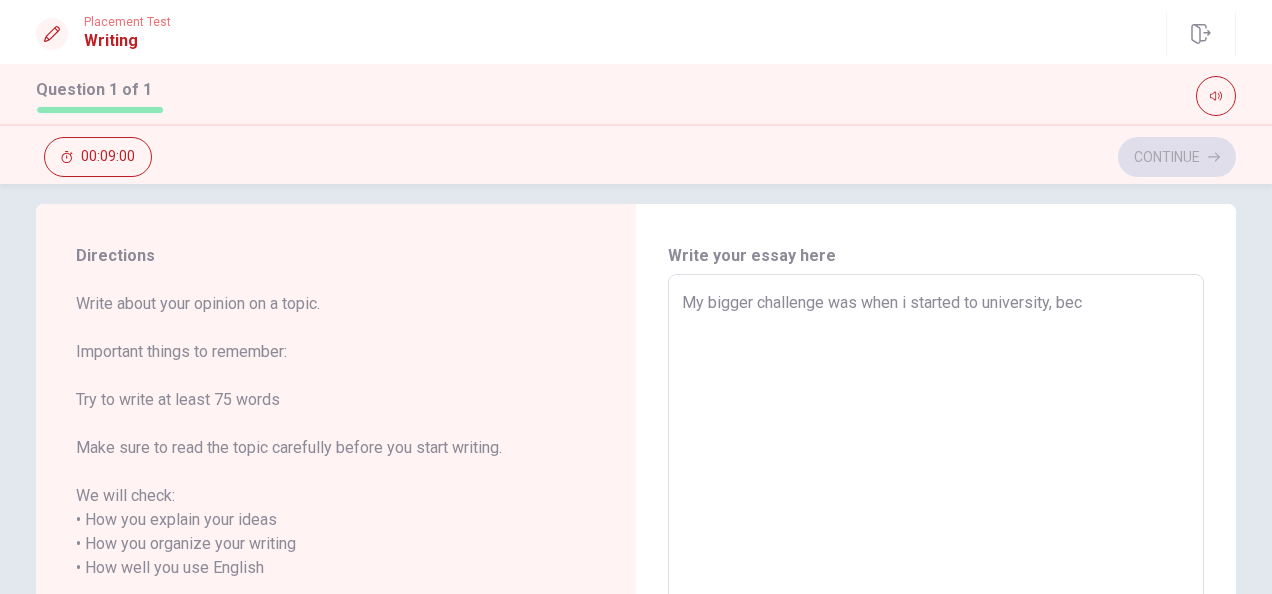 type on "x" 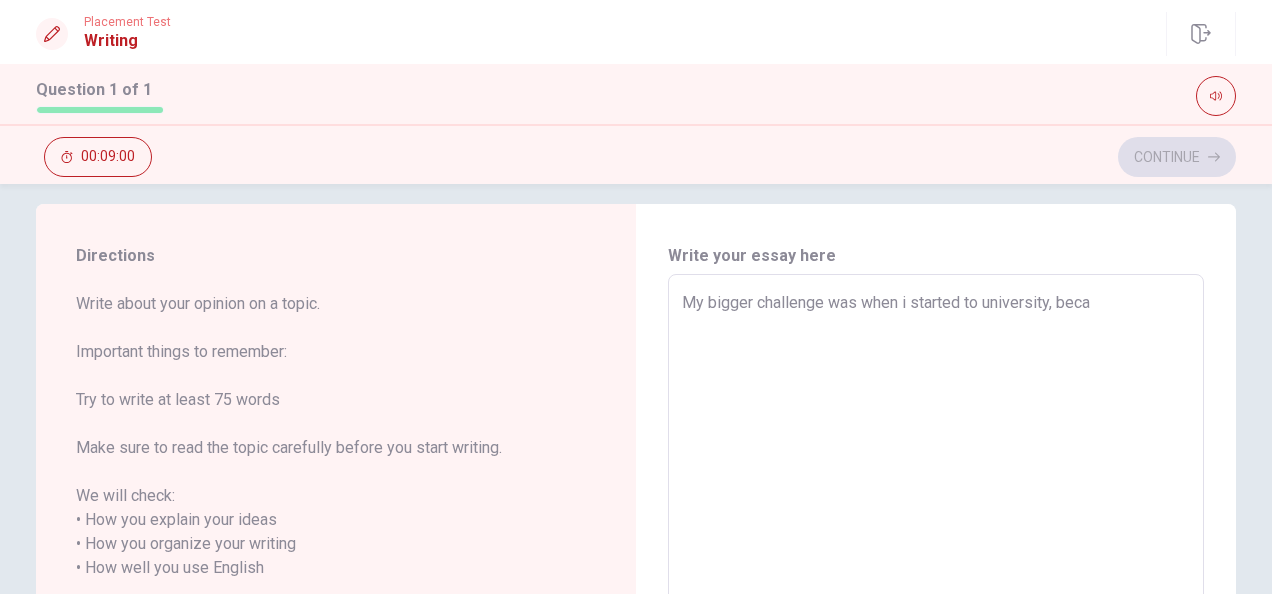 type on "x" 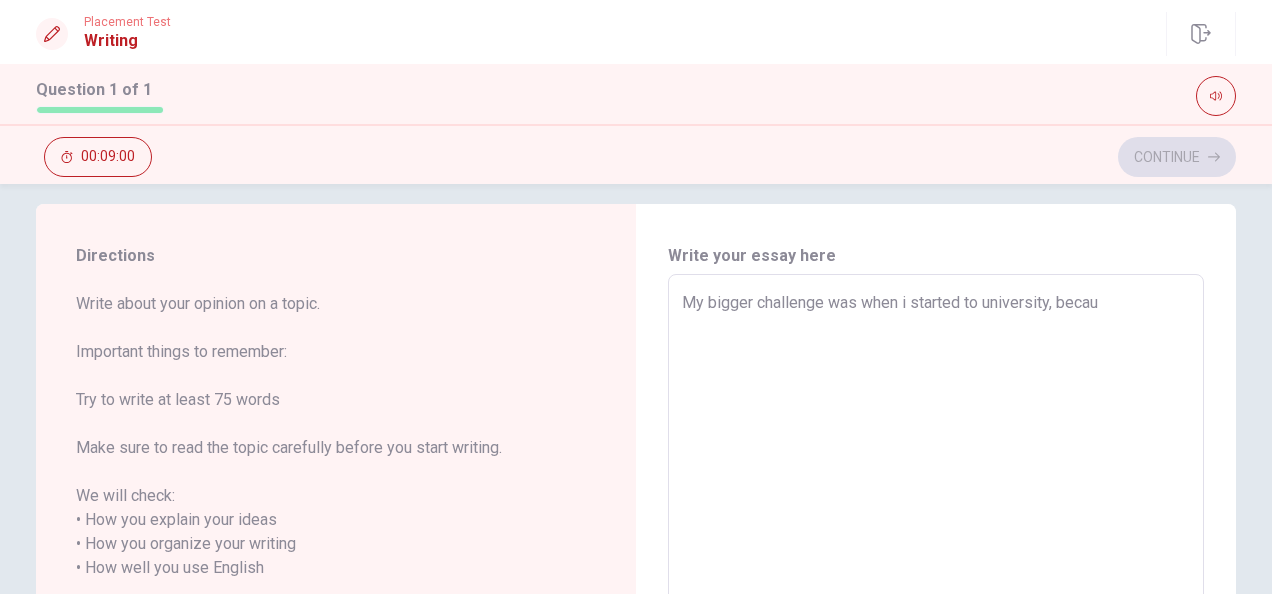 type on "x" 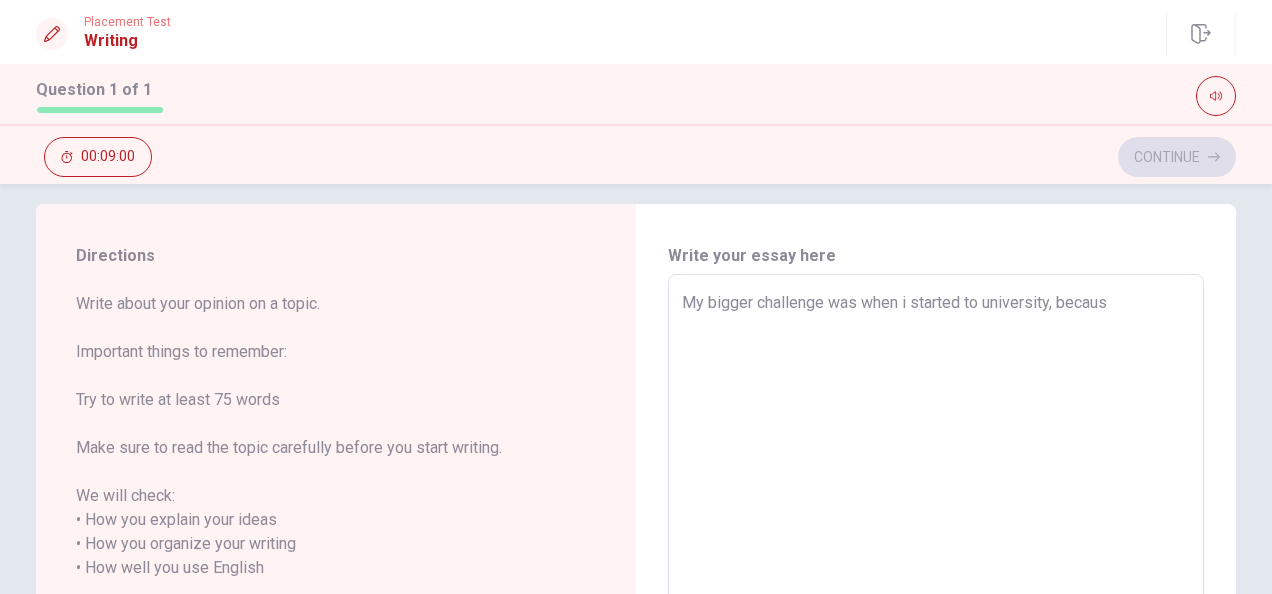 type on "x" 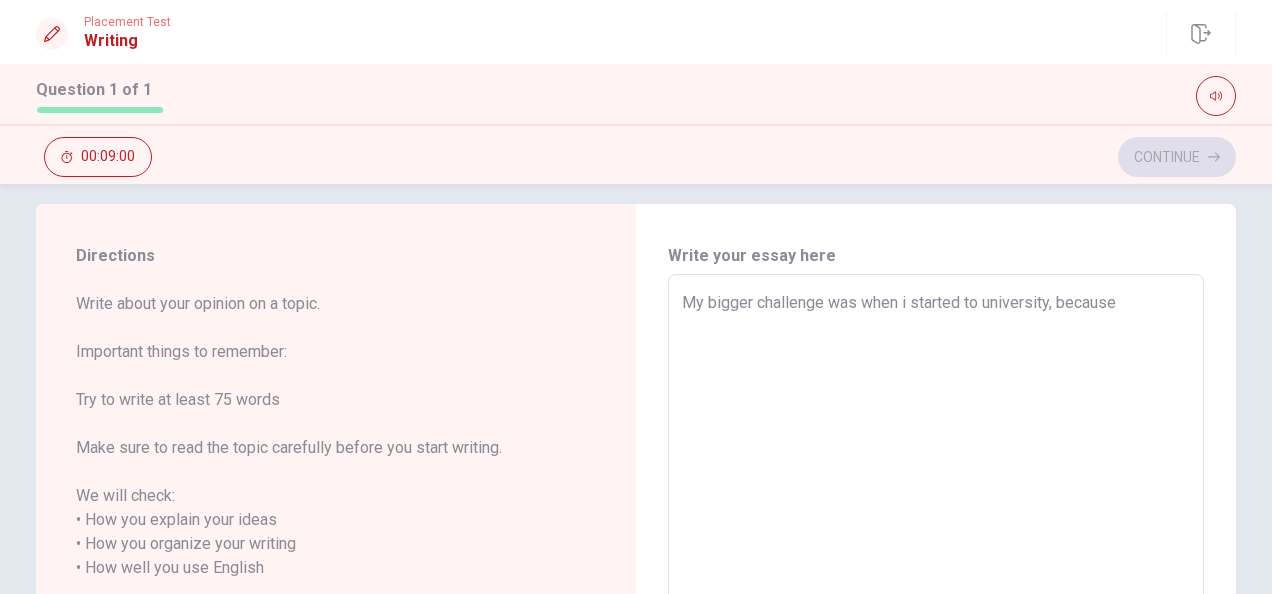 type on "x" 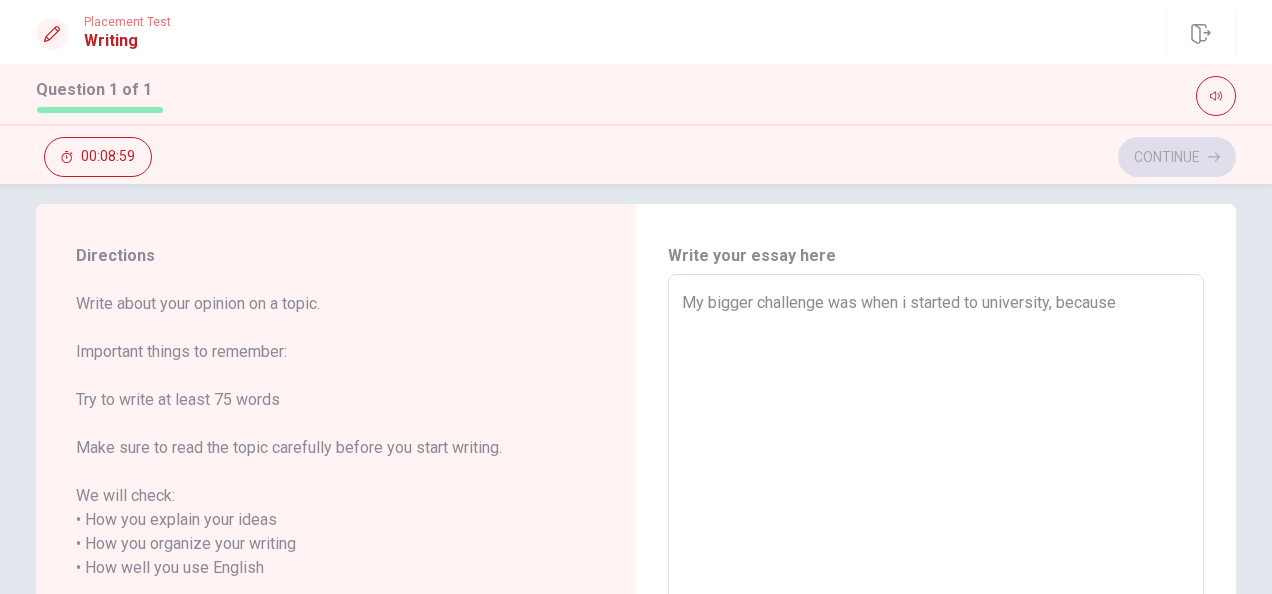 type on "My bigger challenge was when i started to university, because" 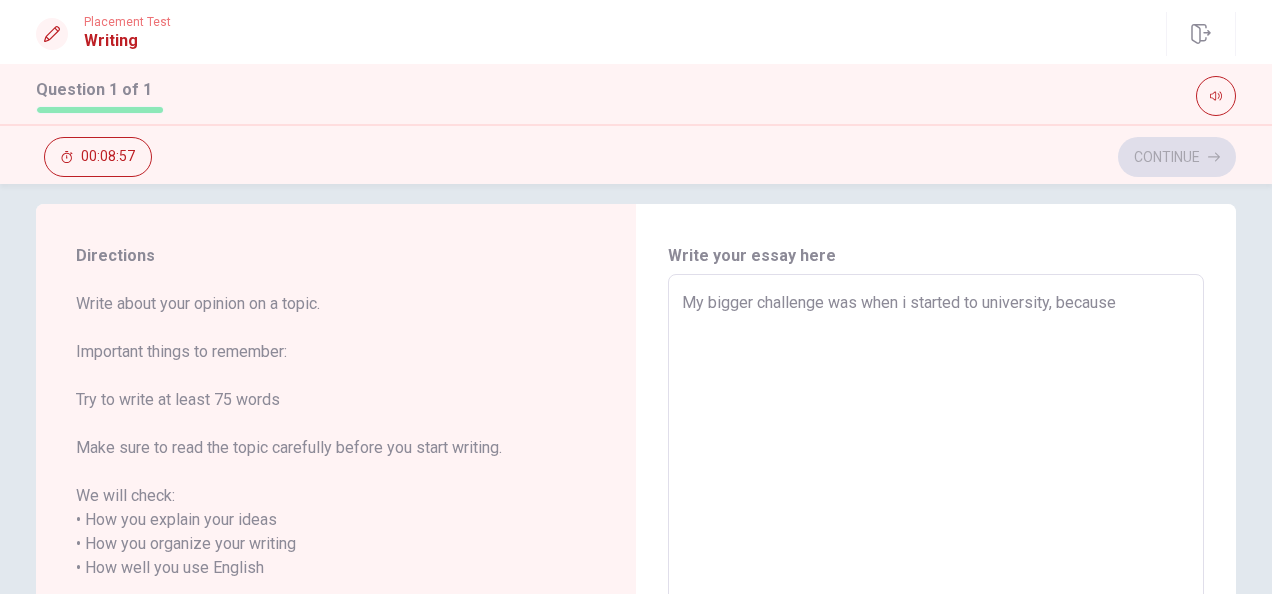 type on "x" 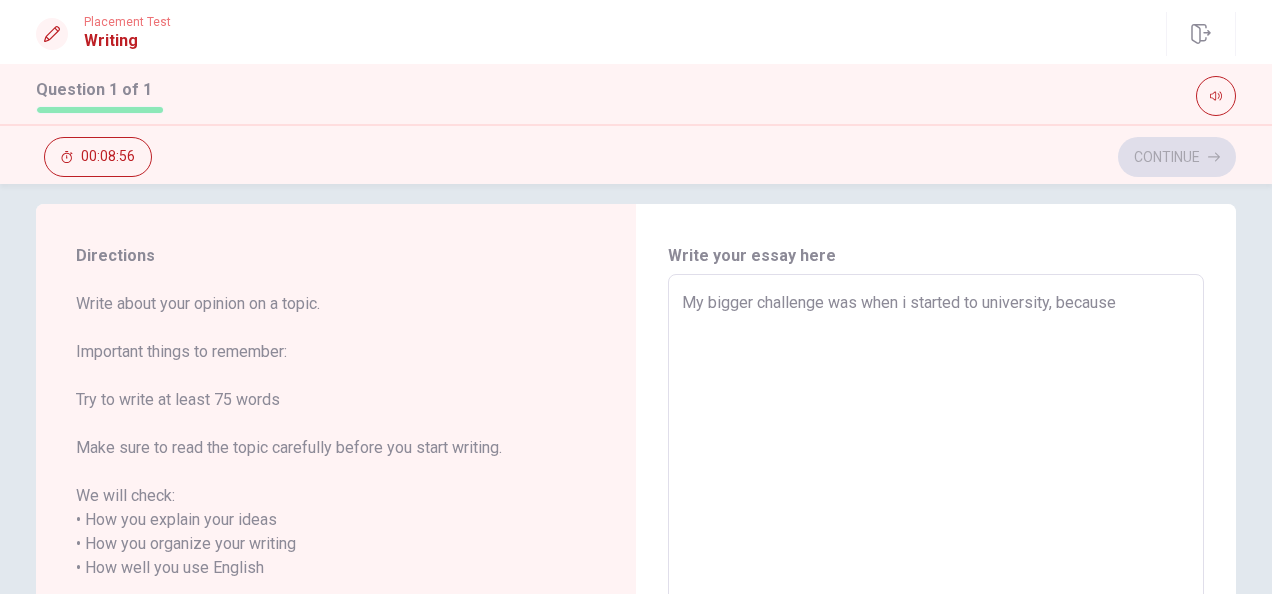 type on "My bigger challenge was when i started to university, because b" 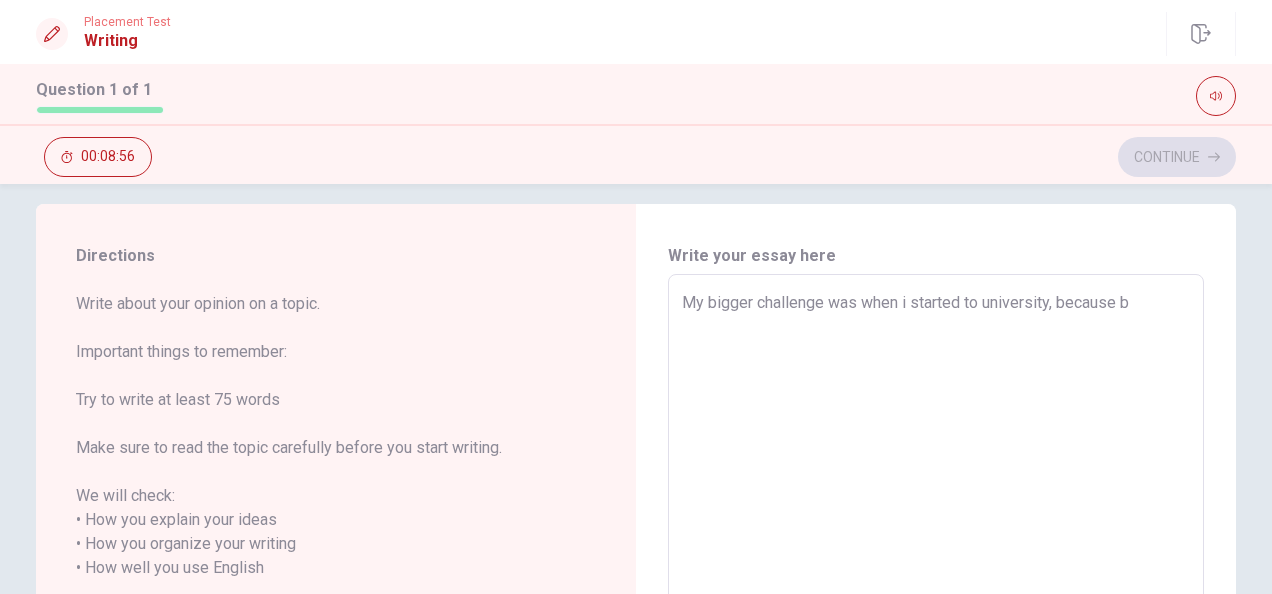 type on "x" 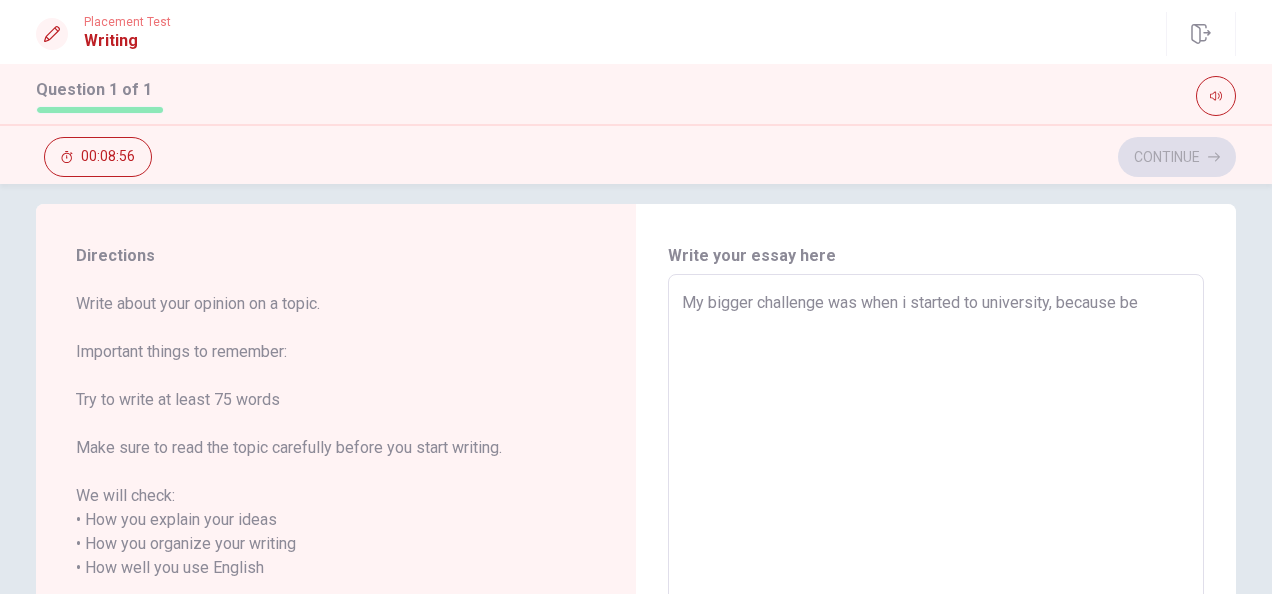 type on "x" 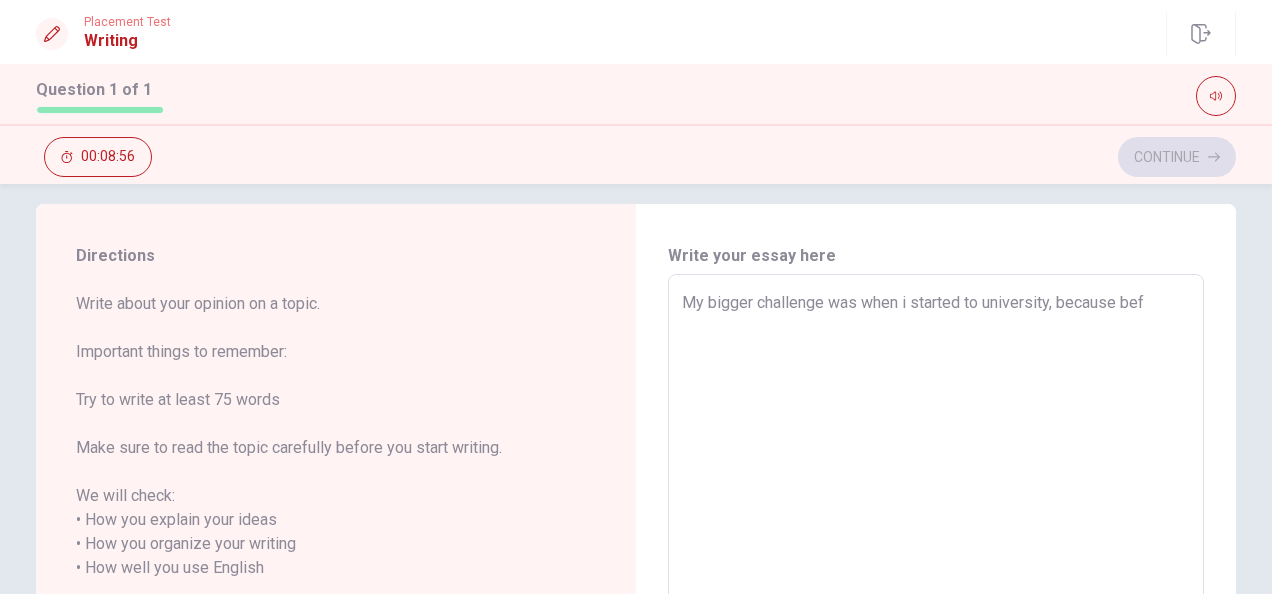 type on "x" 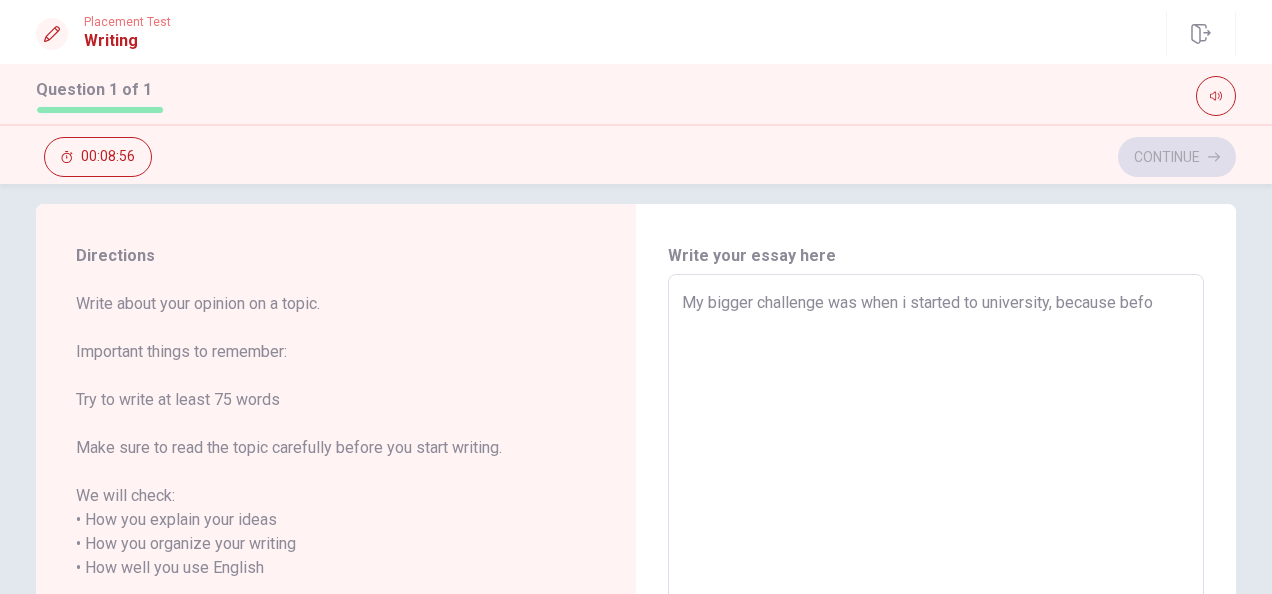 type on "x" 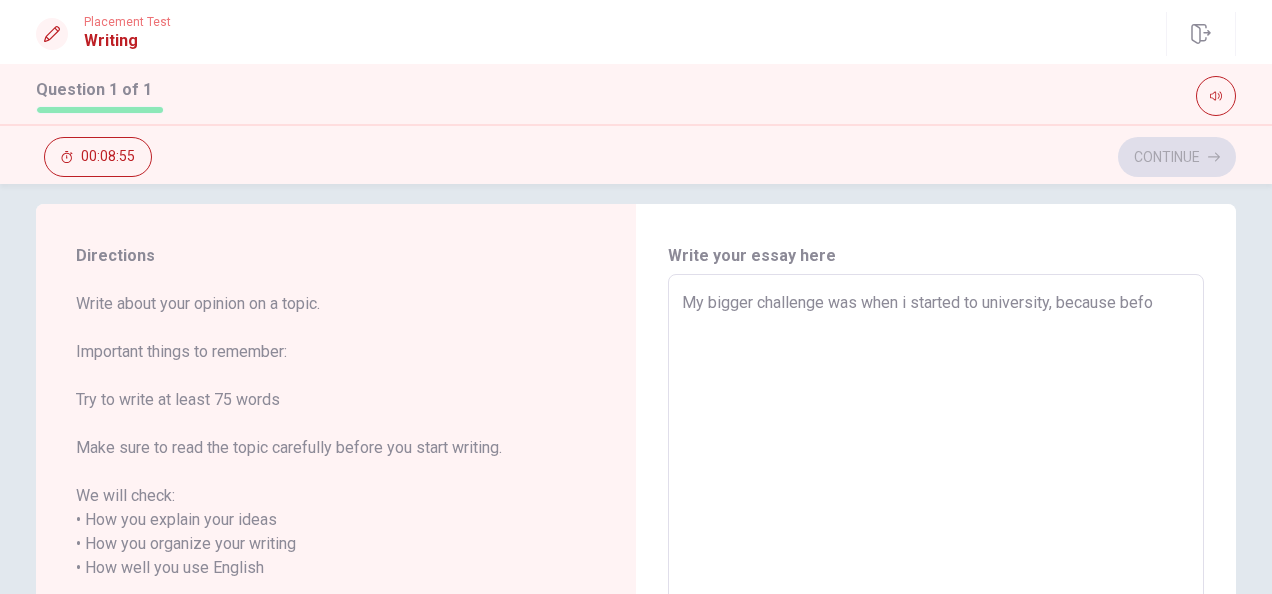 type on "My bigger challenge was when i started to university, because befor" 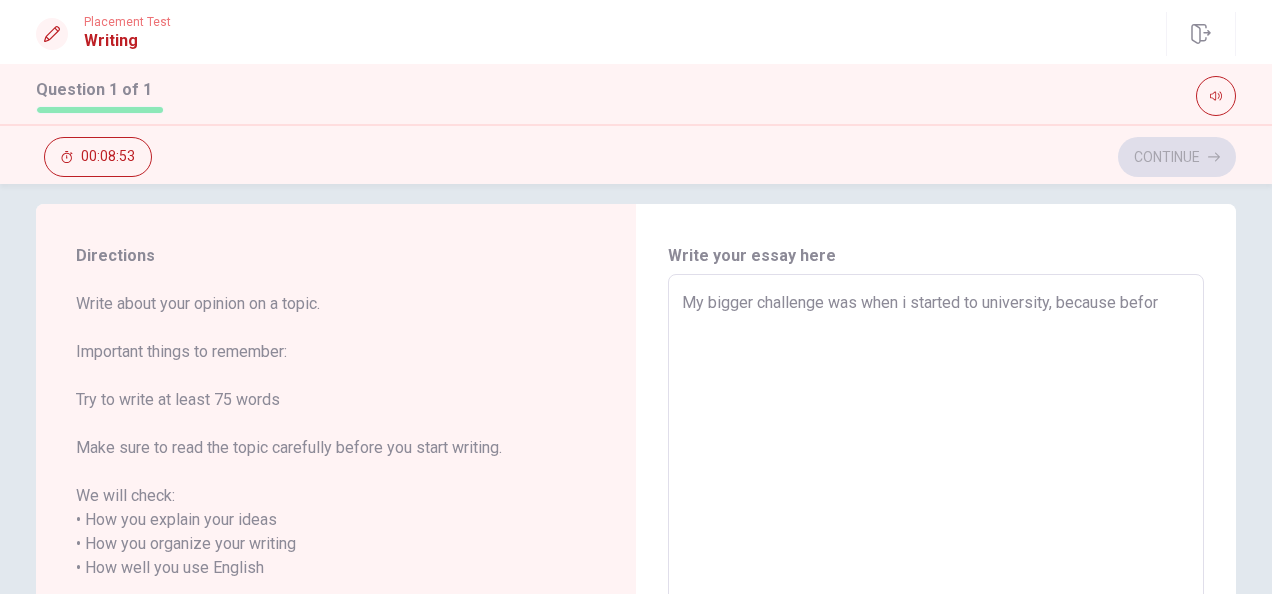 type on "x" 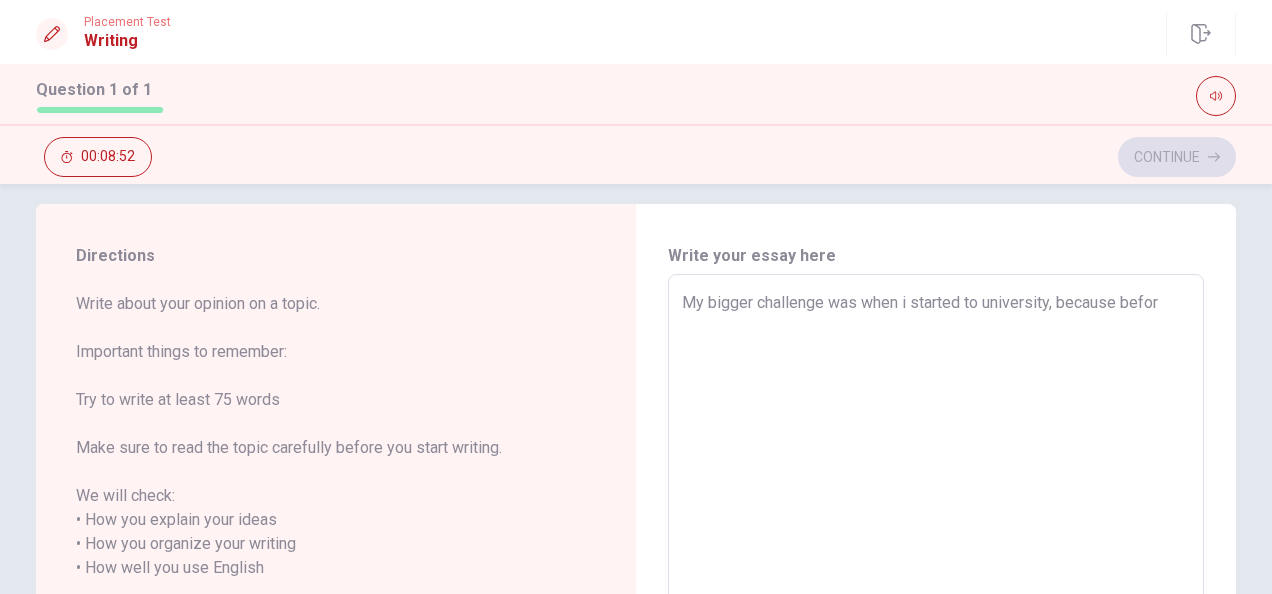 type on "My bigger challenge was when i started to university, because before" 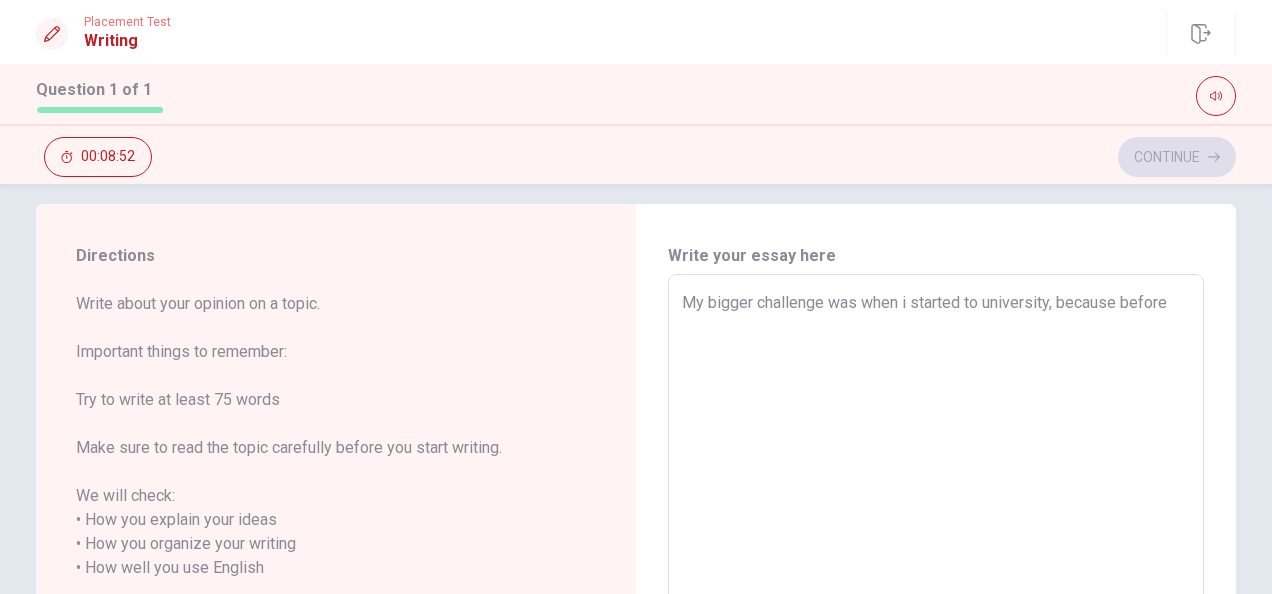 type on "x" 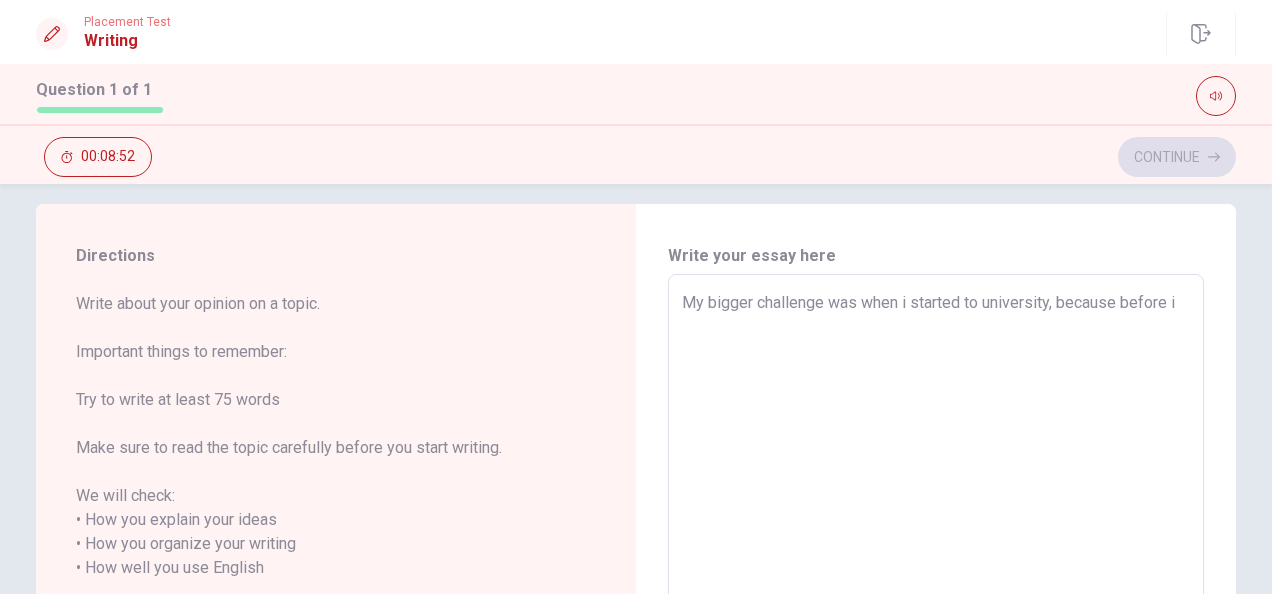type on "x" 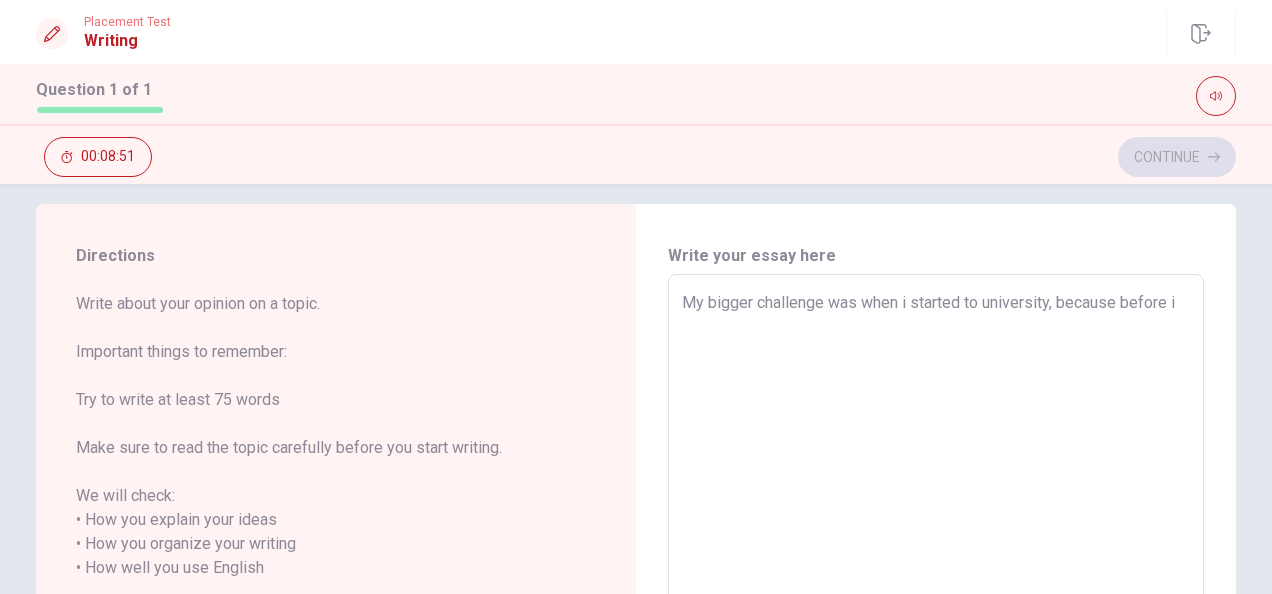 type on "My bigger challenge was when i started to university, because before i" 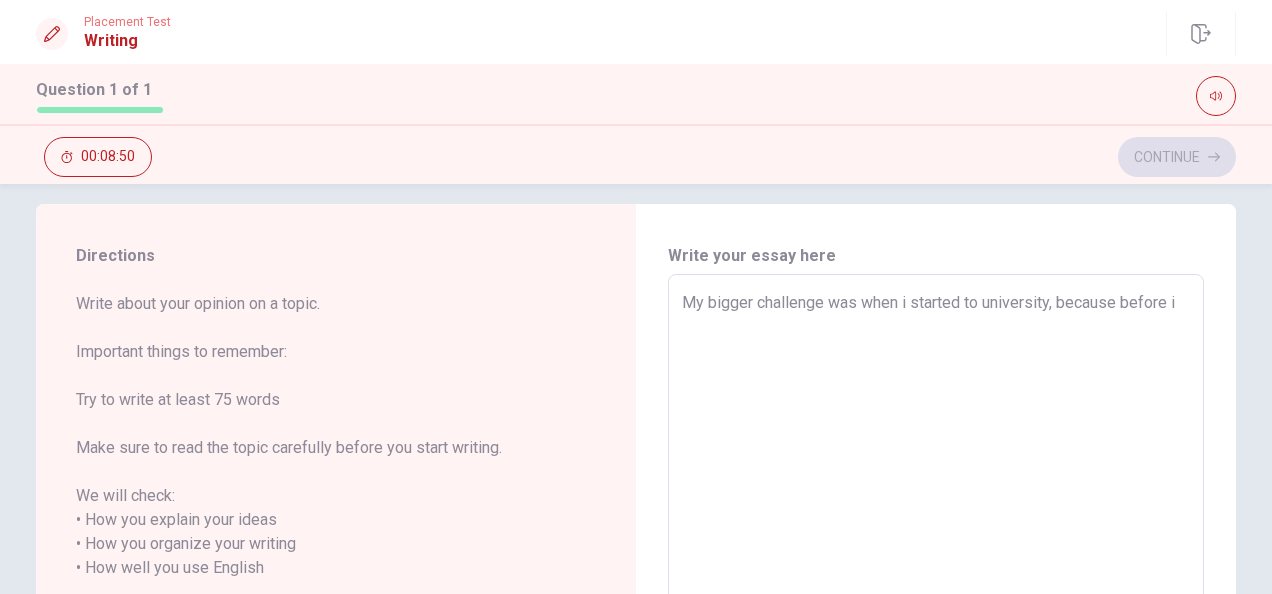 type on "x" 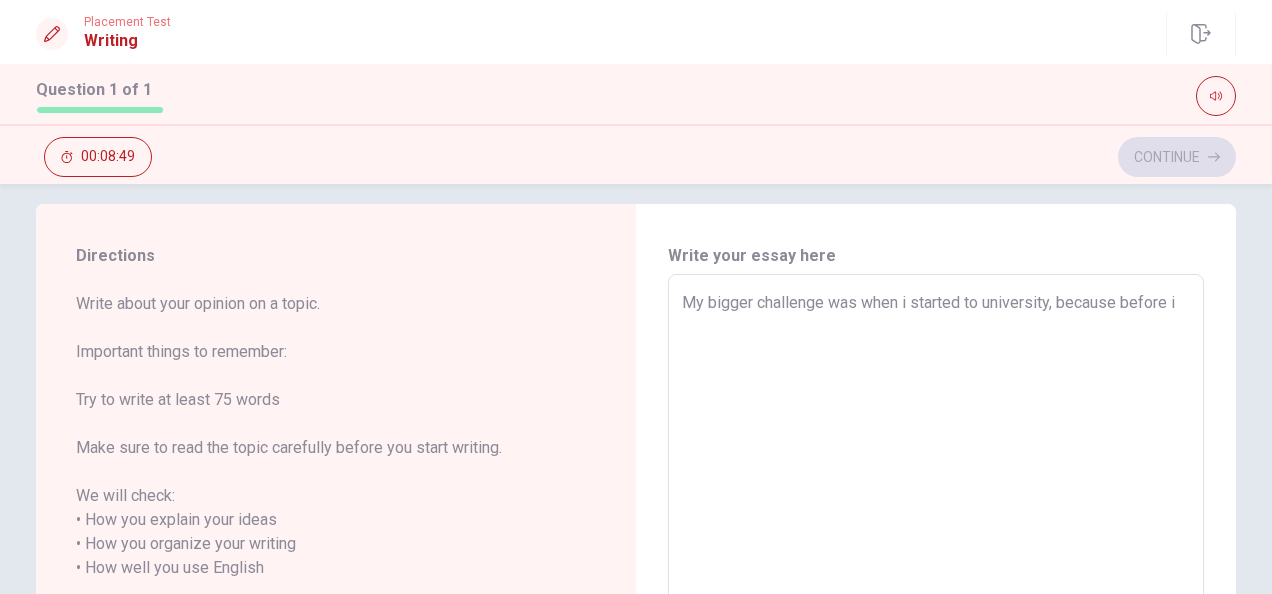 type on "My bigger challenge was when i started to university, because before i h" 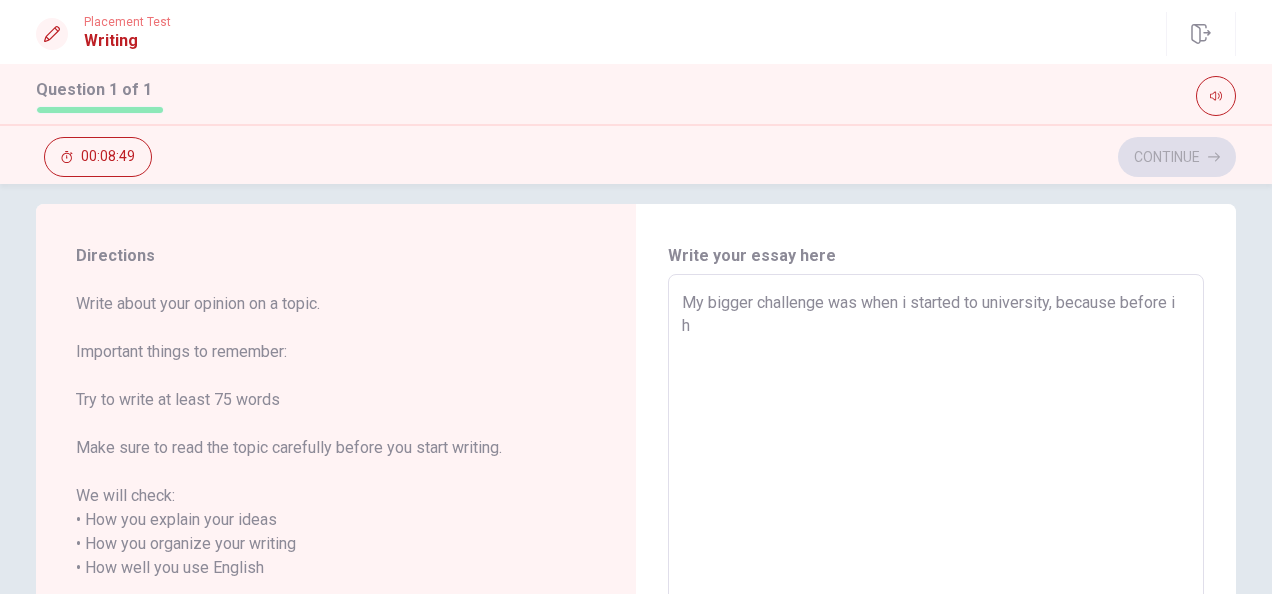 type on "x" 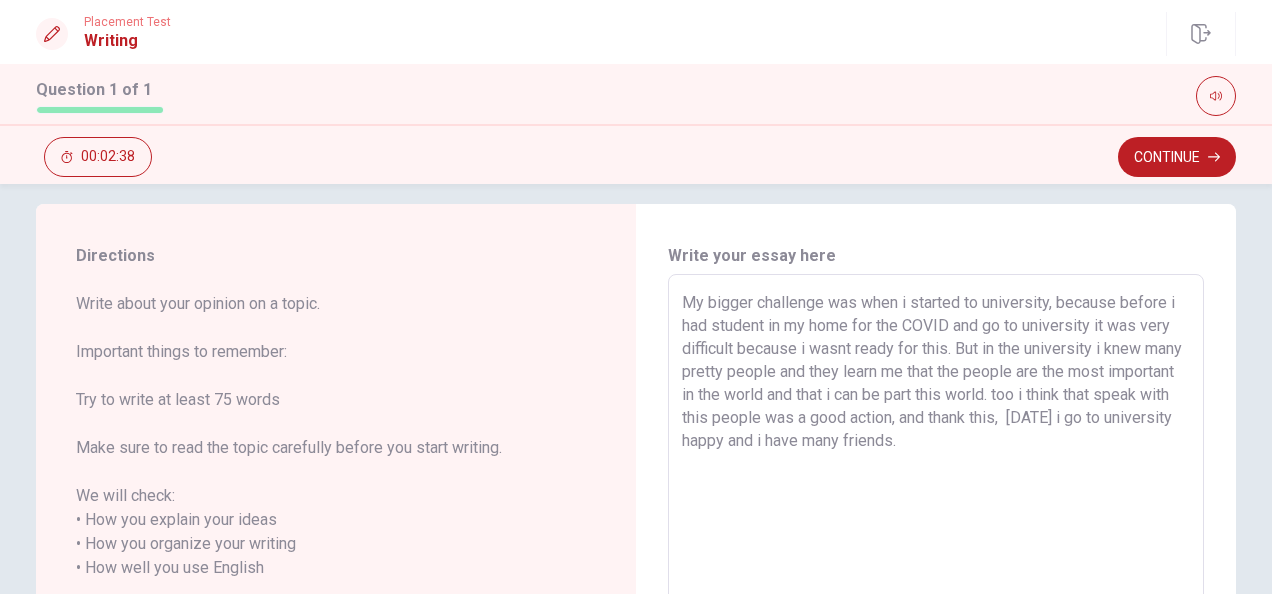 click on "My bigger challenge was when i started to university, because before i had student in my home for the COVID and go to university it was very difficult because i wasnt ready for this. But in the university i knew many pretty people and they learn me that the people are the most important in the world and that i can be part this world. too i think that speak with this people was a good action, and thank this,  [DATE] i go to university happy and i have many friends." at bounding box center (936, 568) 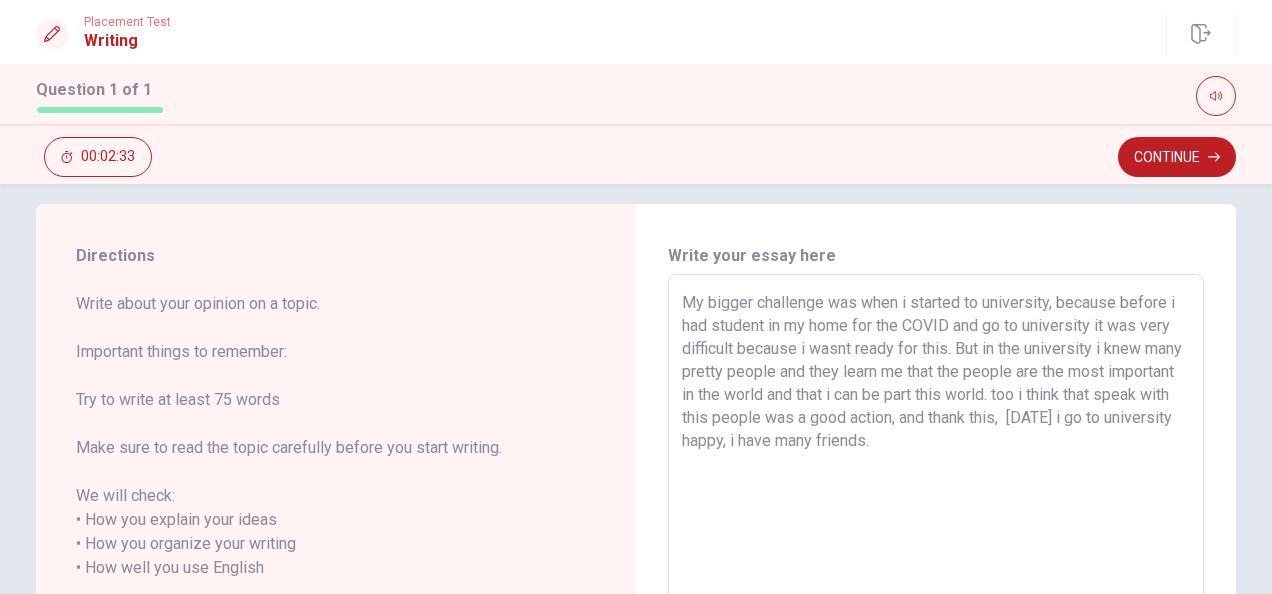 click on "My bigger challenge was when i started to university, because before i had student in my home for the COVID and go to university it was very difficult because i wasnt ready for this. But in the university i knew many pretty people and they learn me that the people are the most important in the world and that i can be part this world. too i think that speak with this people was a good action, and thank this,  [DATE] i go to university happy, i have many friends." at bounding box center [936, 568] 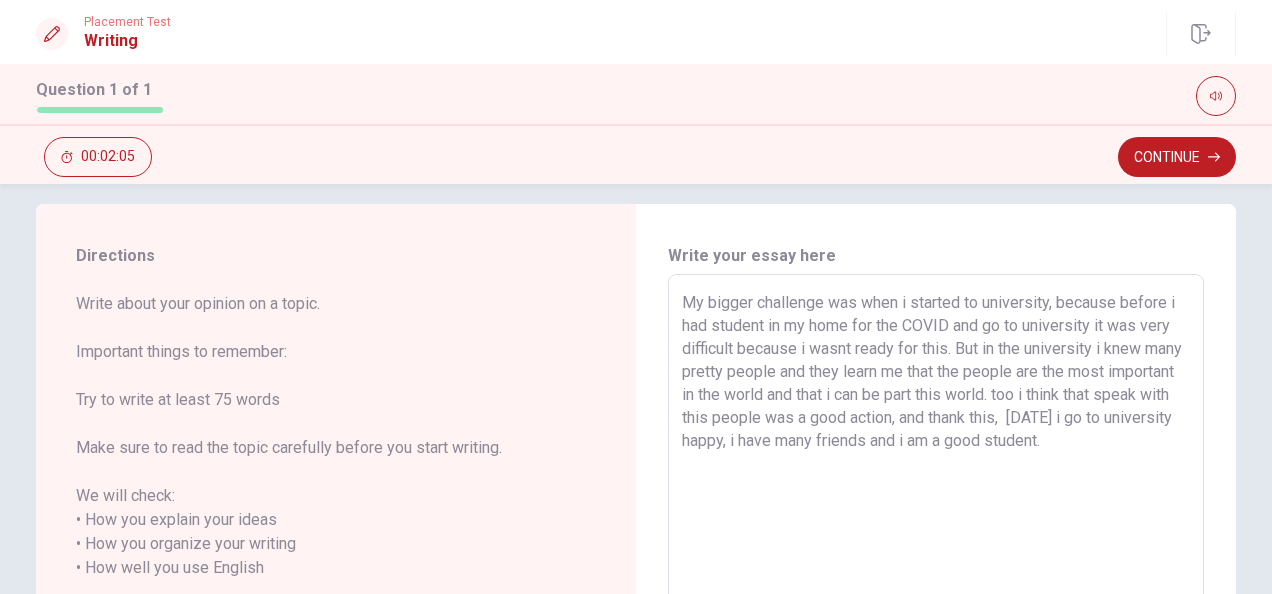 click on "My bigger challenge was when i started to university, because before i had student in my home for the COVID and go to university it was very difficult because i wasnt ready for this. But in the university i knew many pretty people and they learn me that the people are the most important in the world and that i can be part this world. too i think that speak with this people was a good action, and thank this,  [DATE] i go to university happy, i have many friends and i am a good student." at bounding box center (936, 568) 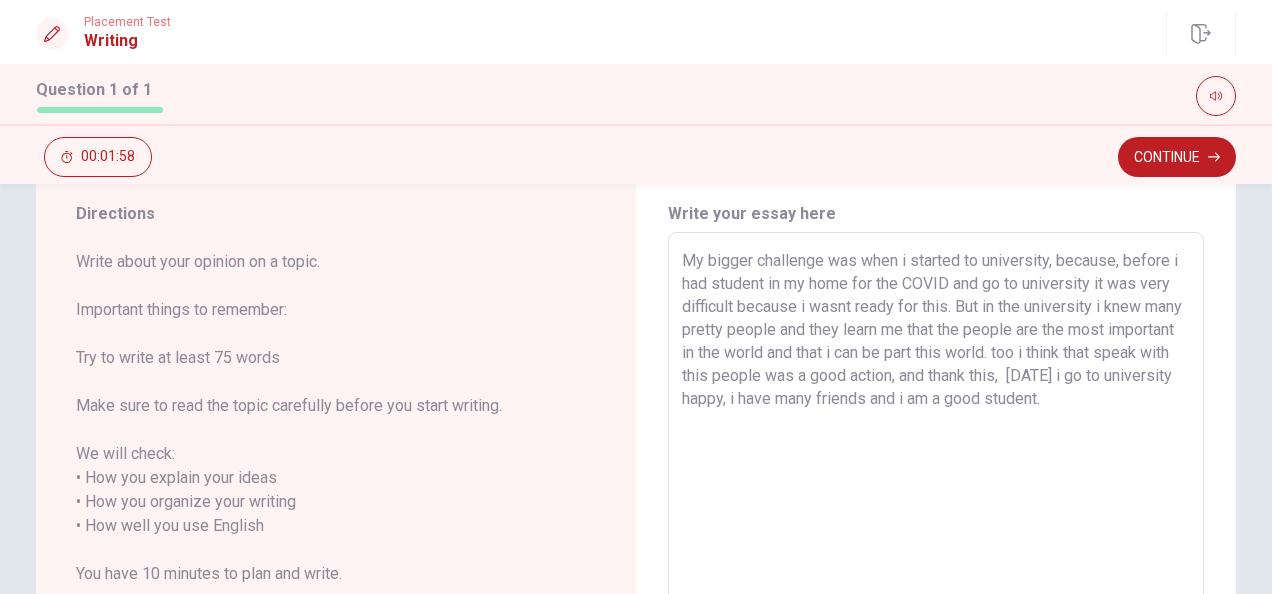 scroll, scrollTop: 64, scrollLeft: 0, axis: vertical 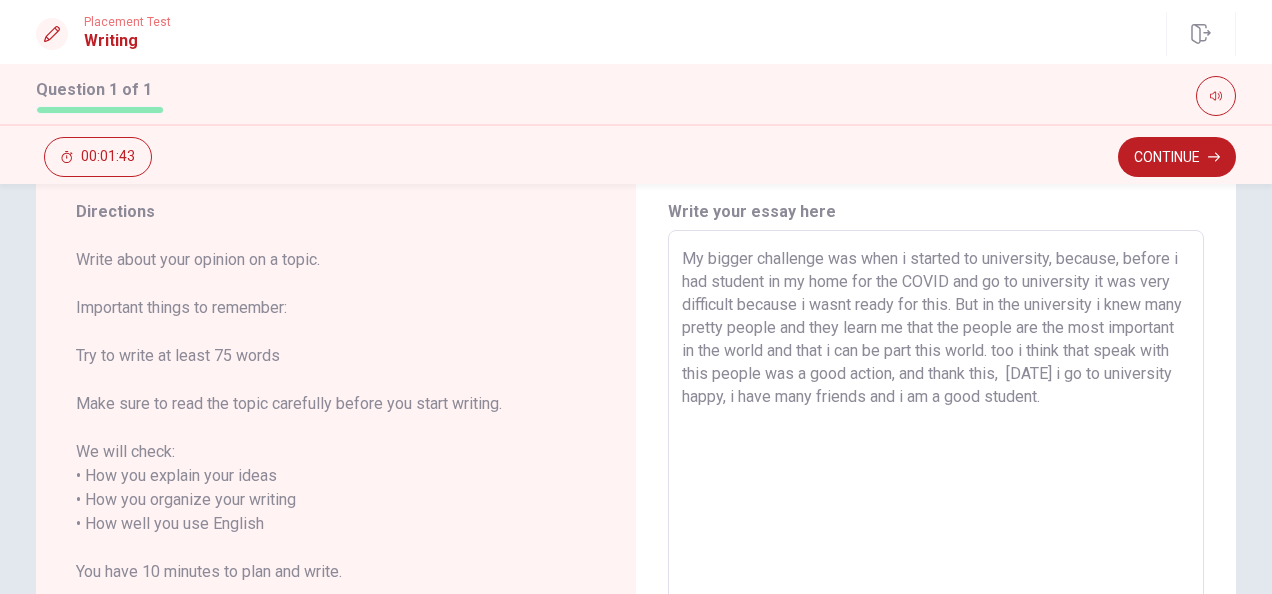 click on "My bigger challenge was when i started to university, because, before i had student in my home for the COVID and go to university it was very difficult because i wasnt ready for this. But in the university i knew many pretty people and they learn me that the people are the most important in the world and that i can be part this world. too i think that speak with this people was a good action, and thank this,  [DATE] i go to university happy, i have many friends and i am a good student." at bounding box center (936, 524) 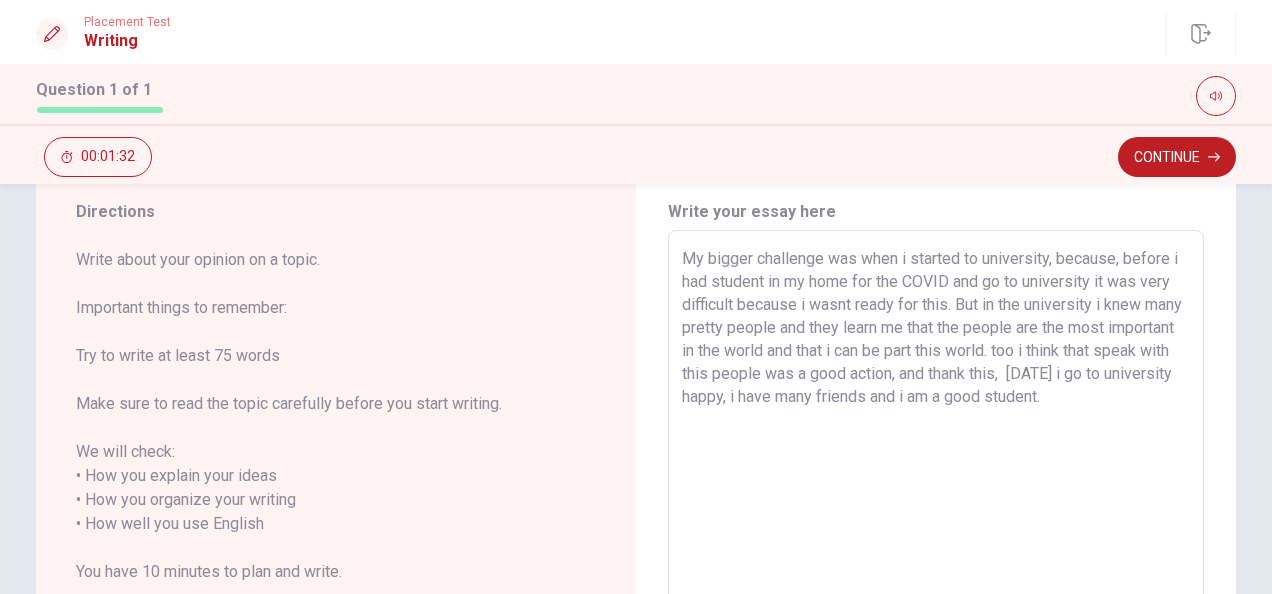 click on "My bigger challenge was when i started to university, because, before i had student in my home for the COVID and go to university it was very difficult because i wasnt ready for this. But in the university i knew many pretty people and they learn me that the people are the most important in the world and that i can be part this world. too i think that speak with this people was a good action, and thank this,  [DATE] i go to university happy, i have many friends and i am a good student." at bounding box center (936, 524) 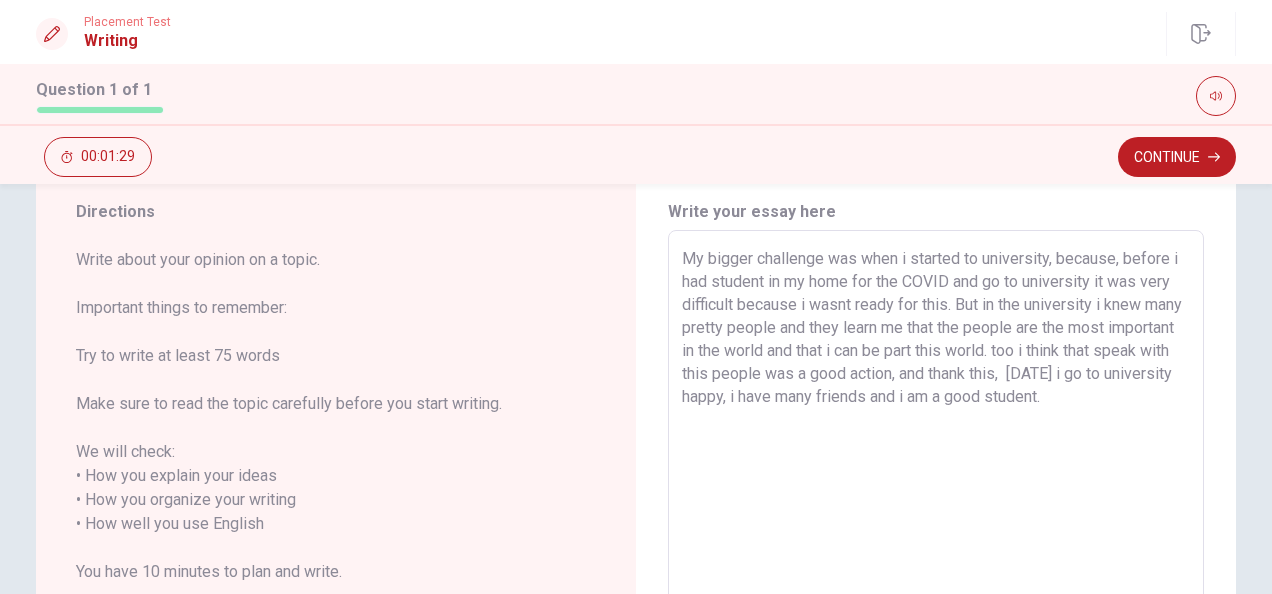 click on "My bigger challenge was when i started to university, because, before i had student in my home for the COVID and go to university it was very difficult because i wasnt ready for this. But in the university i knew many pretty people and they learn me that the people are the most important in the world and that i can be part this world. too i think that speak with this people was a good action, and thank this,  [DATE] i go to university happy, i have many friends and i am a good student." at bounding box center [936, 524] 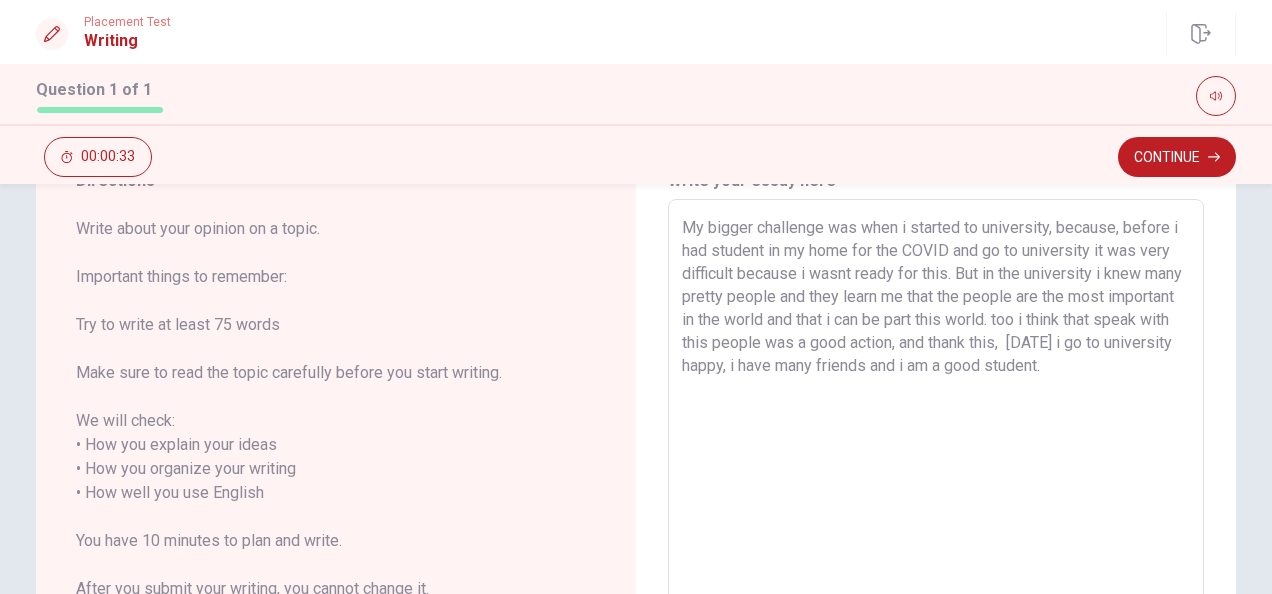 scroll, scrollTop: 86, scrollLeft: 0, axis: vertical 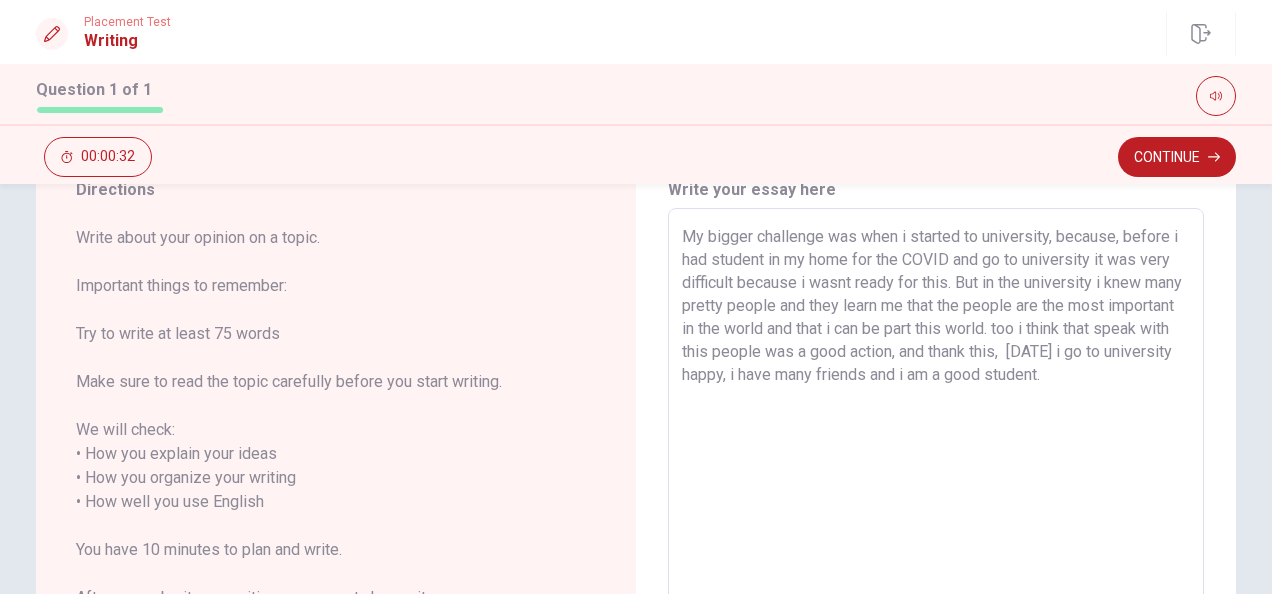 click on "My bigger challenge was when i started to university, because, before i had student in my home for the COVID and go to university it was very difficult because i wasnt ready for this. But in the university i knew many pretty people and they learn me that the people are the most important in the world and that i can be part this world. too i think that speak with this people was a good action, and thank this,  [DATE] i go to university happy, i have many friends and i am a good student." at bounding box center [936, 502] 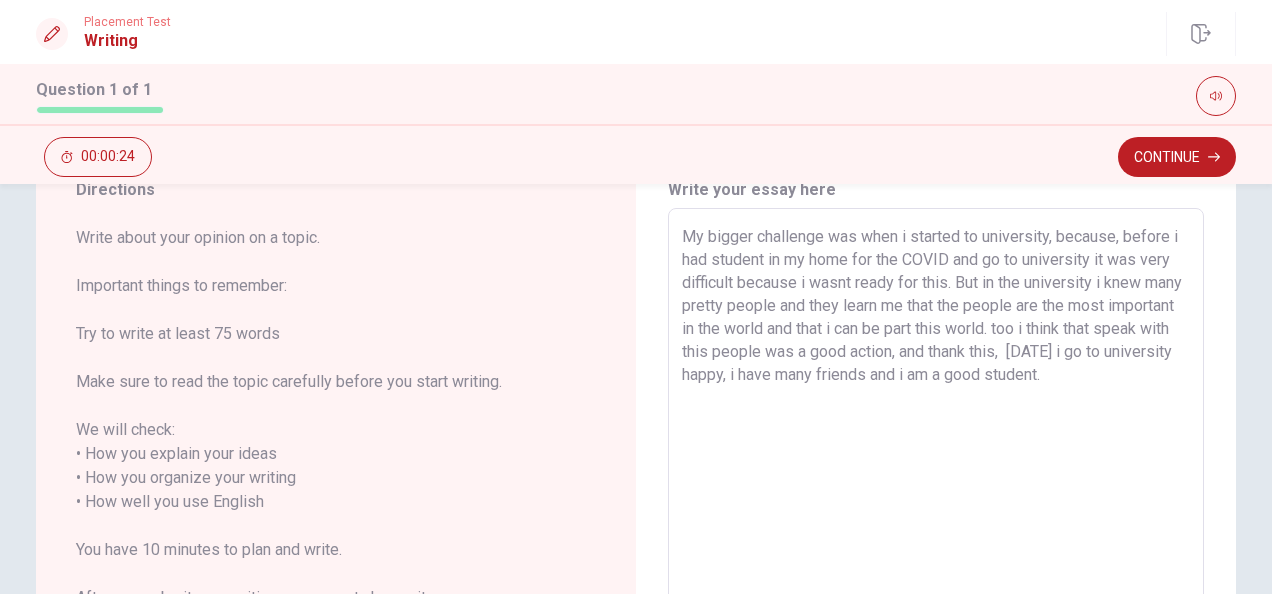 drag, startPoint x: 1125, startPoint y: 382, endPoint x: 674, endPoint y: 241, distance: 472.52725 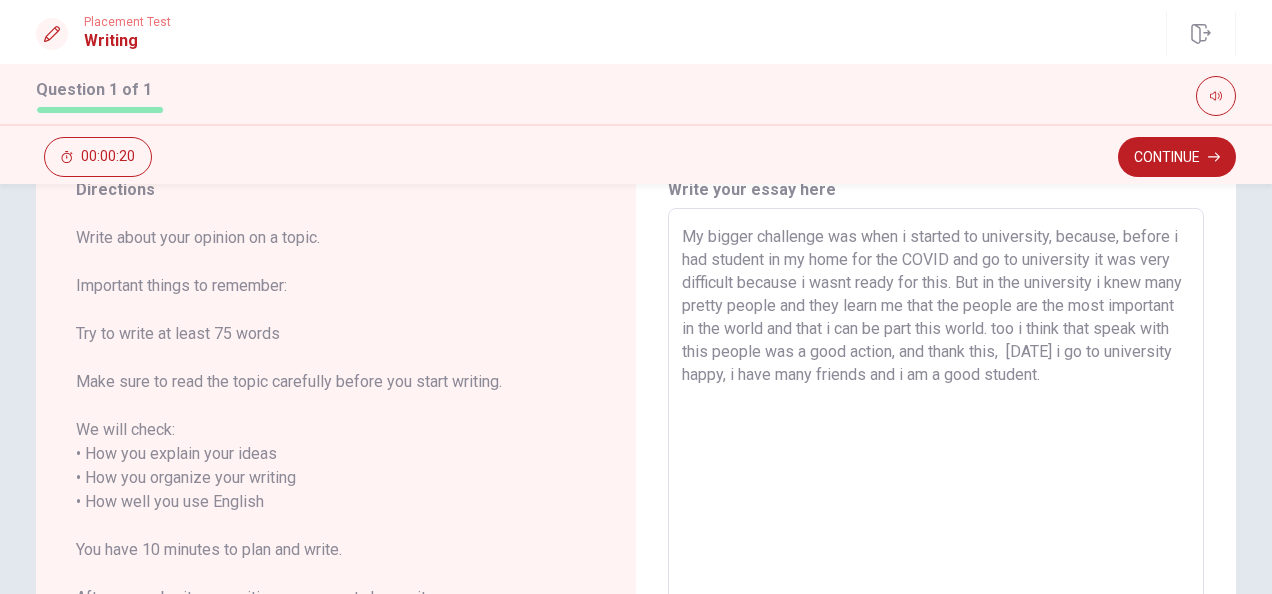 click on "My bigger challenge was when i started to university, because, before i had student in my home for the COVID and go to university it was very difficult because i wasnt ready for this. But in the university i knew many pretty people and they learn me that the people are the most important in the world and that i can be part this world. too i think that speak with this people was a good action, and thank this,  [DATE] i go to university happy, i have many friends and i am a good student." at bounding box center [936, 502] 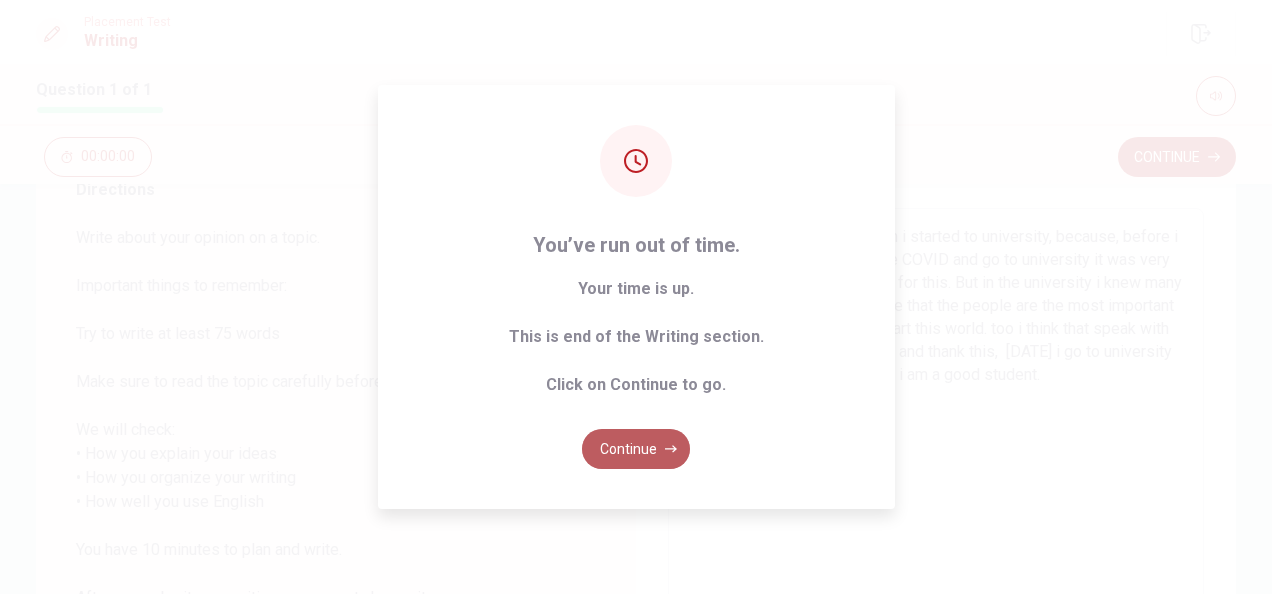 click on "Continue" at bounding box center (636, 449) 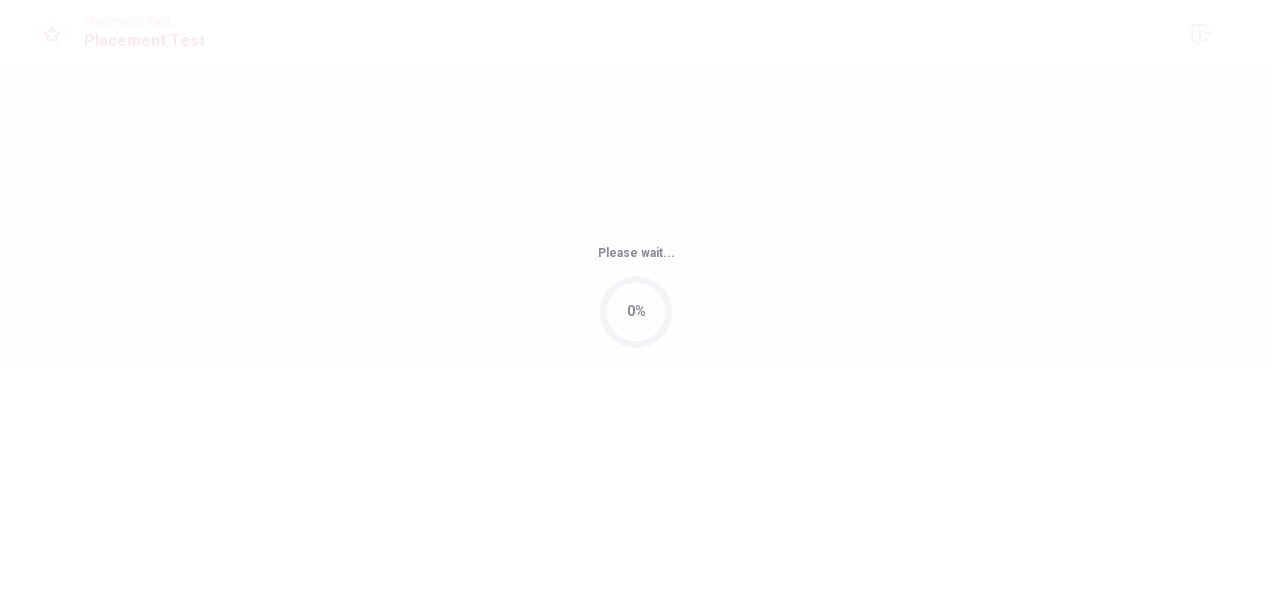 scroll, scrollTop: 0, scrollLeft: 0, axis: both 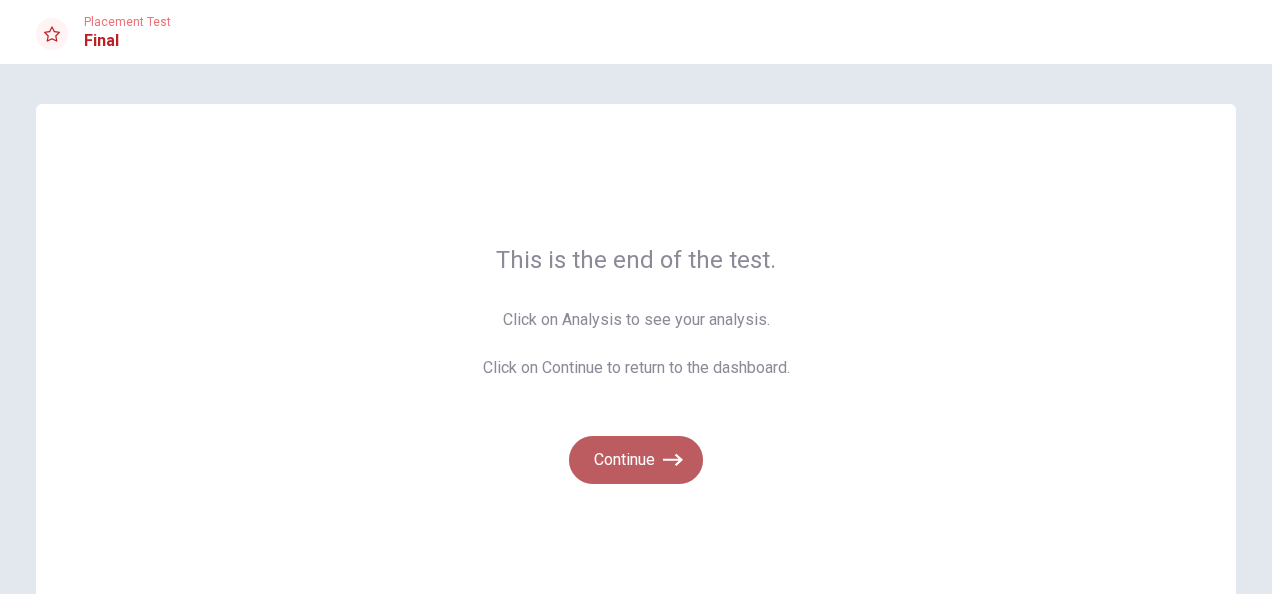 click on "Continue" at bounding box center (636, 460) 